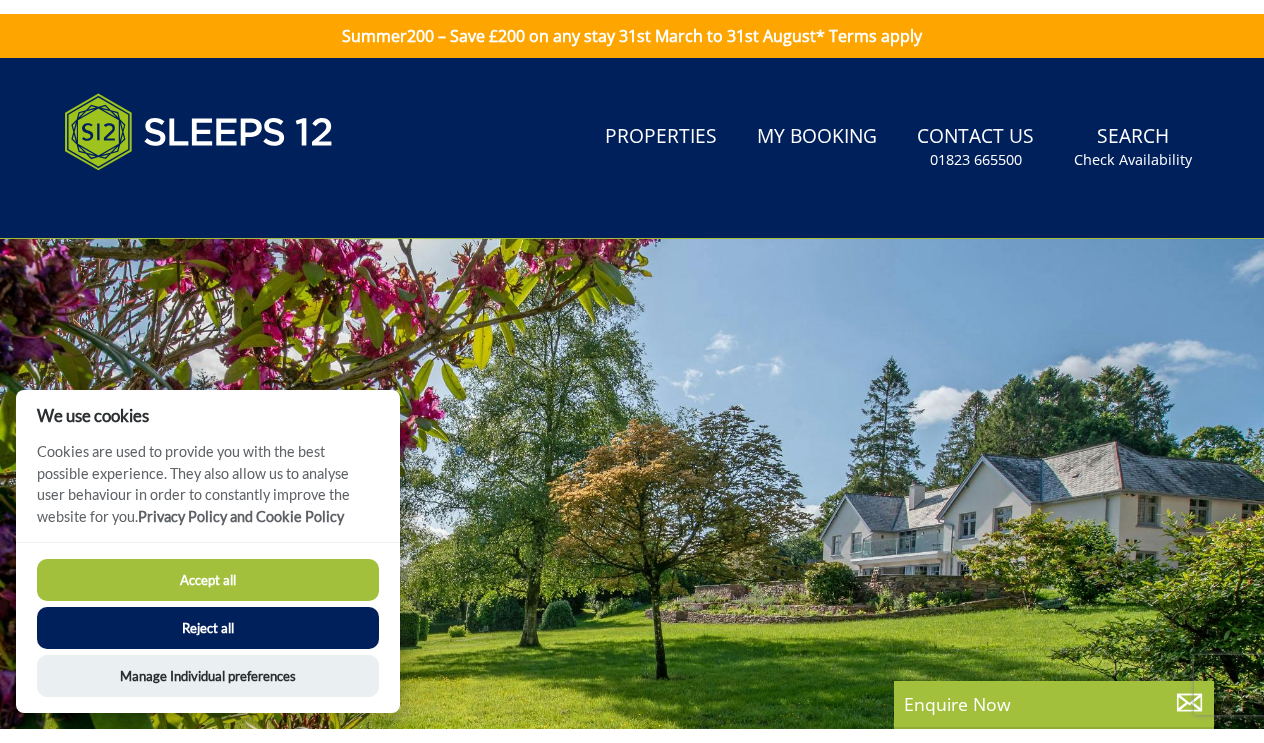 scroll, scrollTop: 0, scrollLeft: 0, axis: both 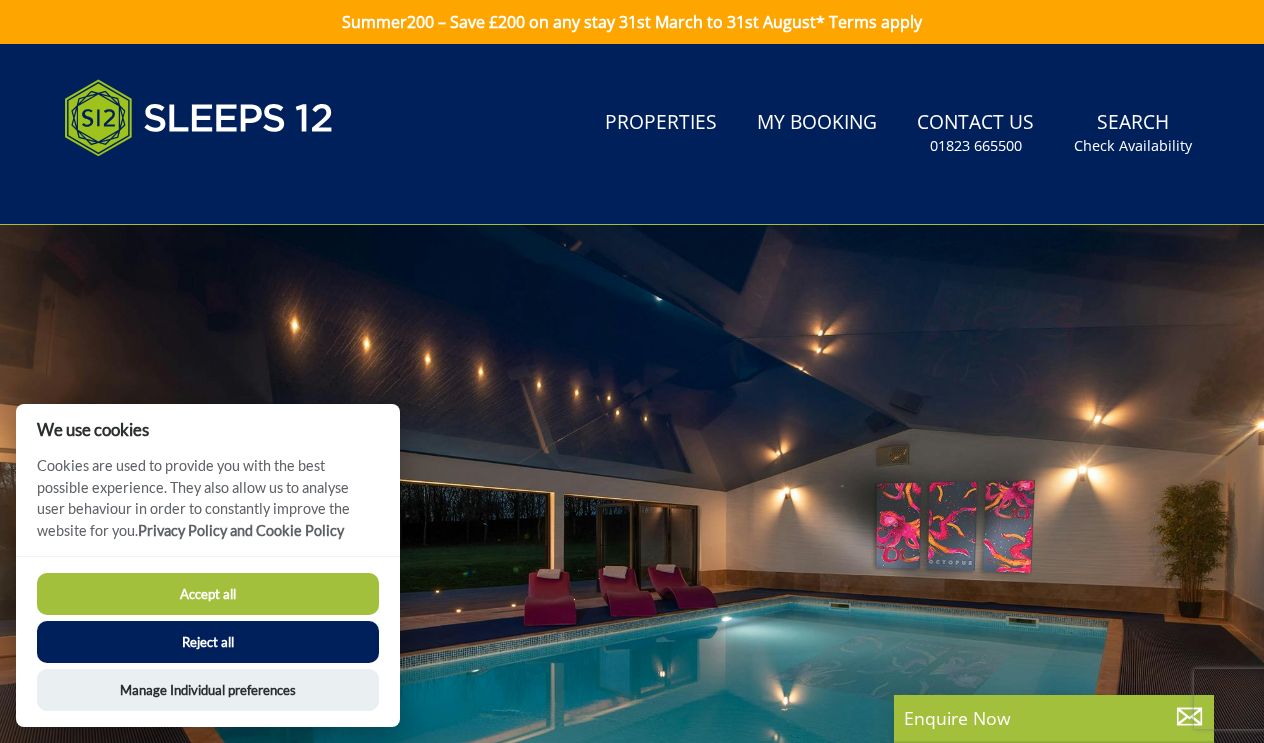 click on "Accept all" at bounding box center [208, 594] 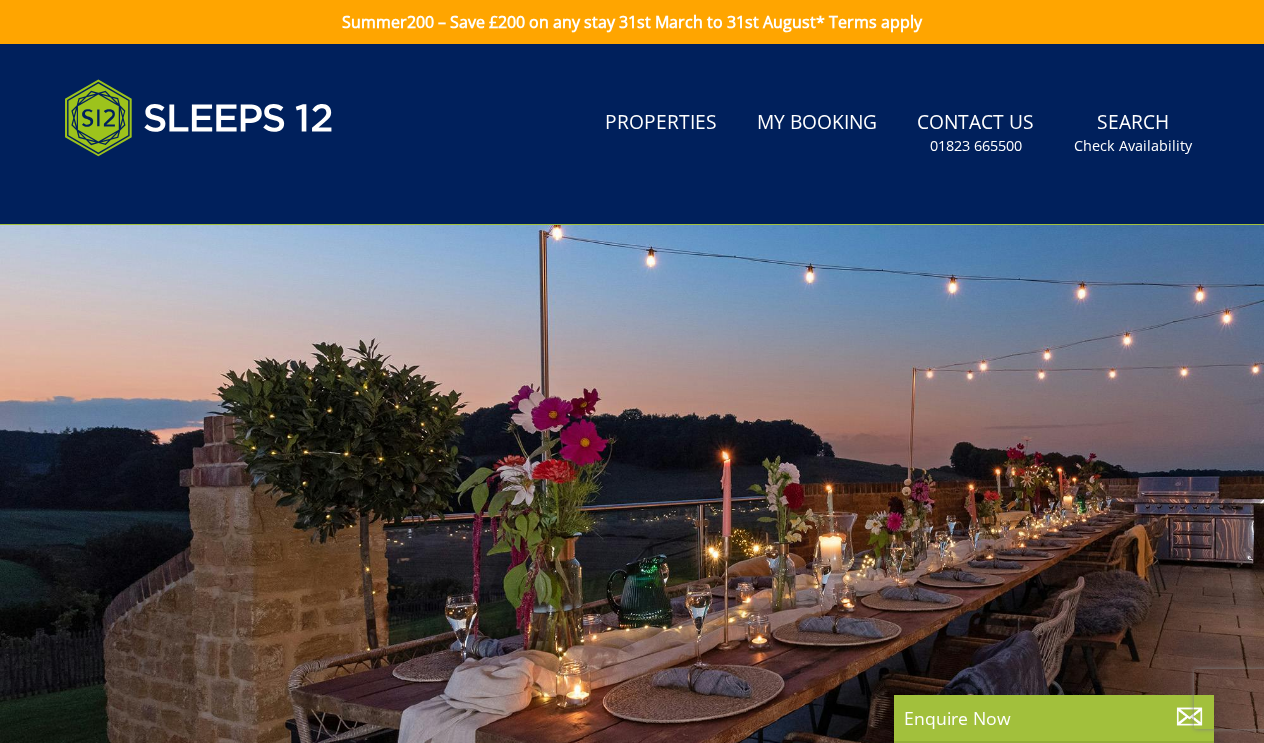 scroll, scrollTop: 0, scrollLeft: 0, axis: both 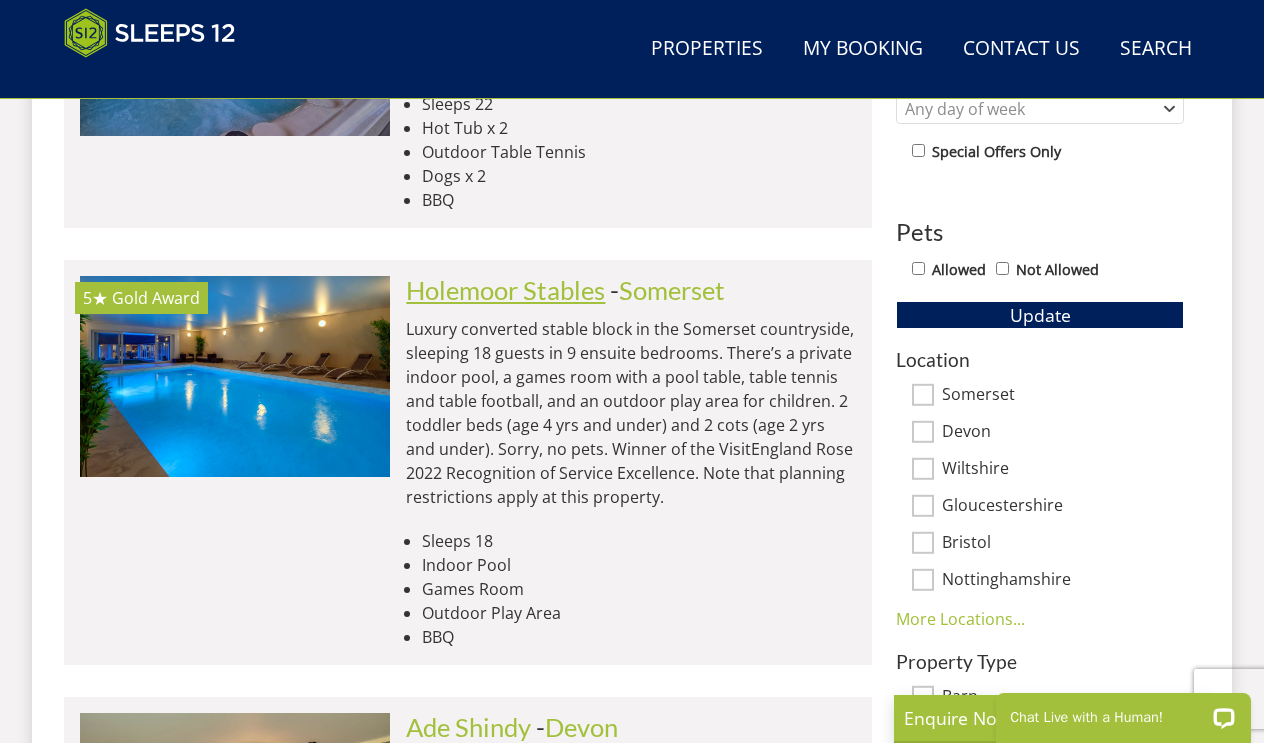 click on "Holemoor Stables" at bounding box center [505, 290] 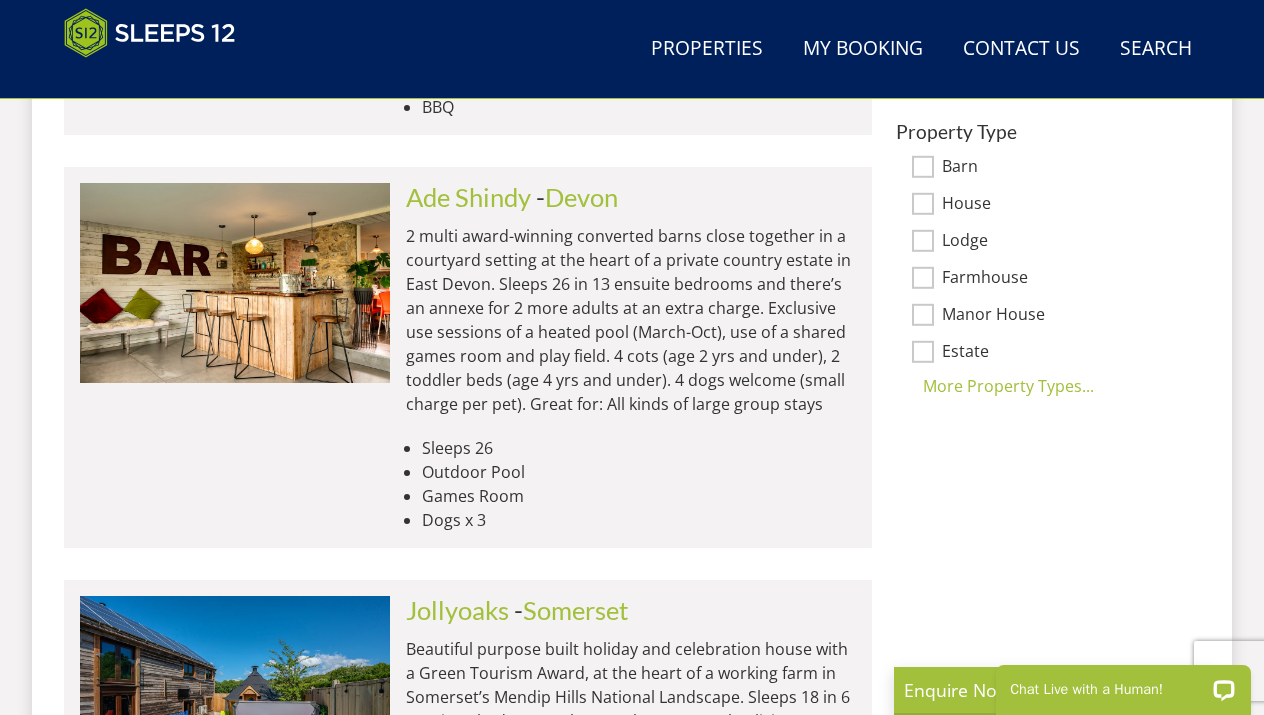 scroll, scrollTop: 1601, scrollLeft: 0, axis: vertical 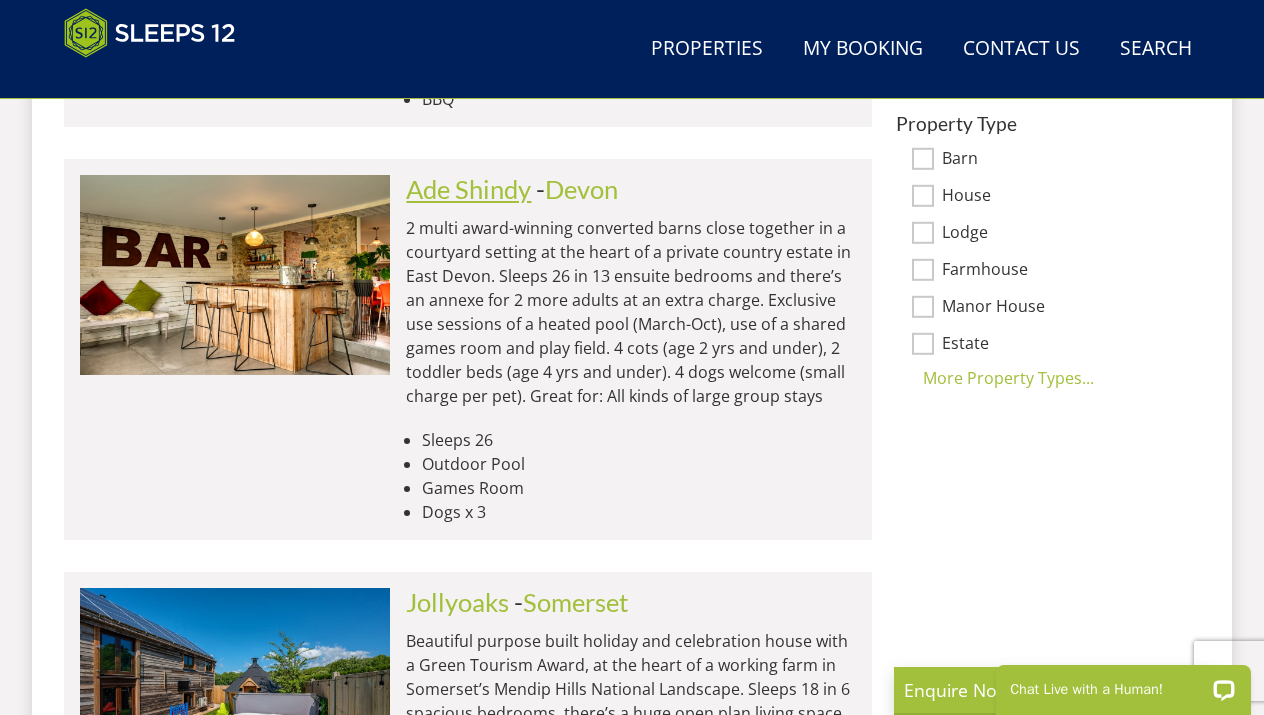 click on "Ade Shindy" at bounding box center [468, 189] 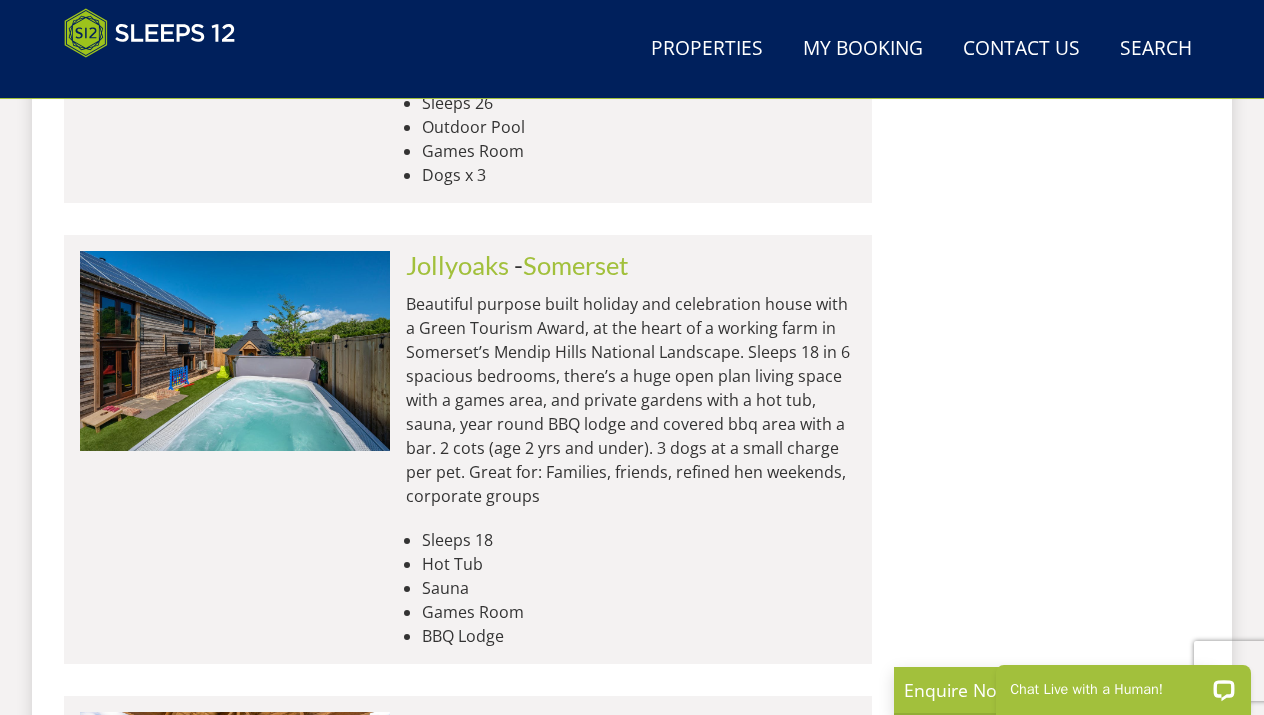 scroll, scrollTop: 1975, scrollLeft: 0, axis: vertical 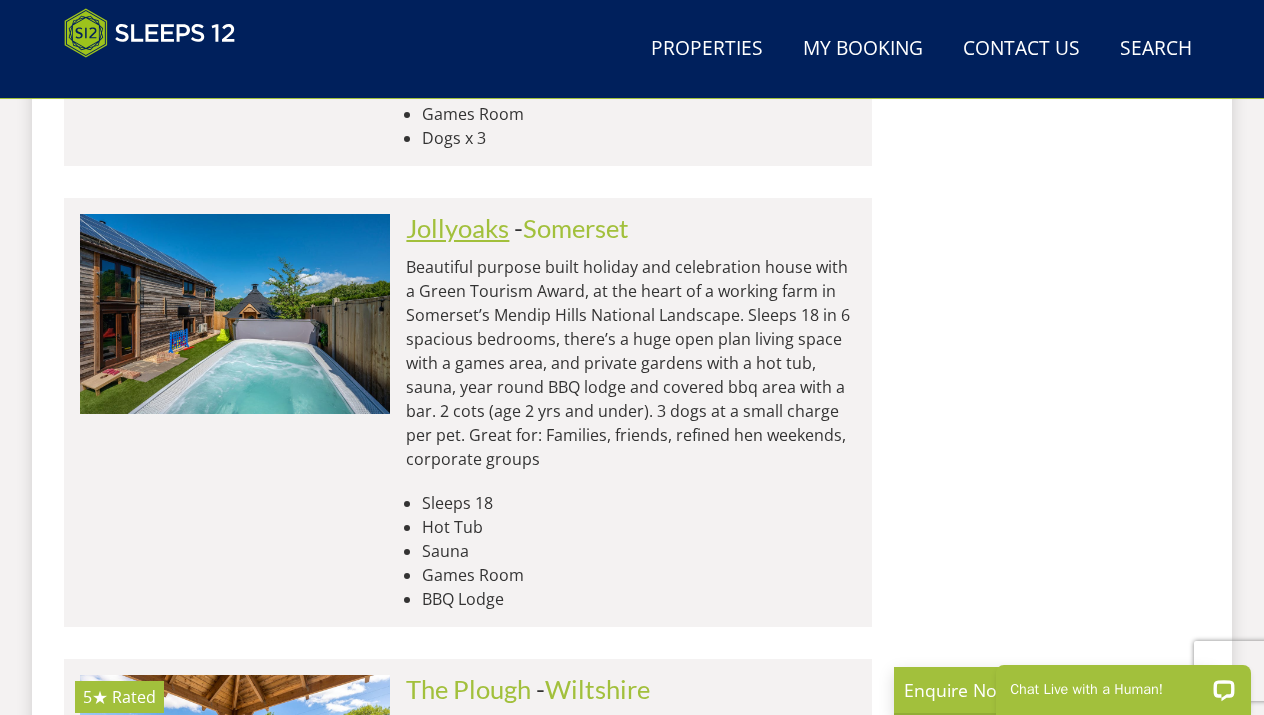 click on "Jollyoaks" at bounding box center (457, 228) 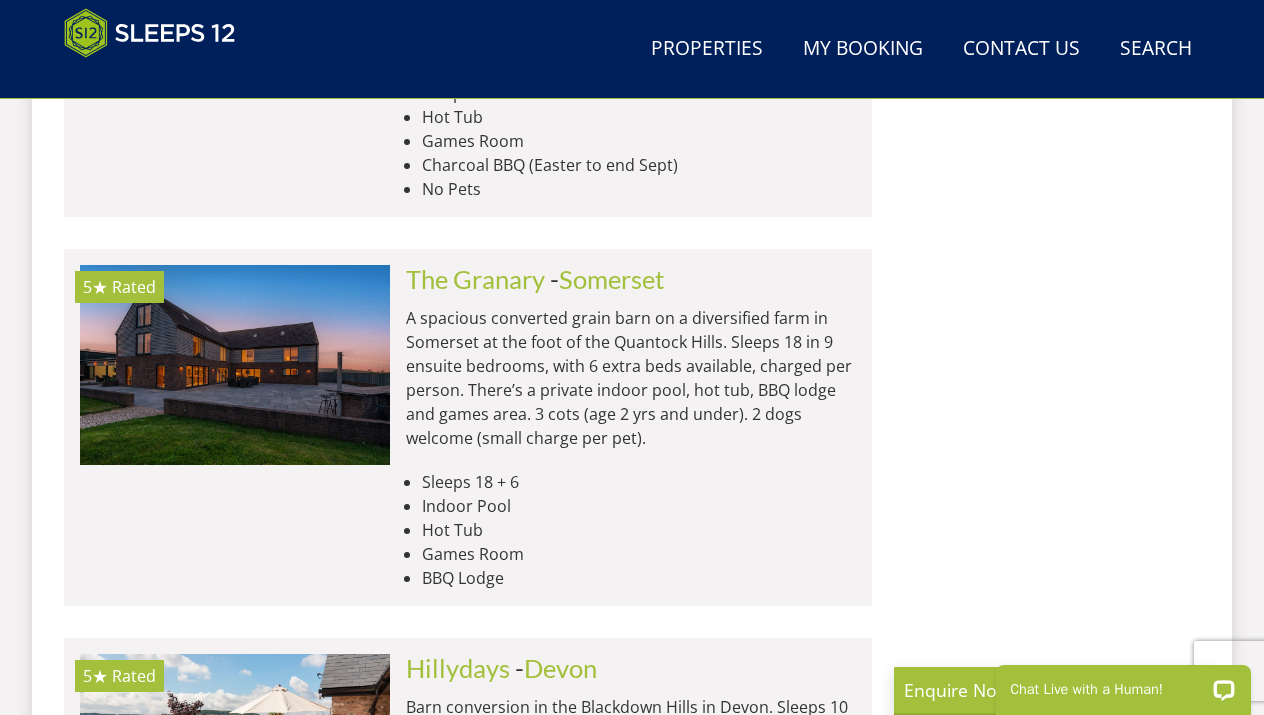 scroll, scrollTop: 2778, scrollLeft: 0, axis: vertical 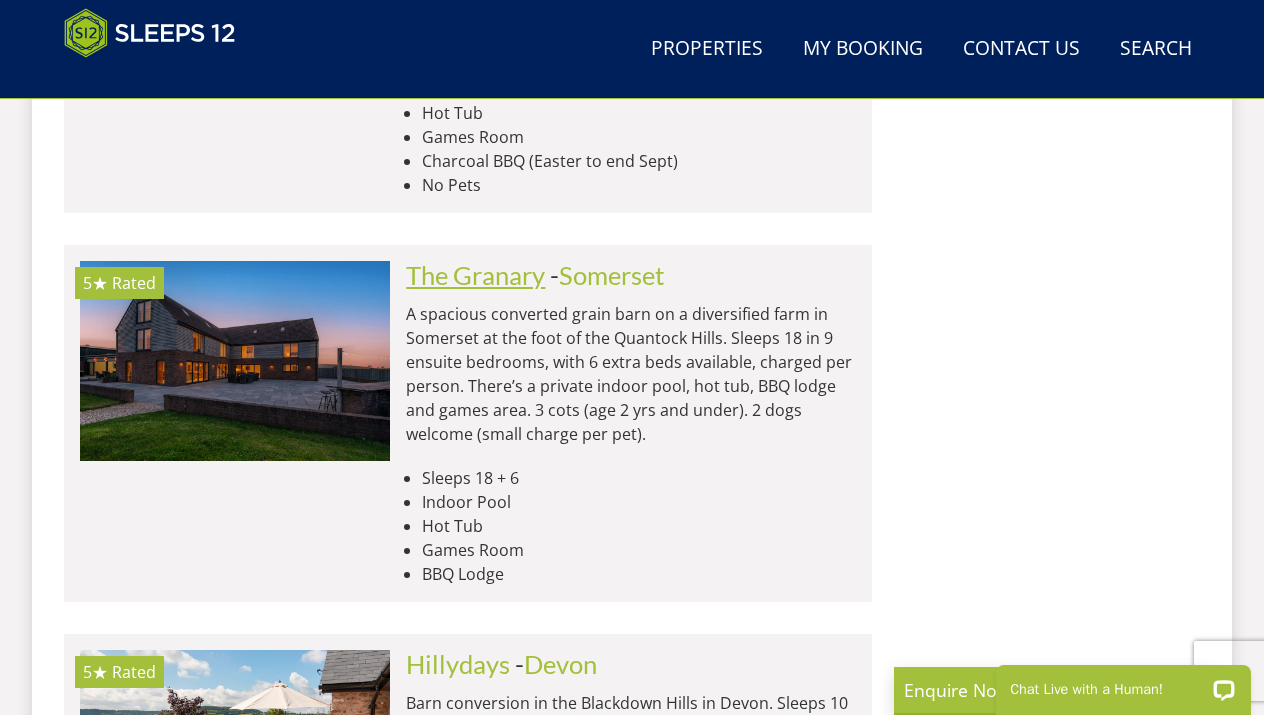 click on "The Granary" at bounding box center [475, 275] 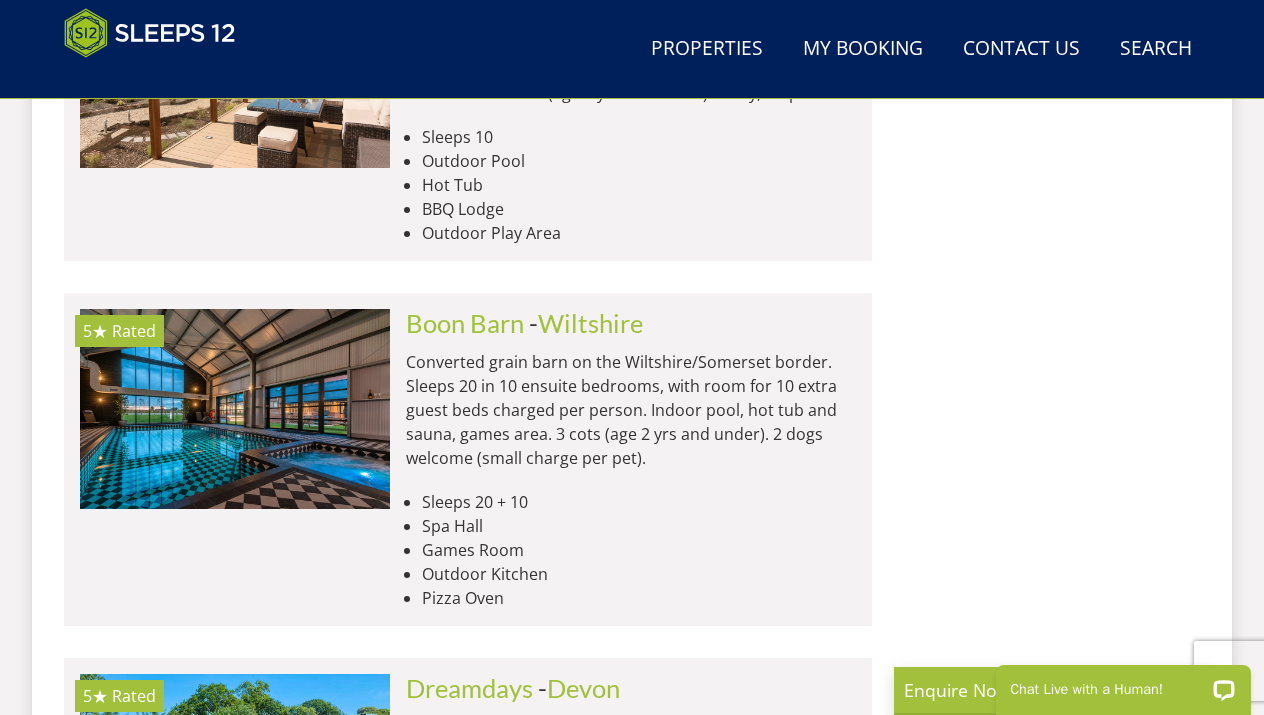scroll, scrollTop: 3506, scrollLeft: 0, axis: vertical 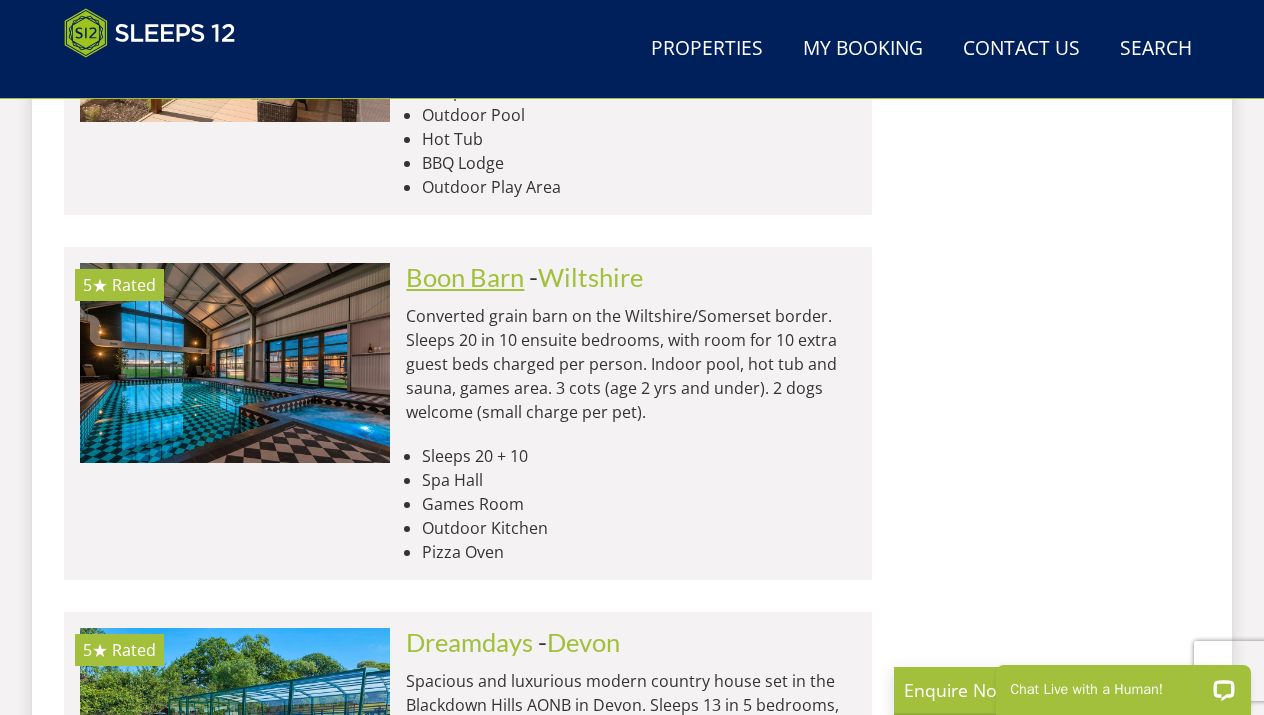click on "Boon Barn" at bounding box center (465, 277) 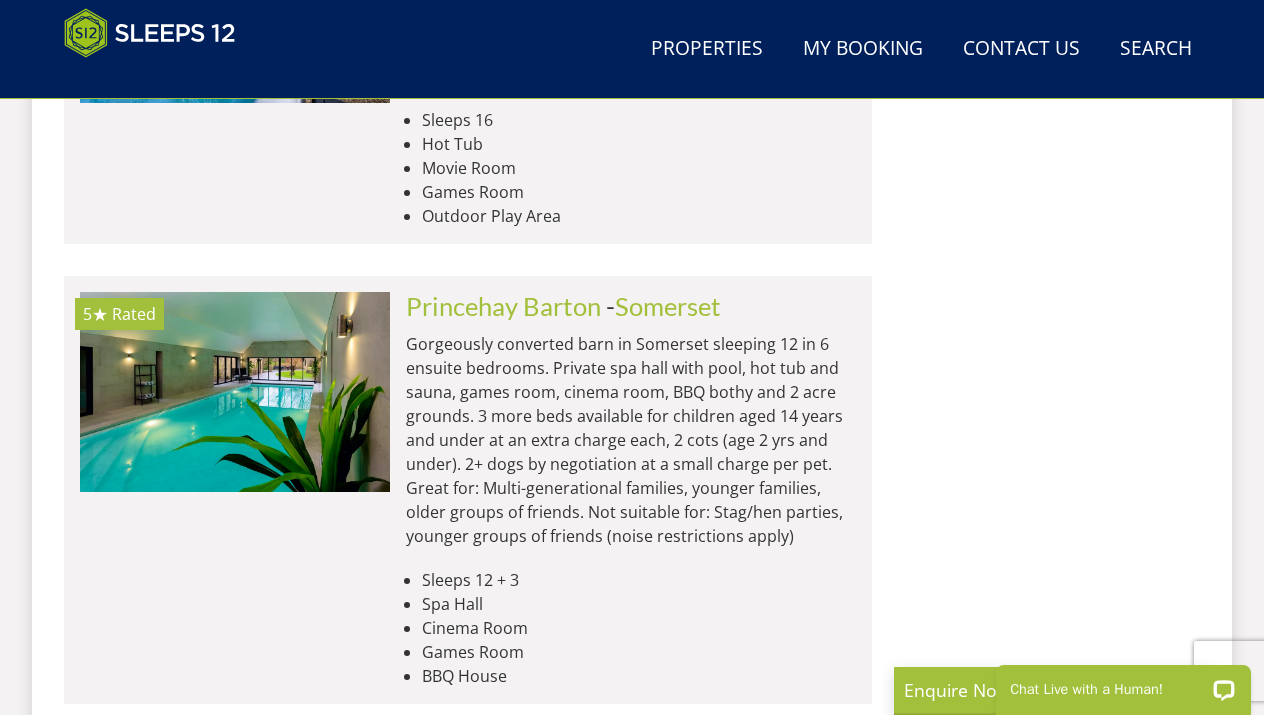 scroll, scrollTop: 5060, scrollLeft: 0, axis: vertical 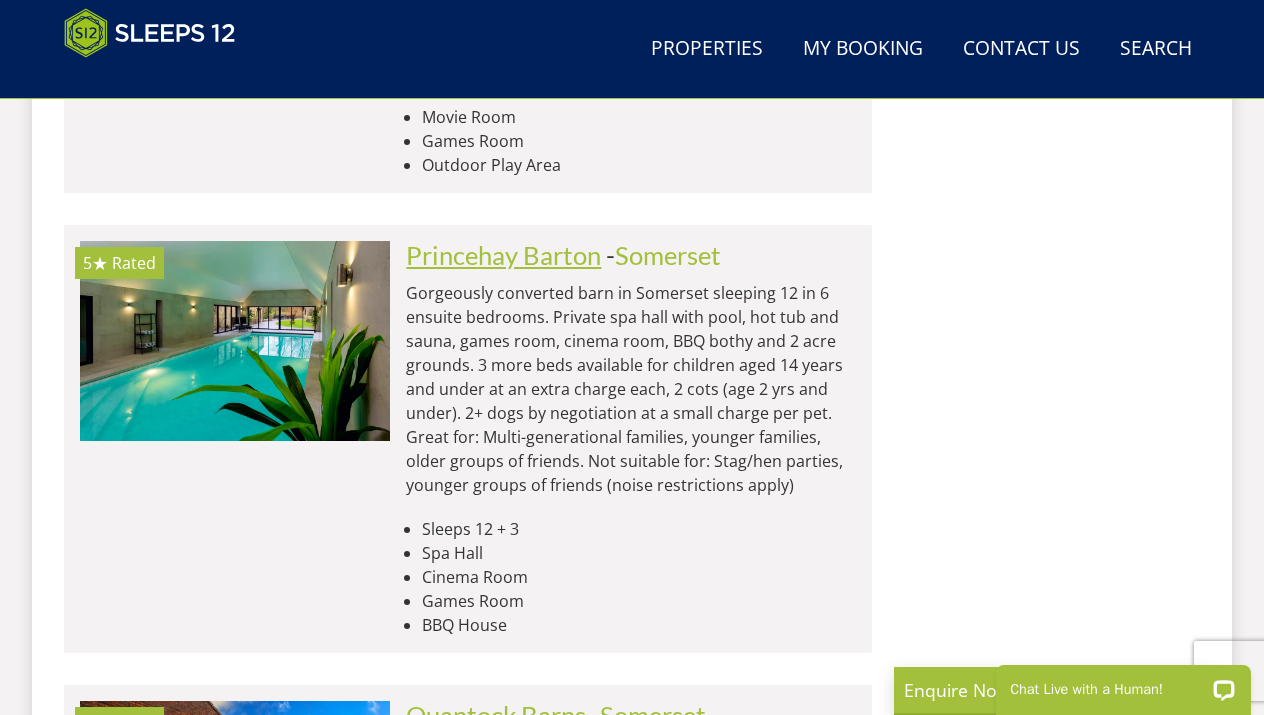 click on "Princehay Barton" at bounding box center (503, 255) 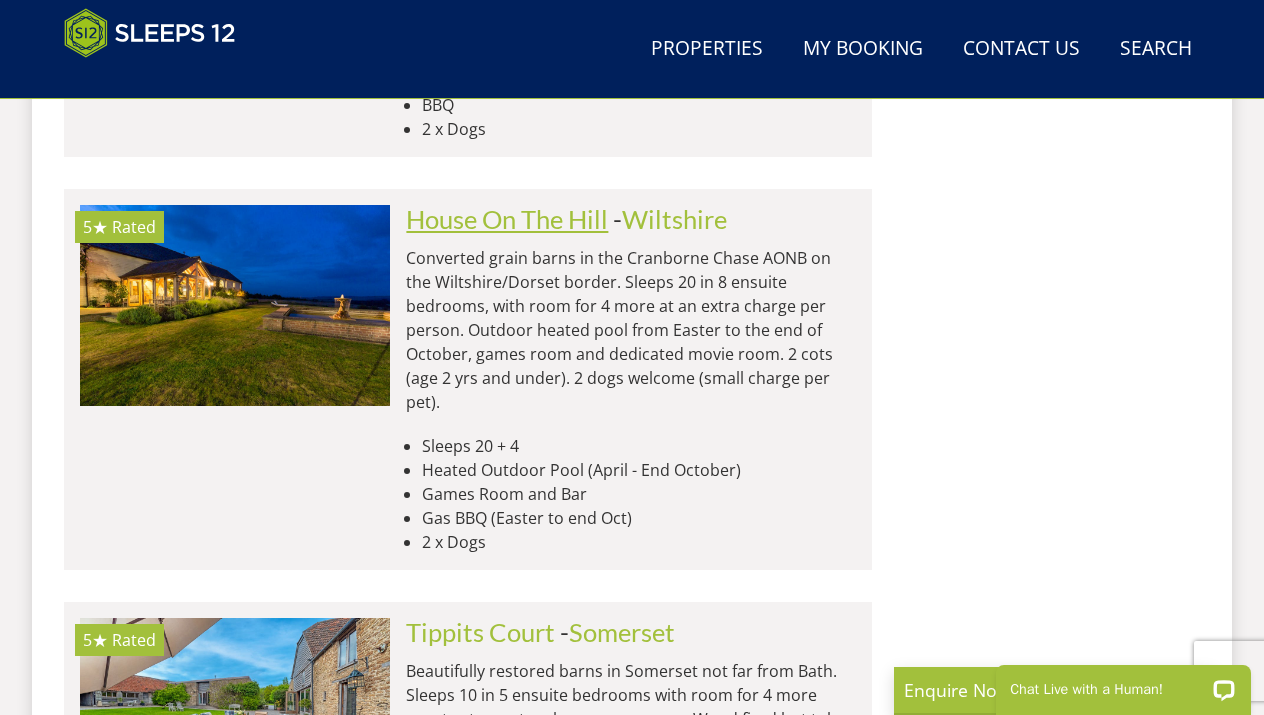 scroll, scrollTop: 5949, scrollLeft: 0, axis: vertical 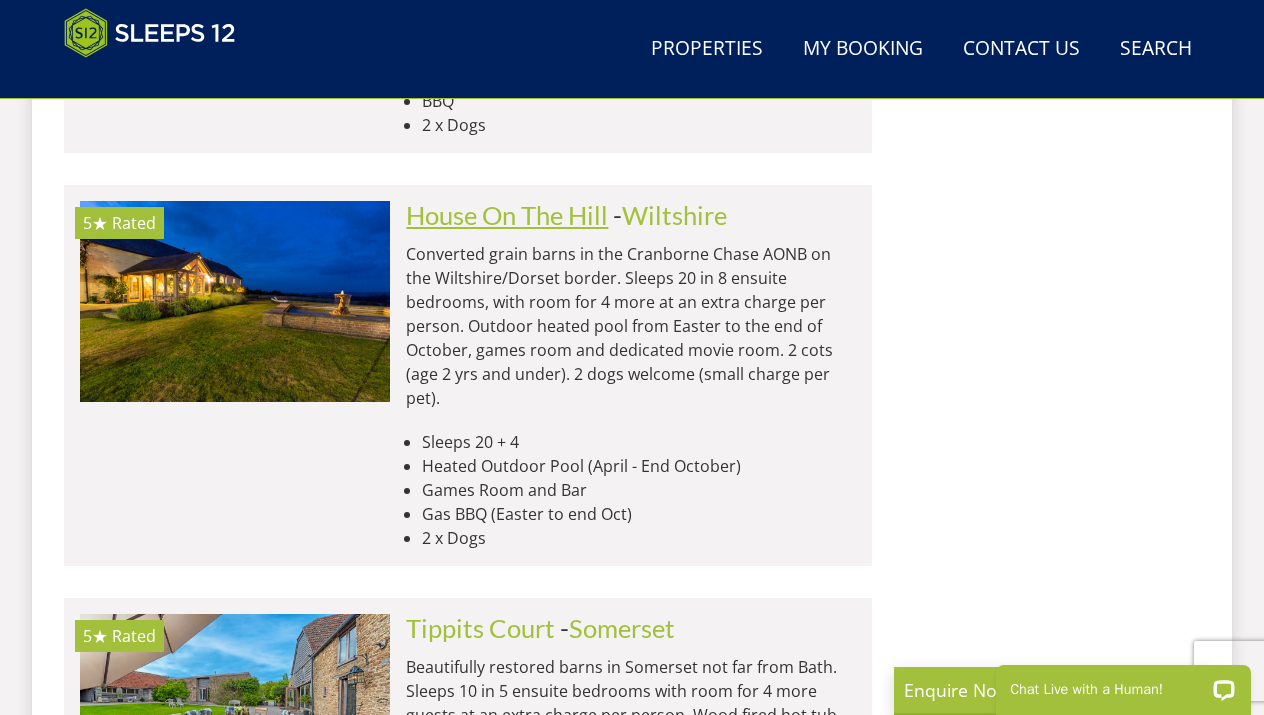 click on "House On The Hill" at bounding box center (507, 215) 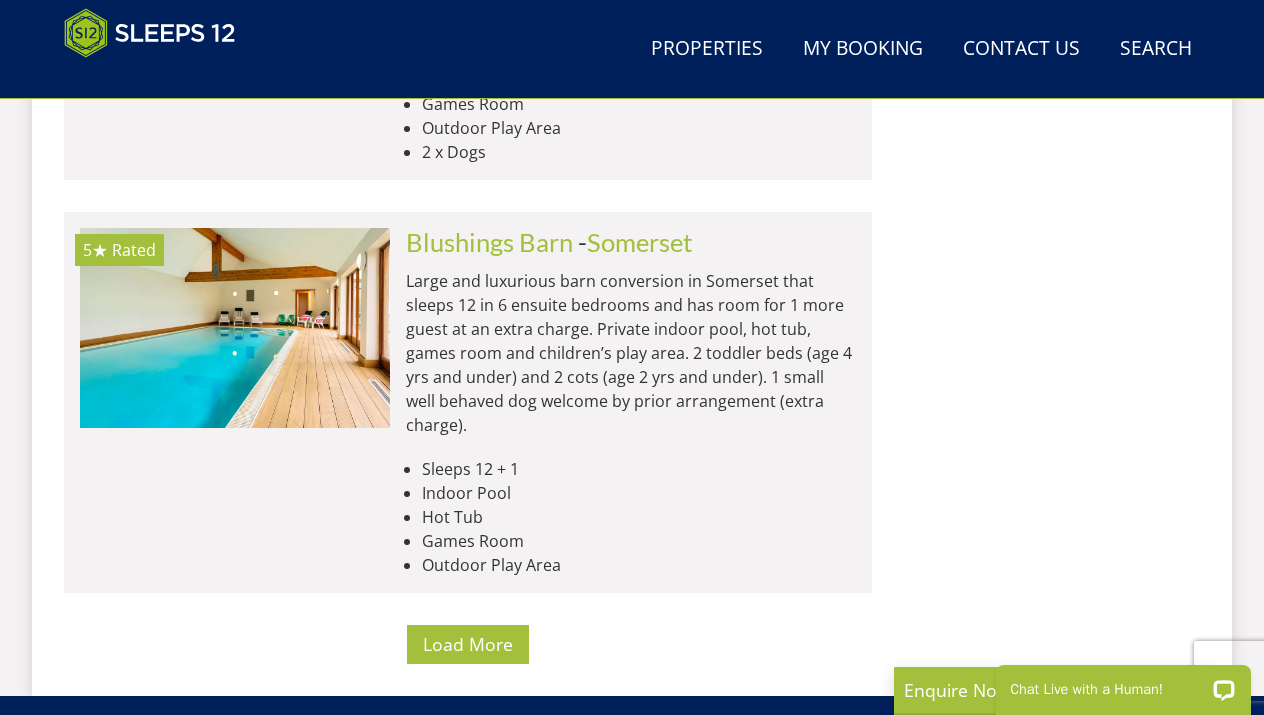 scroll, scrollTop: 8281, scrollLeft: 0, axis: vertical 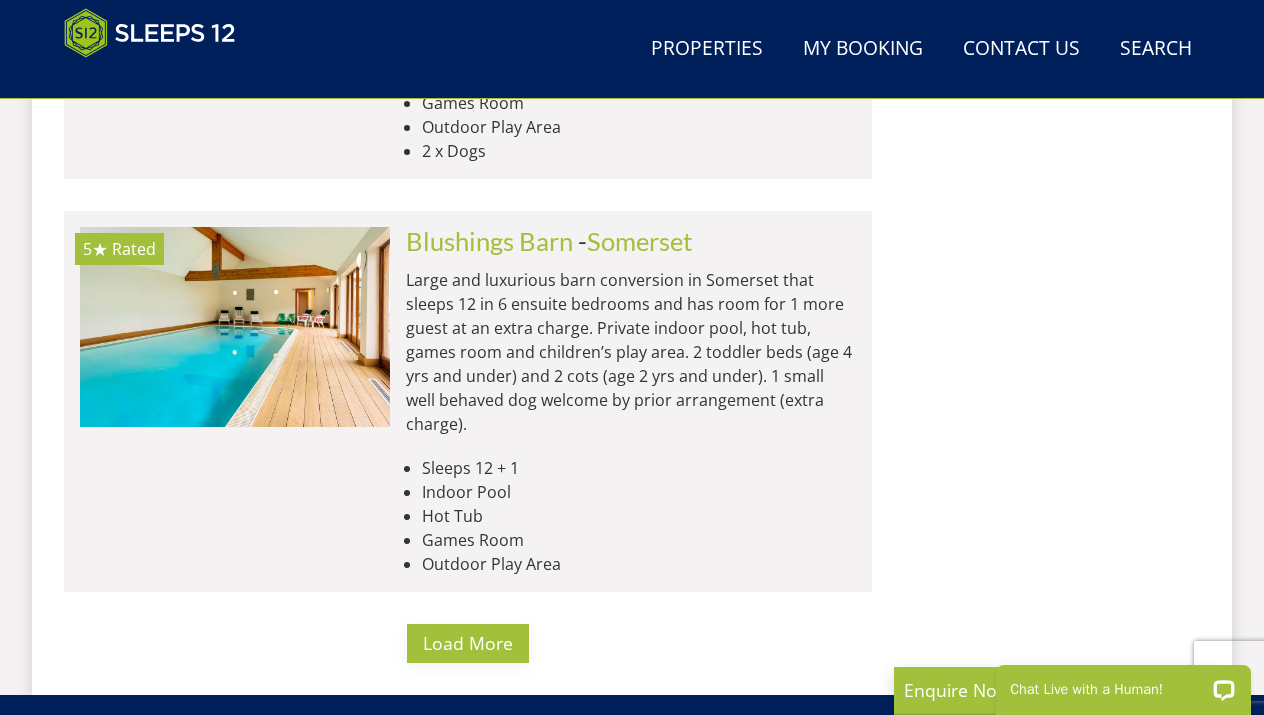 click on "Load More" at bounding box center (468, 643) 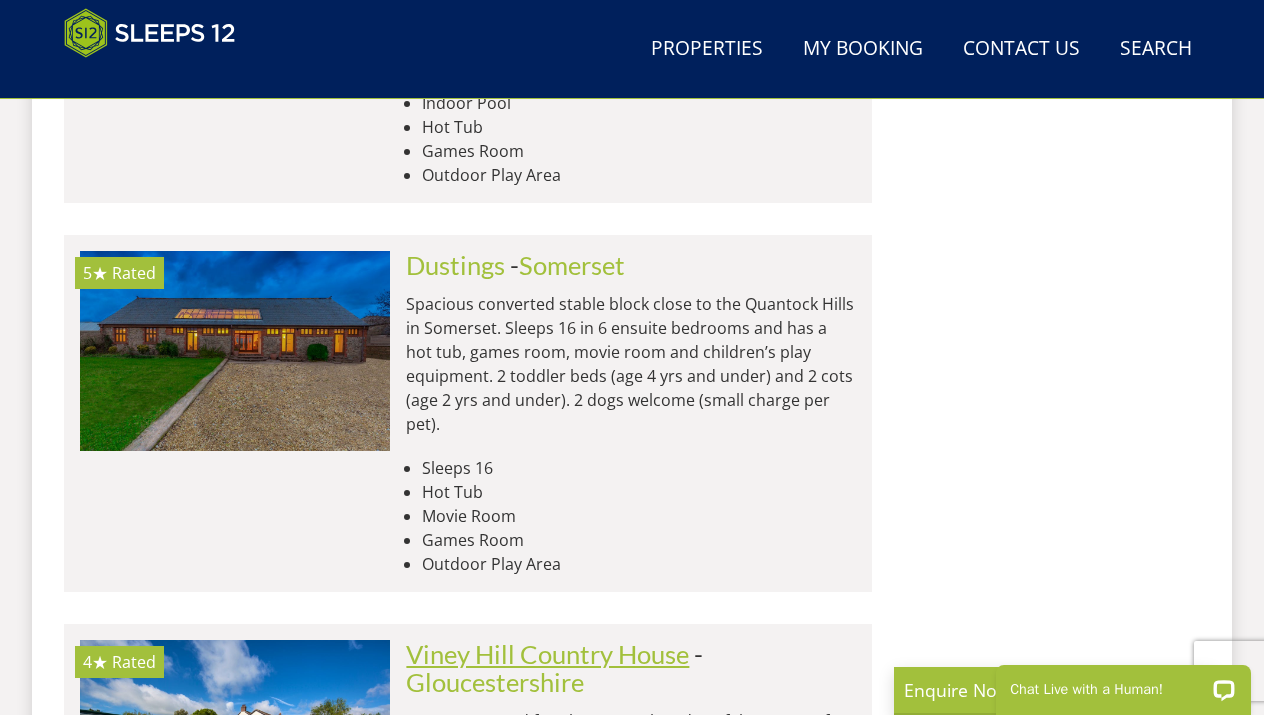 scroll, scrollTop: 8670, scrollLeft: 0, axis: vertical 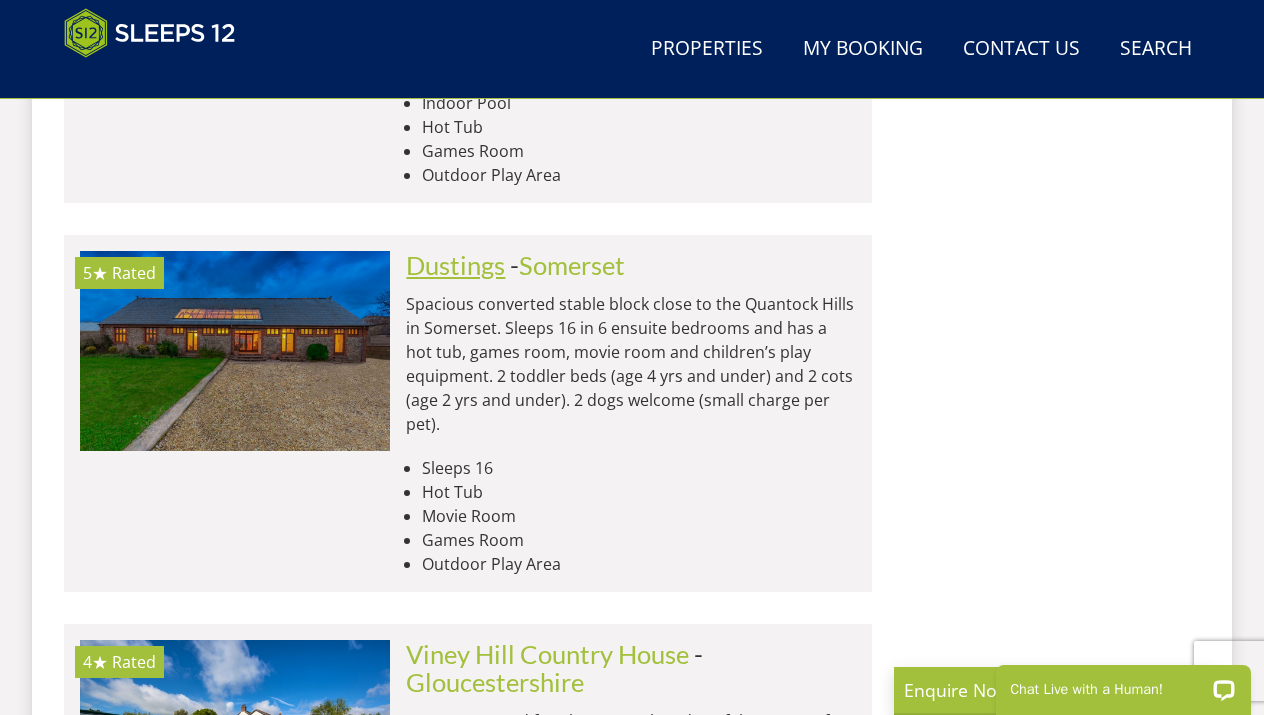 click on "Dustings" at bounding box center (455, 265) 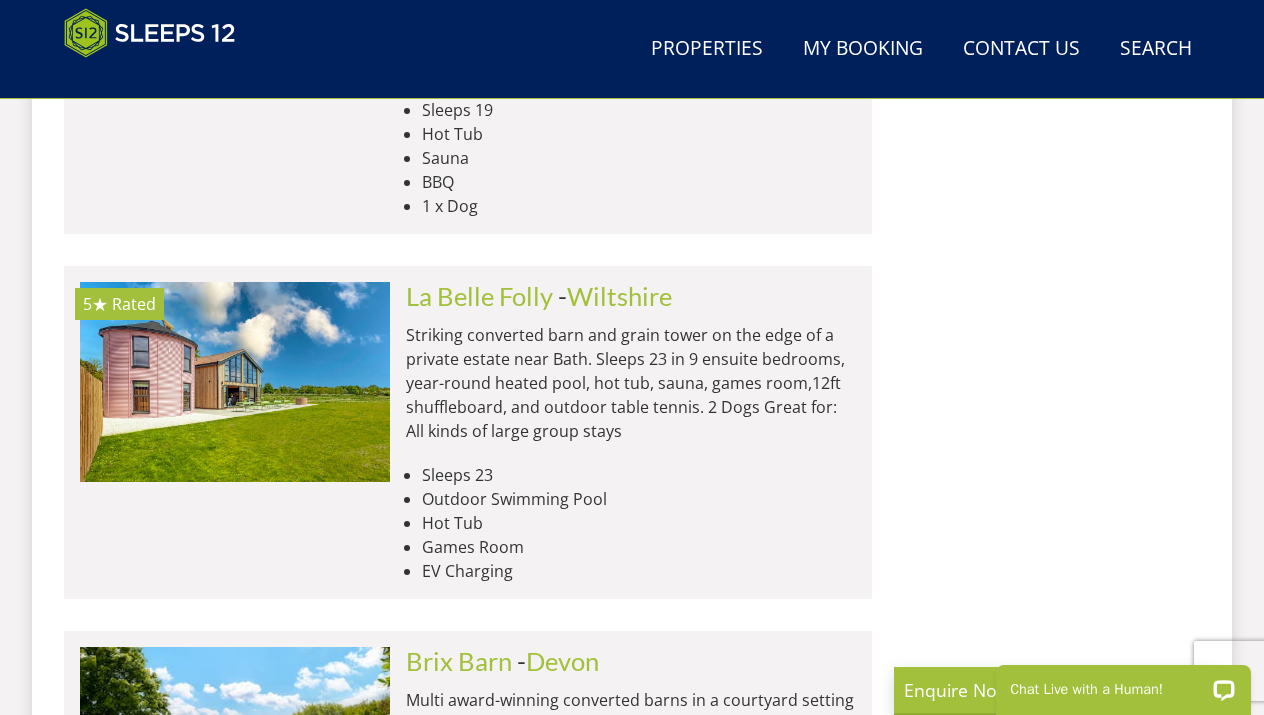 scroll, scrollTop: 10266, scrollLeft: 0, axis: vertical 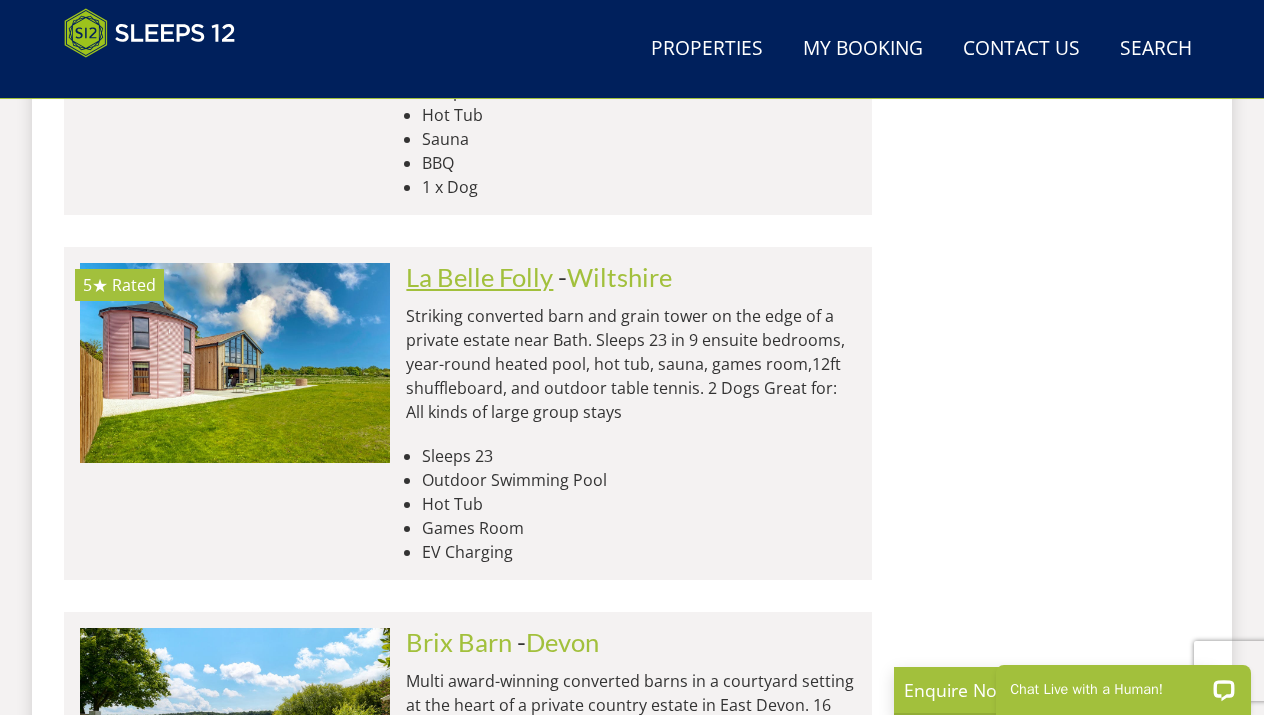 click on "La Belle Folly" at bounding box center (479, 277) 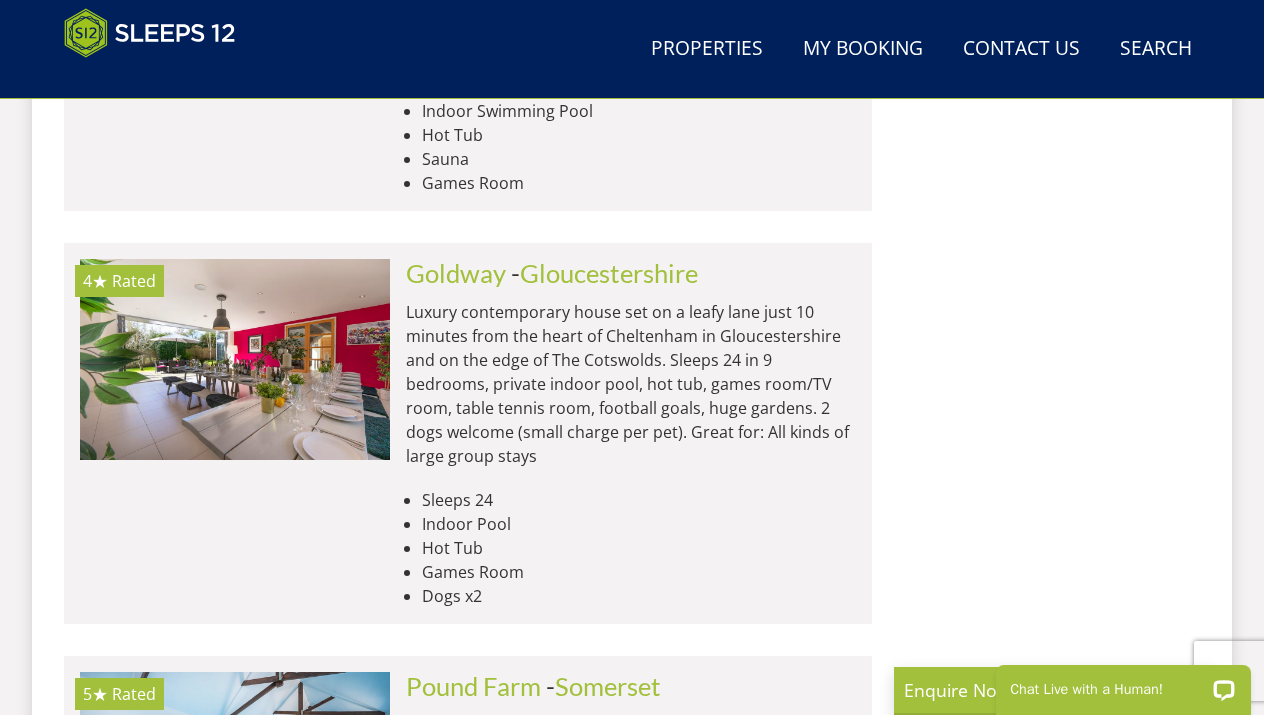 scroll, scrollTop: 12669, scrollLeft: 0, axis: vertical 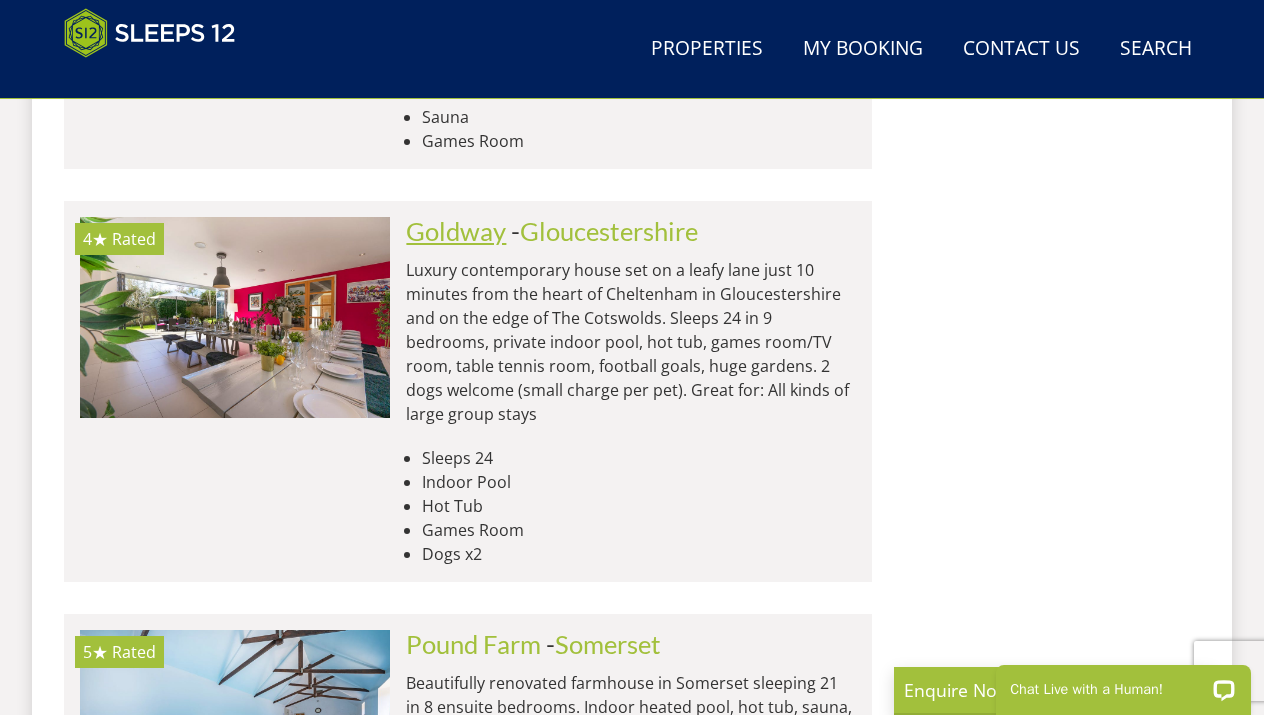 click on "Goldway" at bounding box center [456, 231] 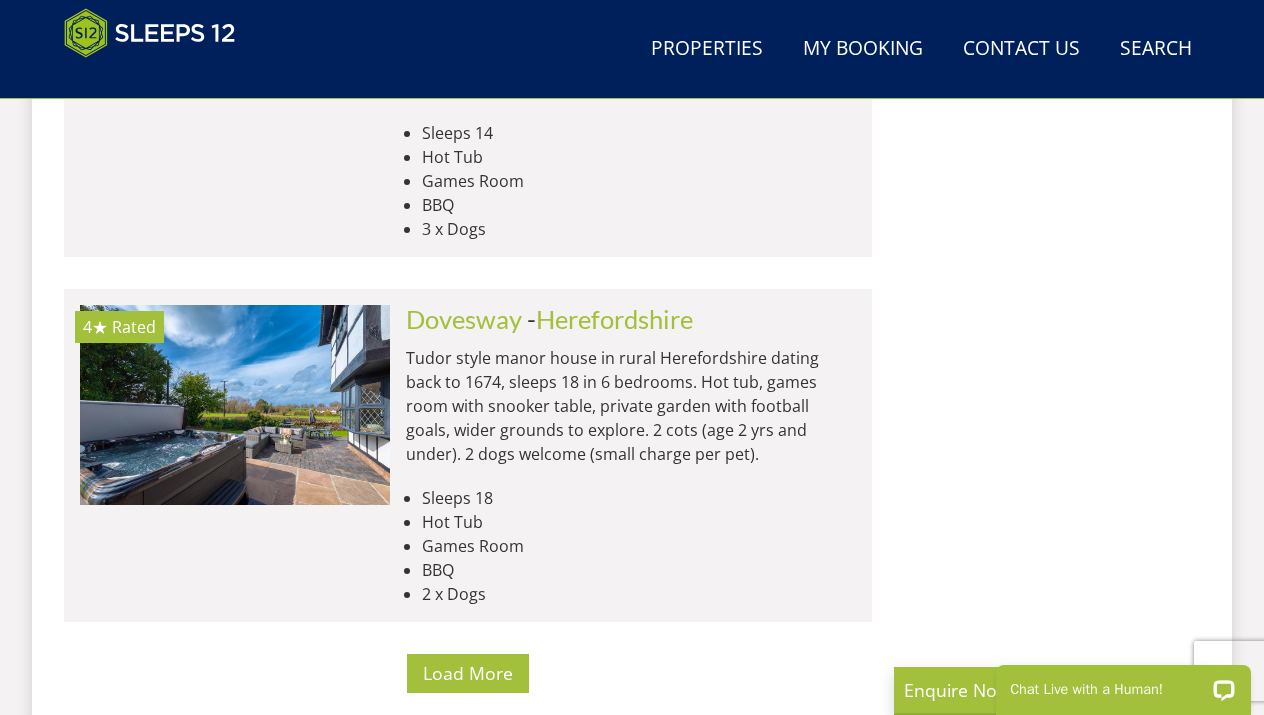 scroll, scrollTop: 16330, scrollLeft: 0, axis: vertical 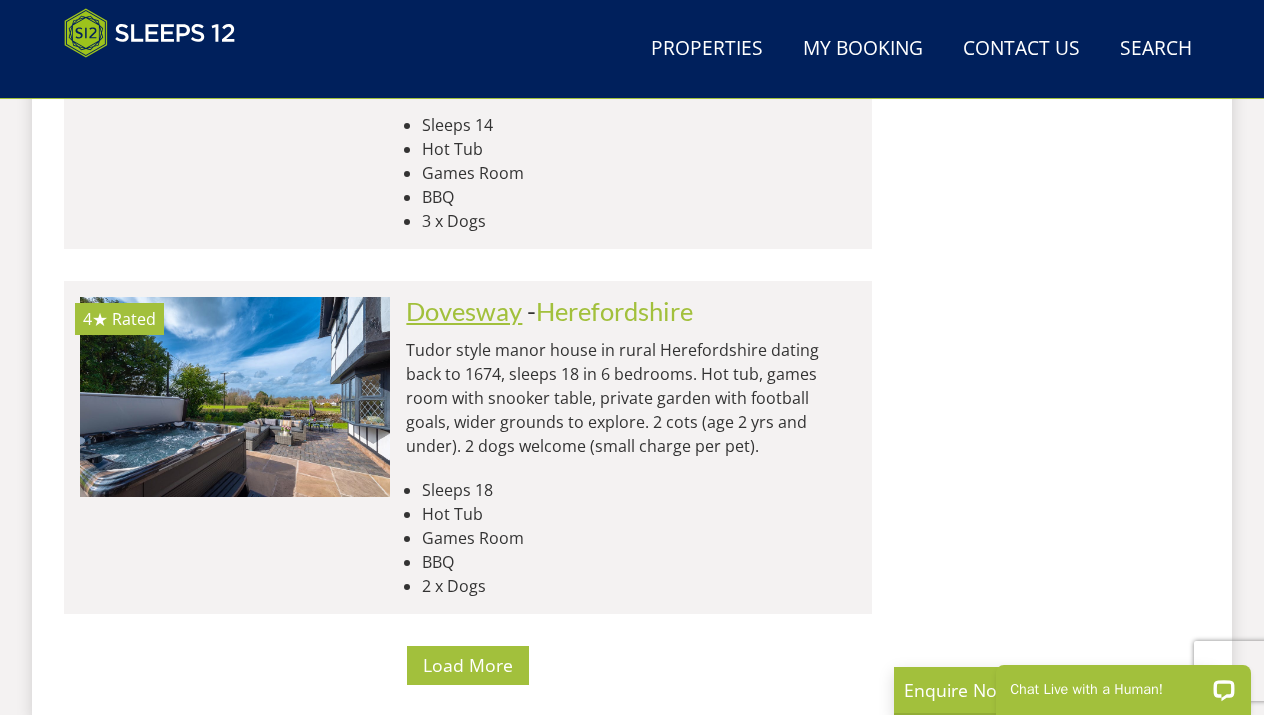 click on "Dovesway" at bounding box center (464, 311) 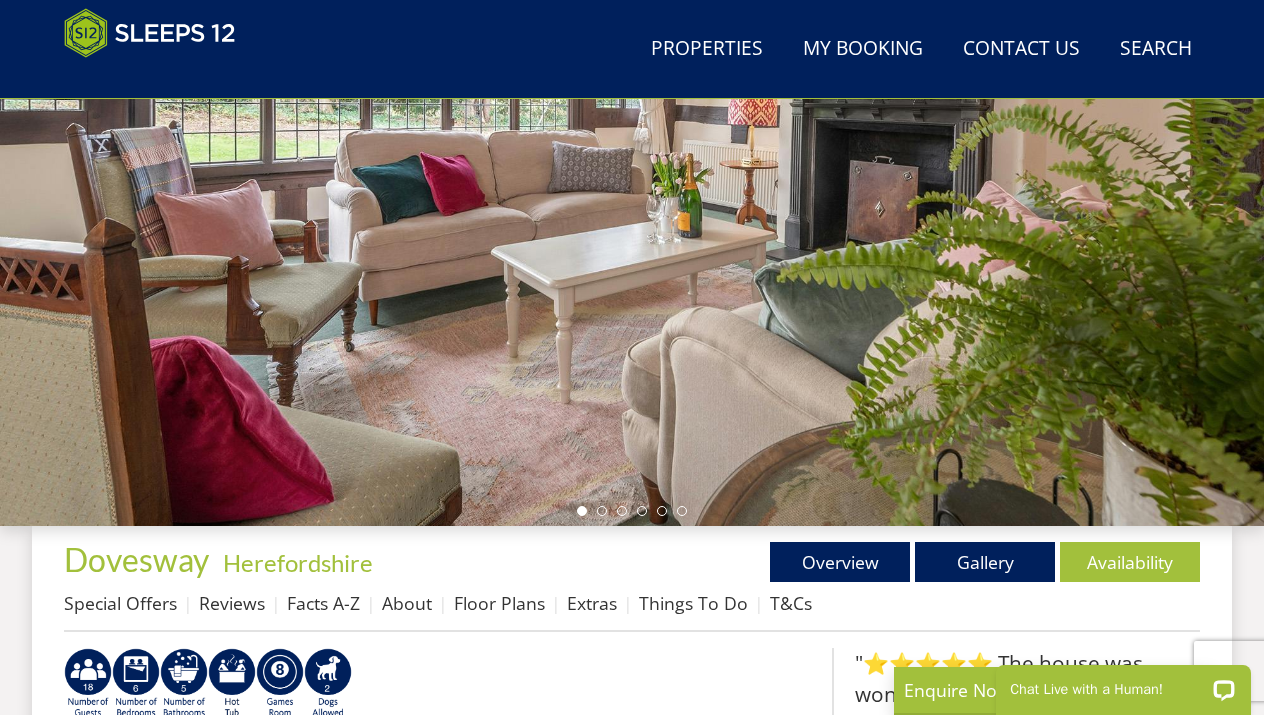 scroll, scrollTop: 168, scrollLeft: 0, axis: vertical 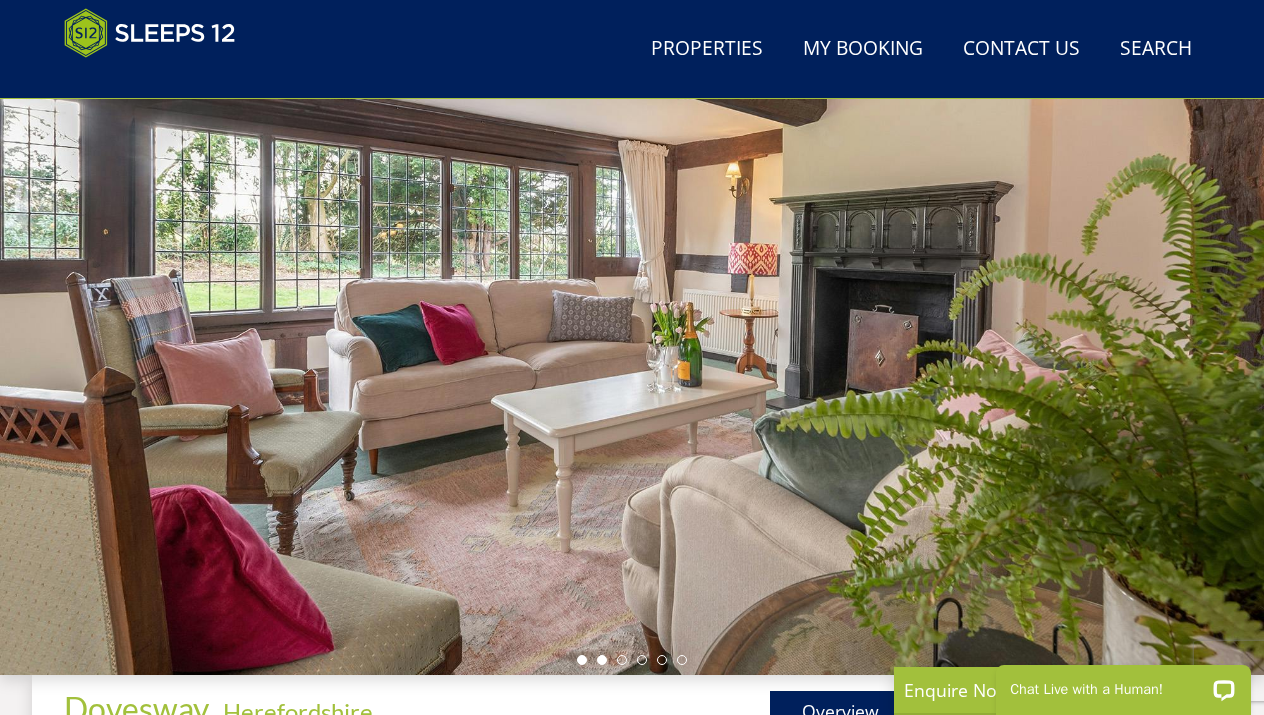 click at bounding box center (602, 660) 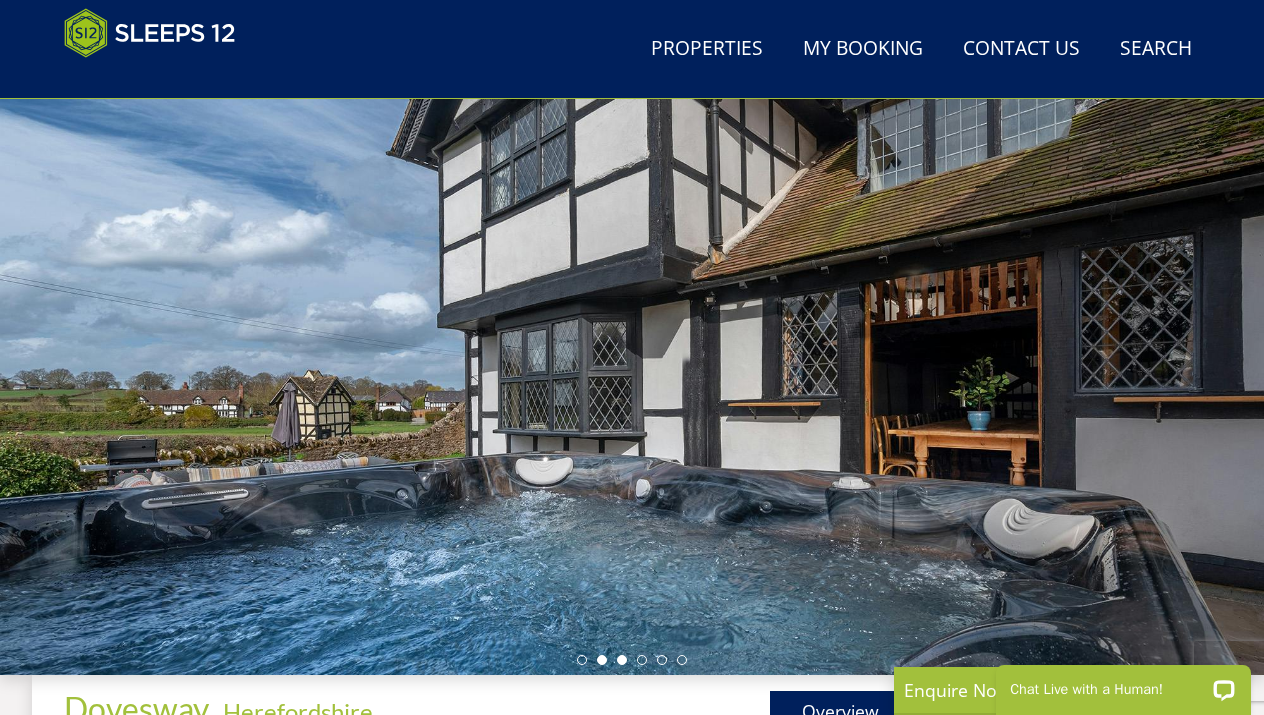 click at bounding box center [622, 660] 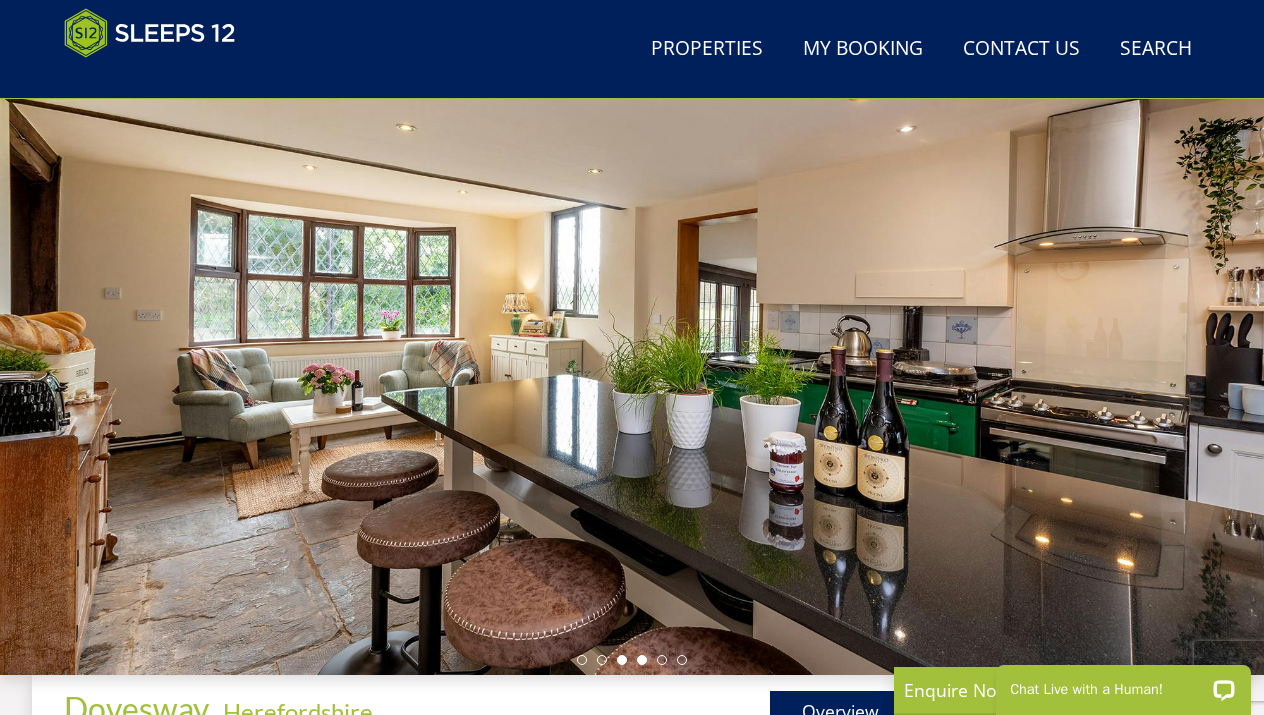 click at bounding box center (642, 660) 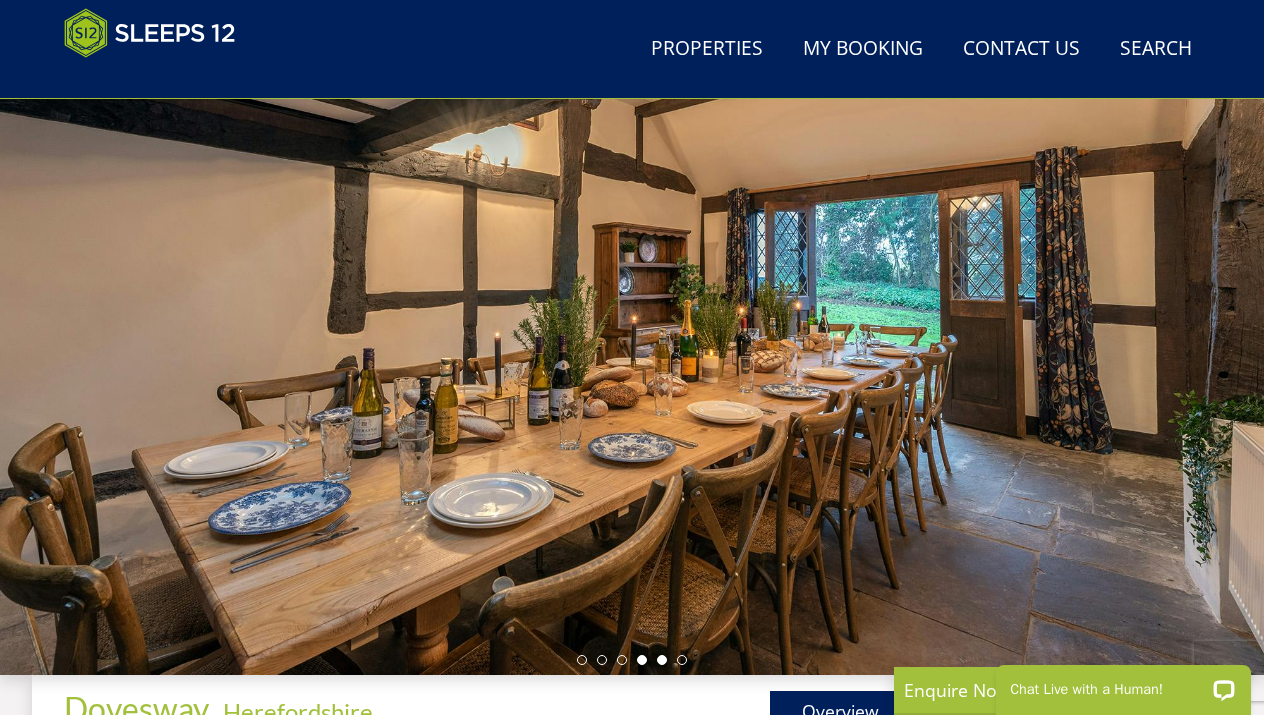 click at bounding box center (662, 660) 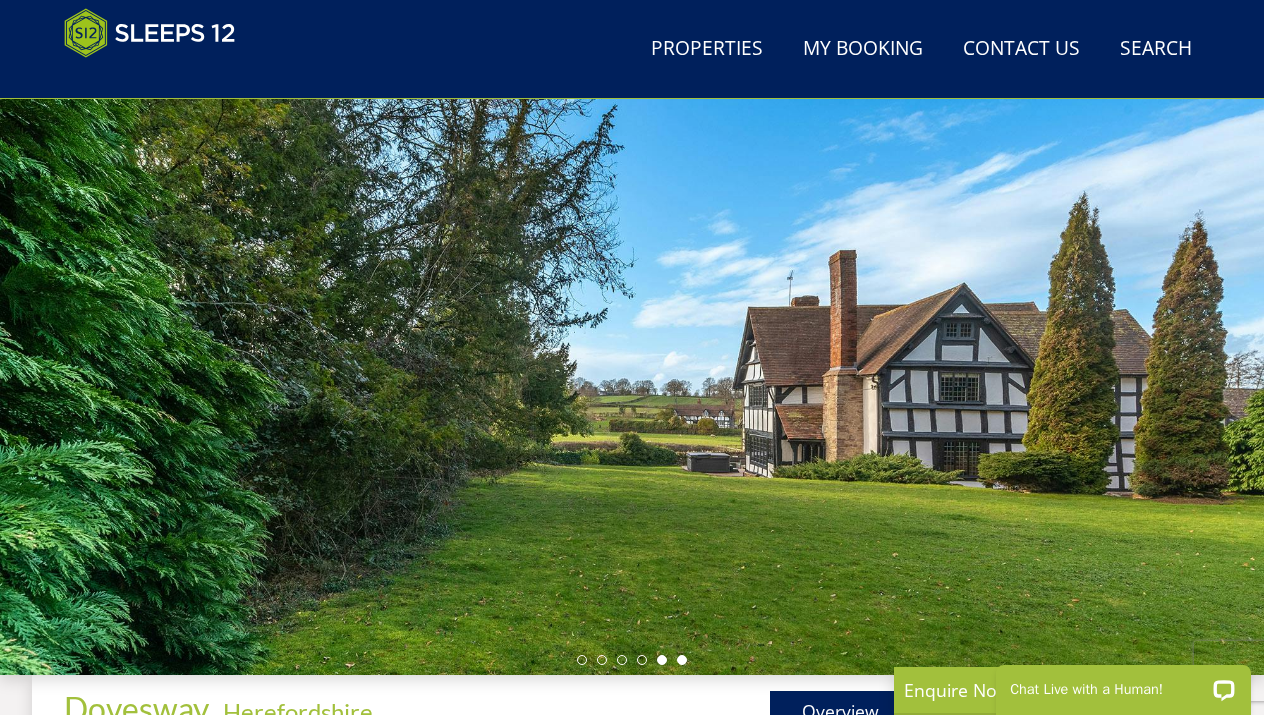 click at bounding box center (682, 660) 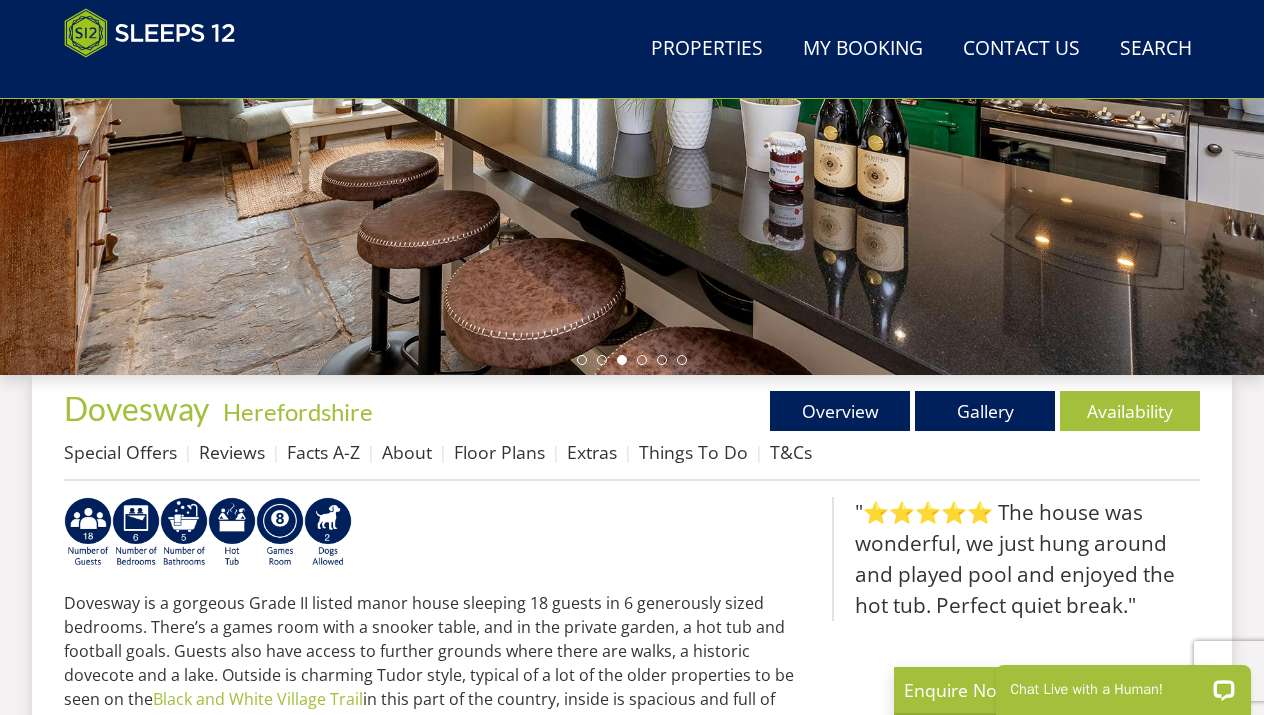 scroll, scrollTop: 469, scrollLeft: 0, axis: vertical 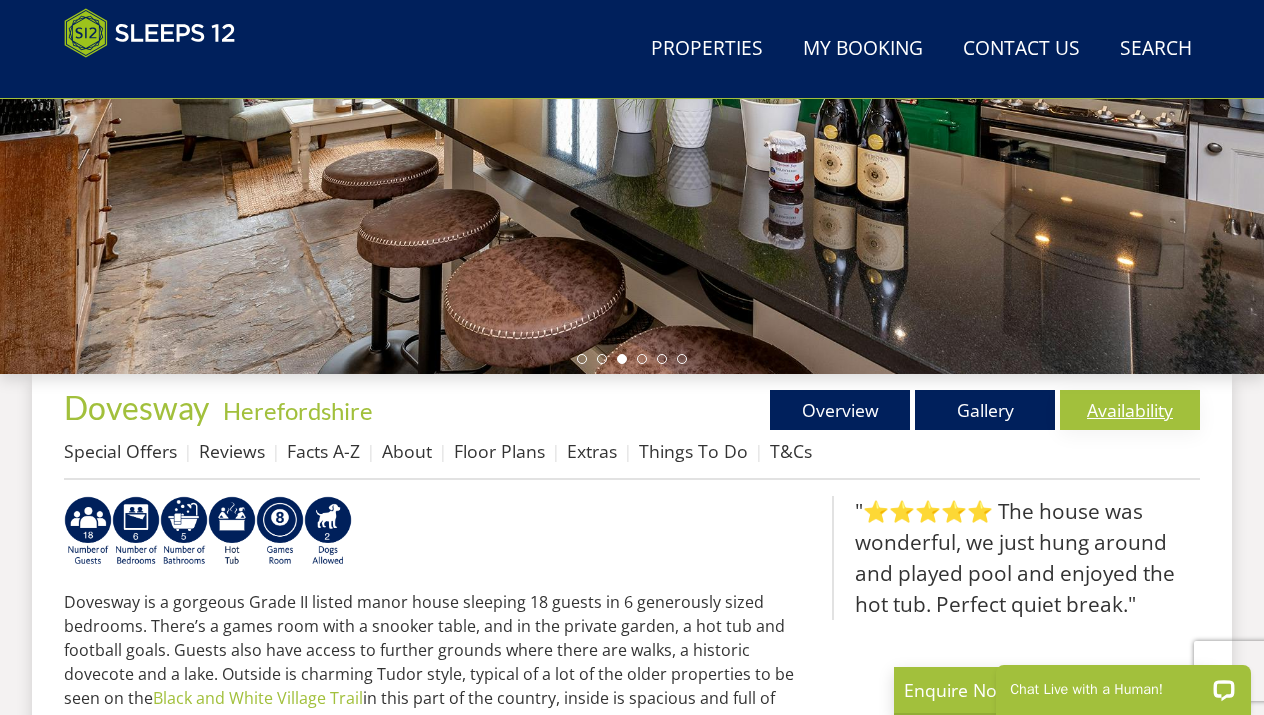 click on "Availability" at bounding box center (1130, 410) 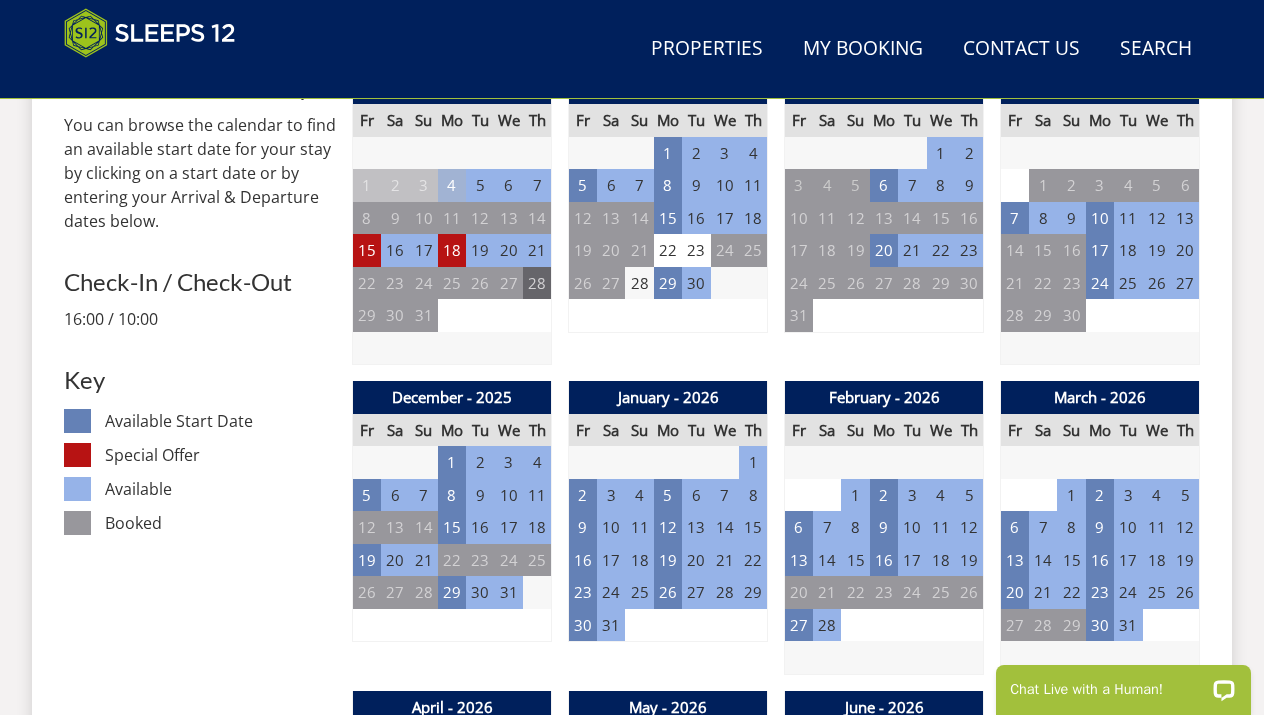 scroll, scrollTop: 907, scrollLeft: 0, axis: vertical 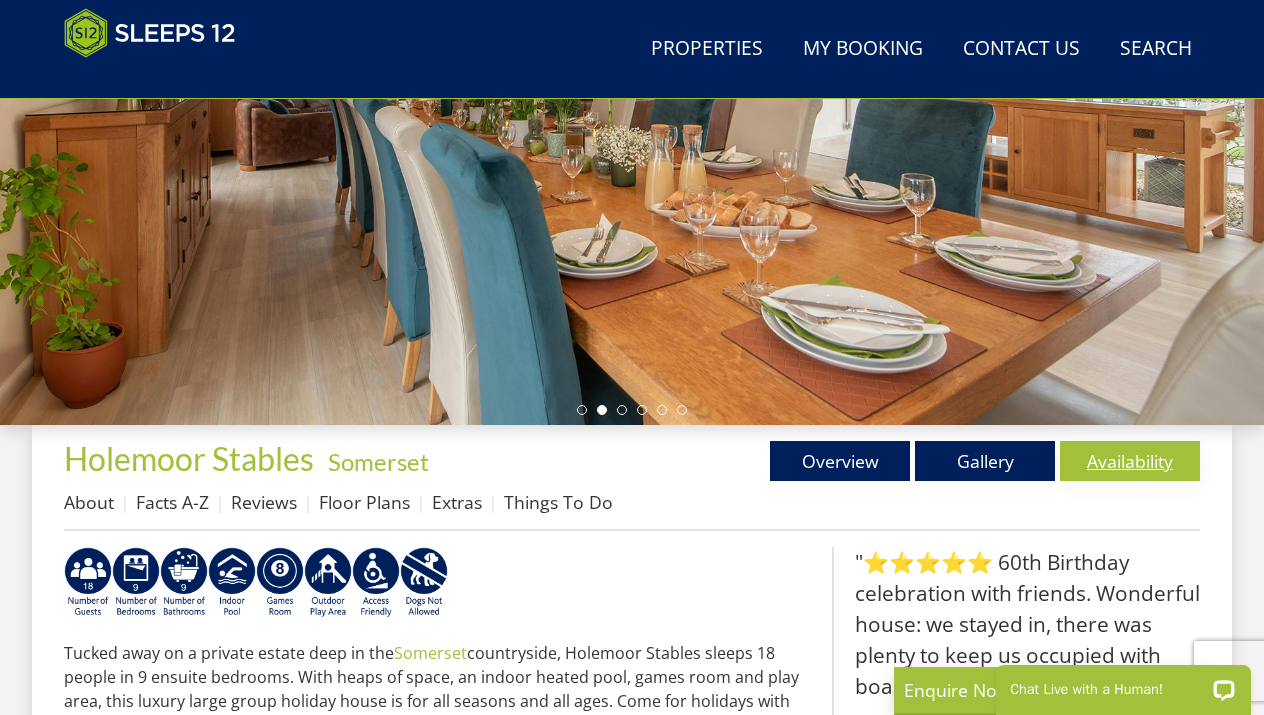 click on "Availability" at bounding box center (1130, 461) 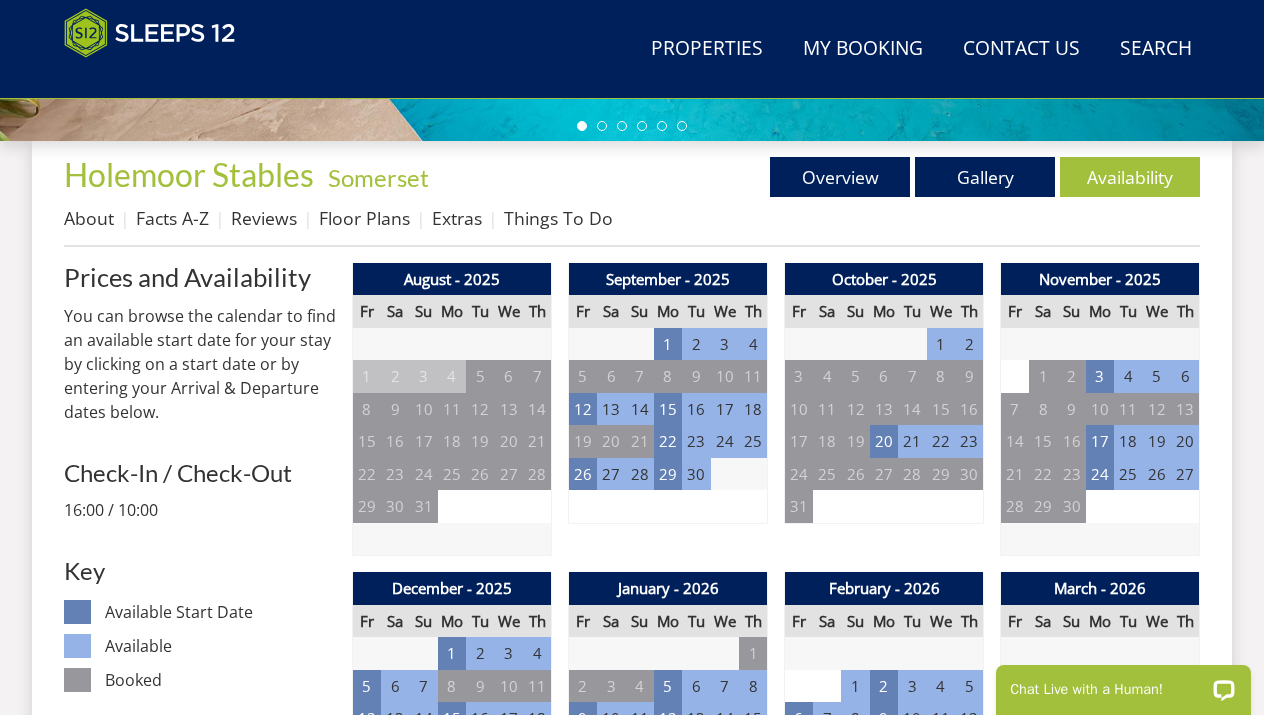 scroll, scrollTop: 705, scrollLeft: 0, axis: vertical 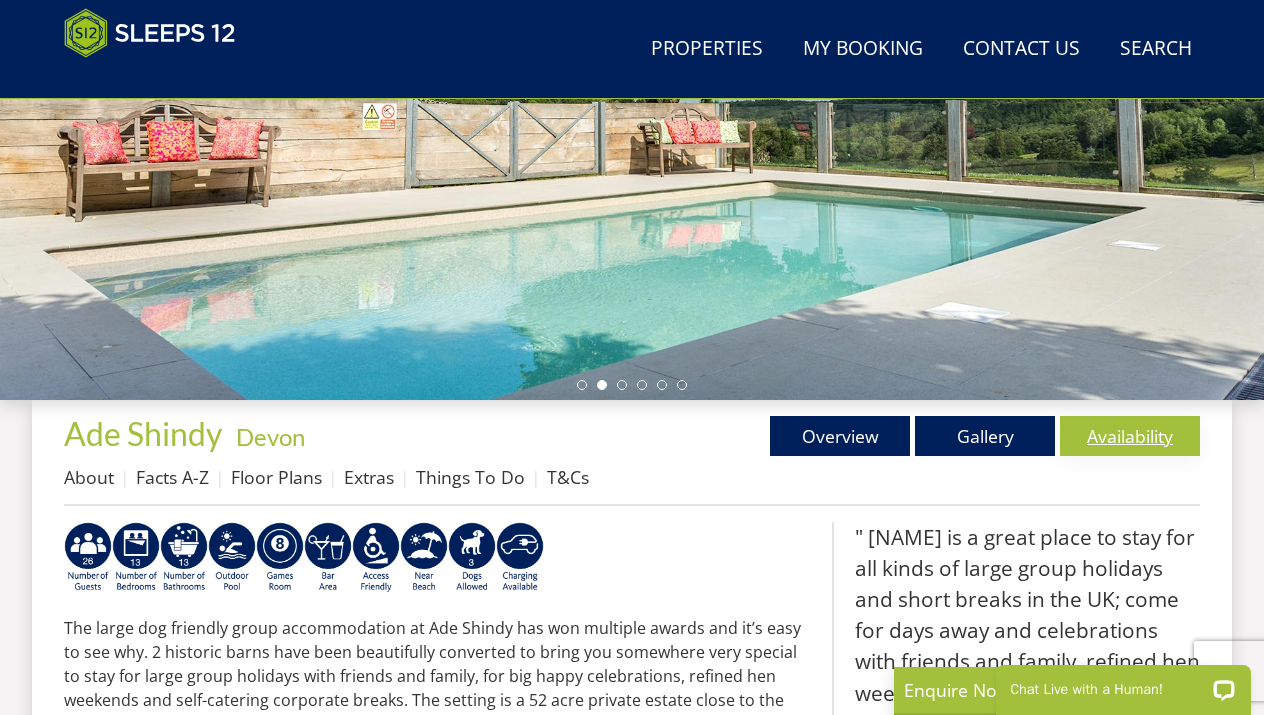 click on "Availability" at bounding box center [1130, 436] 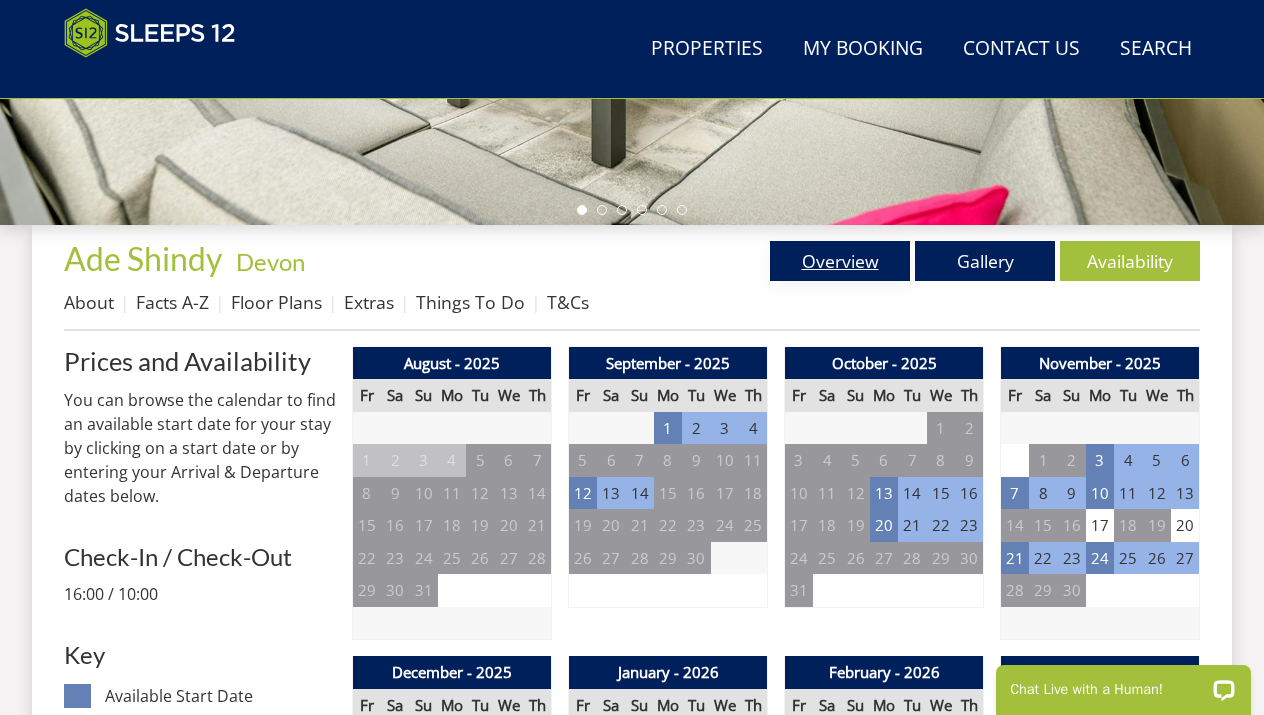 scroll, scrollTop: 623, scrollLeft: 0, axis: vertical 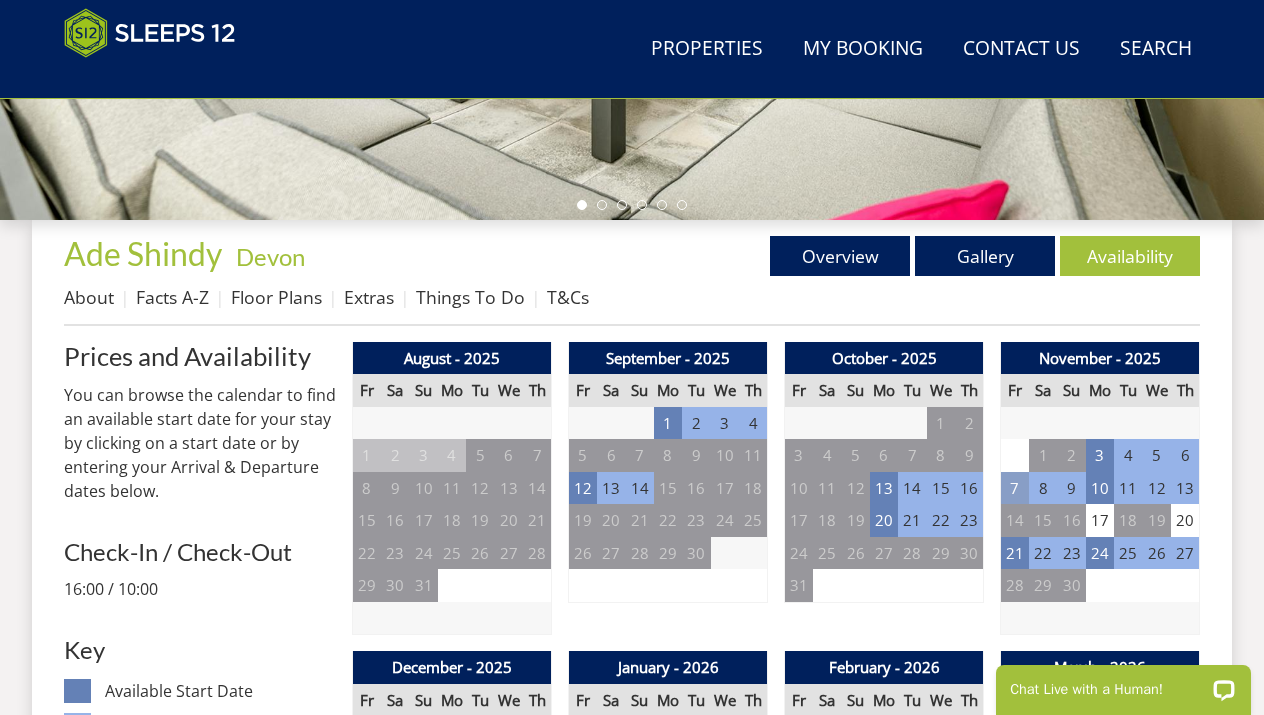 click on "7" at bounding box center [1015, 488] 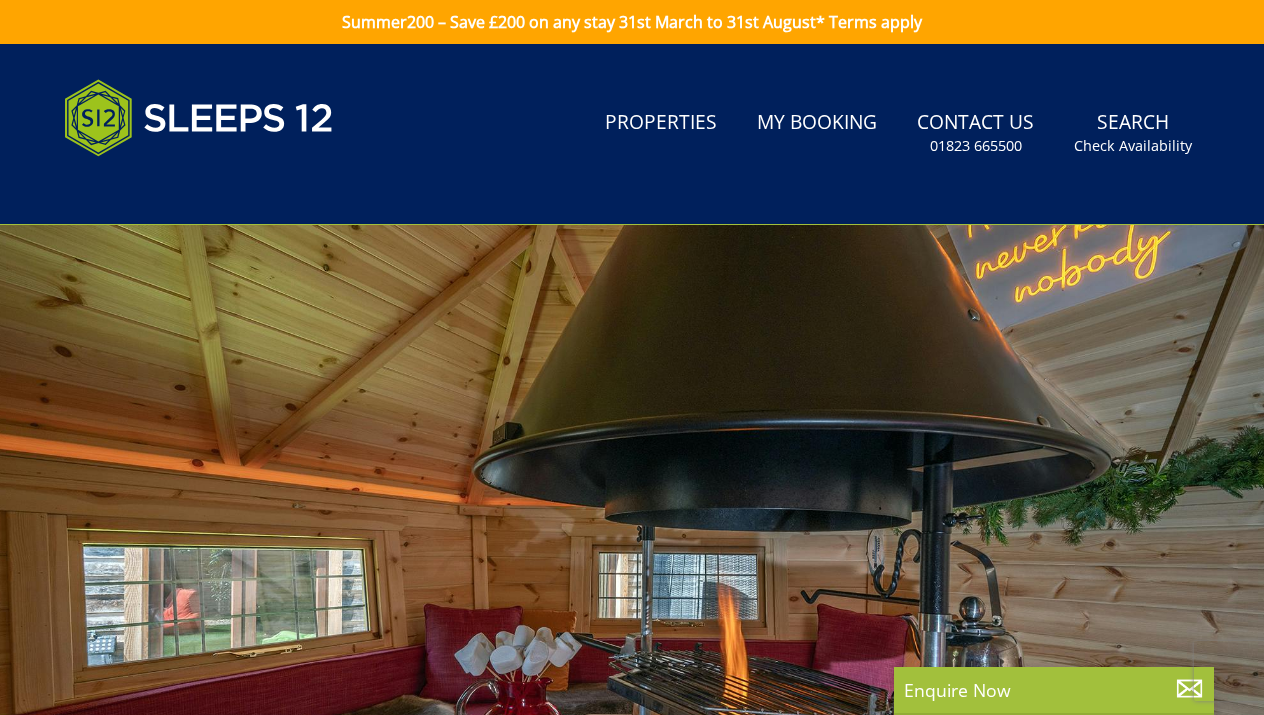 scroll, scrollTop: 0, scrollLeft: 0, axis: both 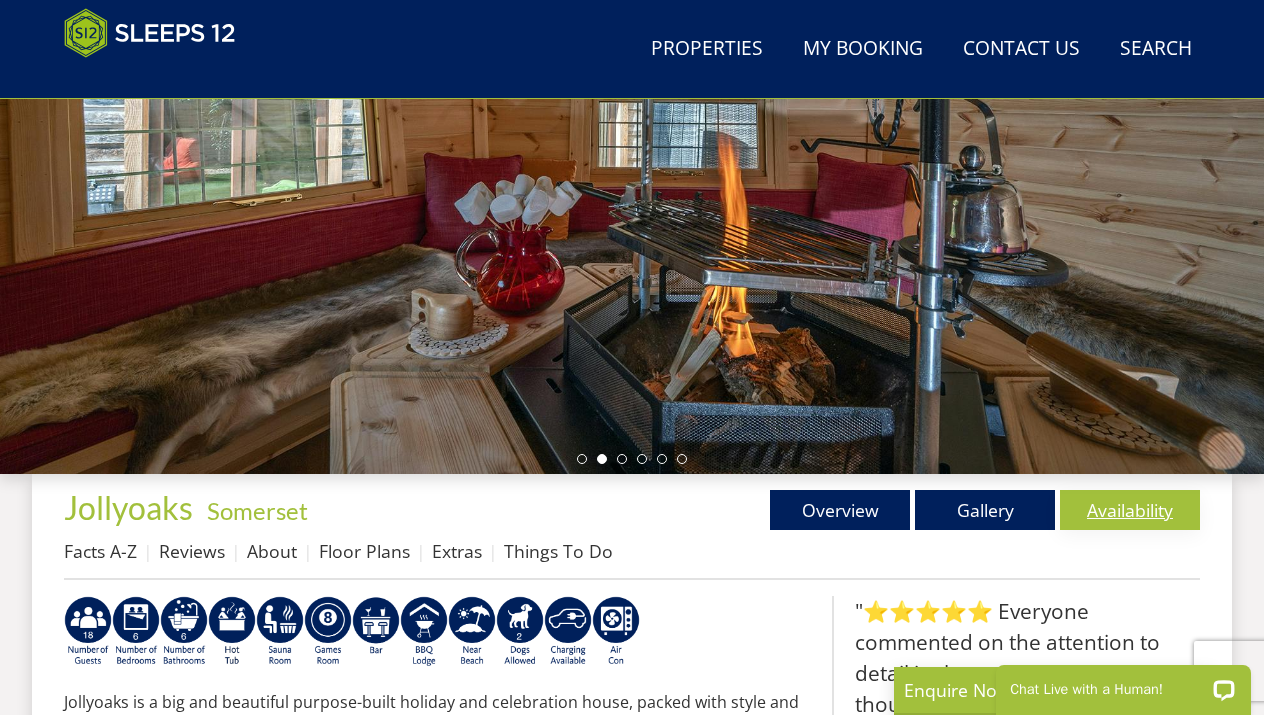 click on "Availability" at bounding box center [1130, 510] 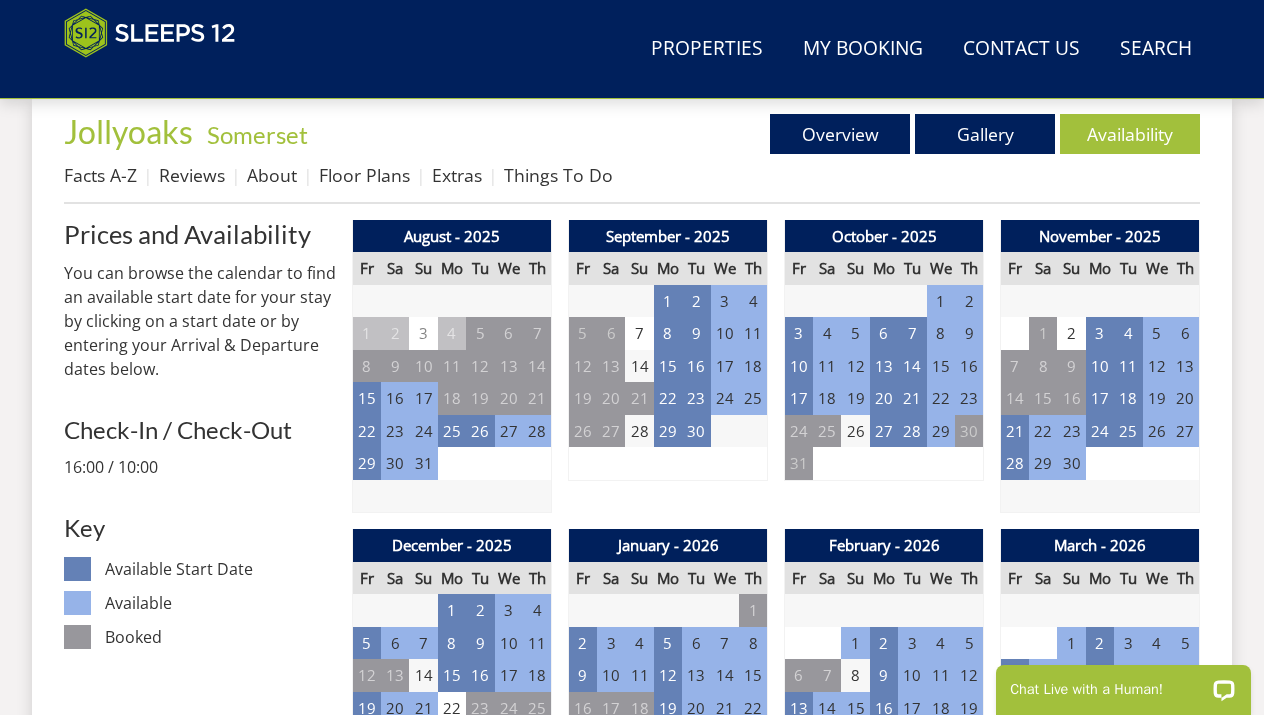 scroll, scrollTop: 775, scrollLeft: 0, axis: vertical 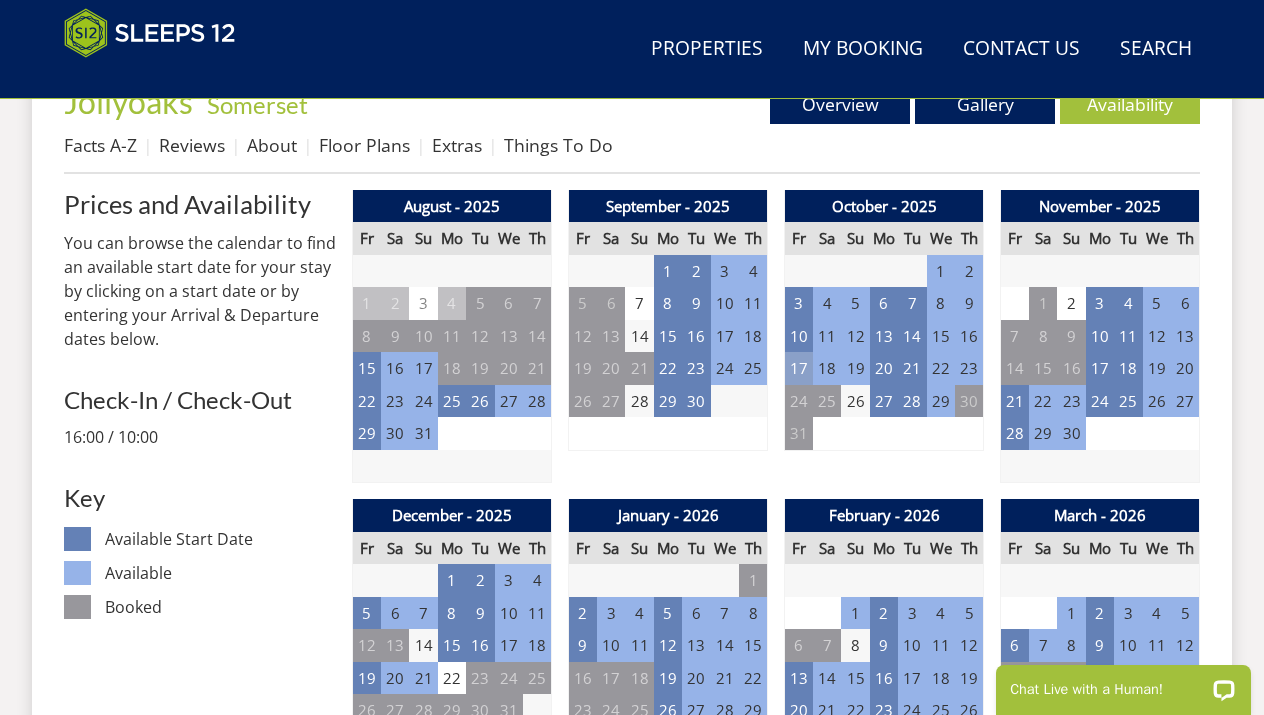 click on "17" at bounding box center [799, 368] 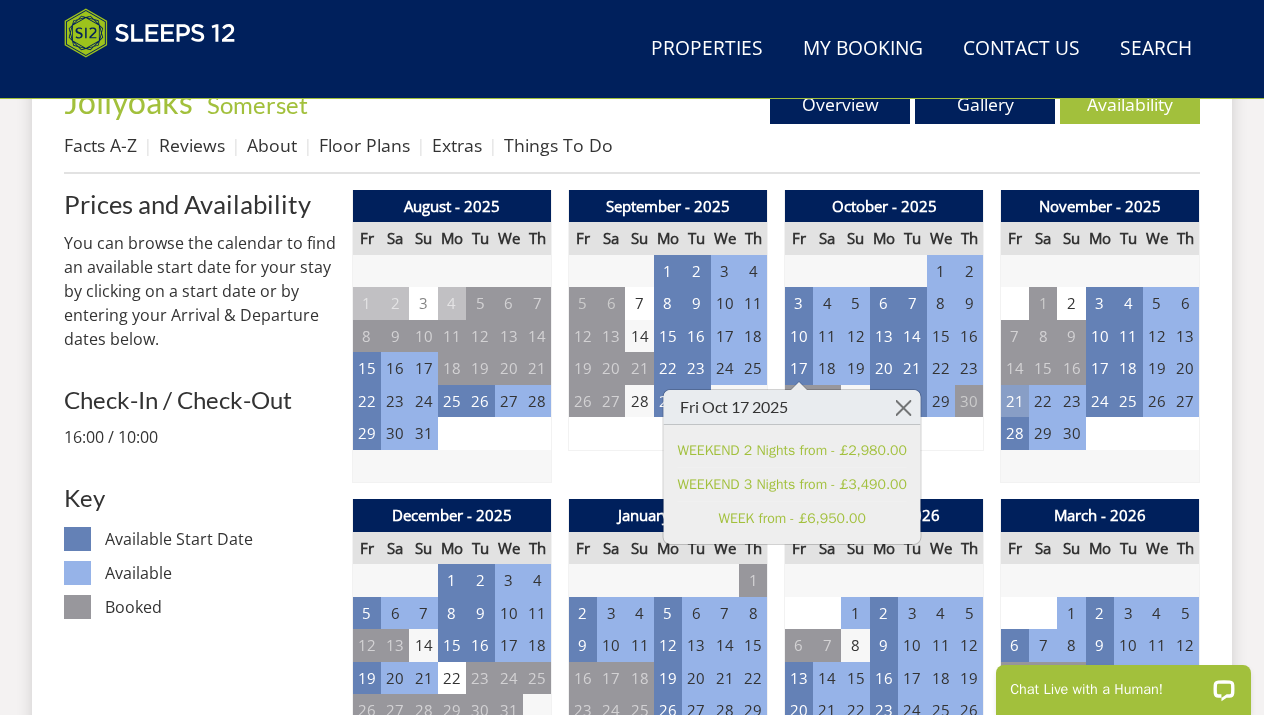 click on "21" at bounding box center (1015, 401) 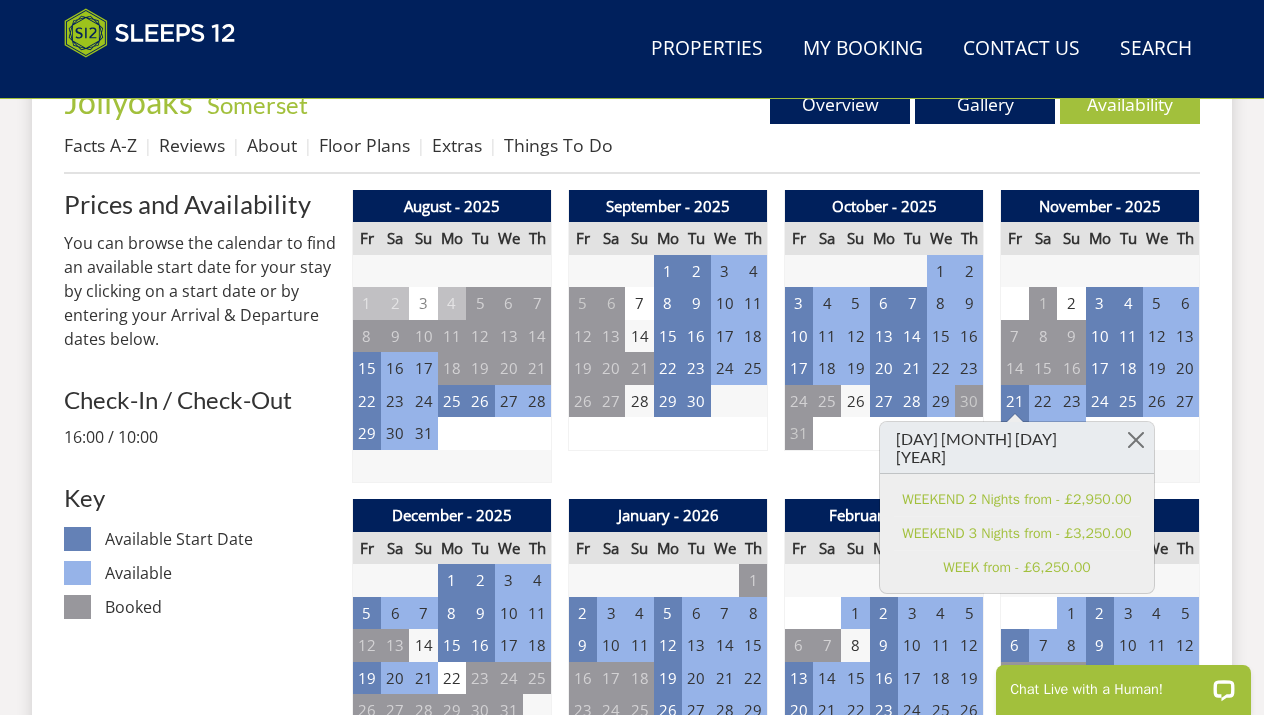 click on "You can browse the calendar to find an available start date for your stay by clicking on a start date or by entering your Arrival & Departure dates below." at bounding box center [200, 291] 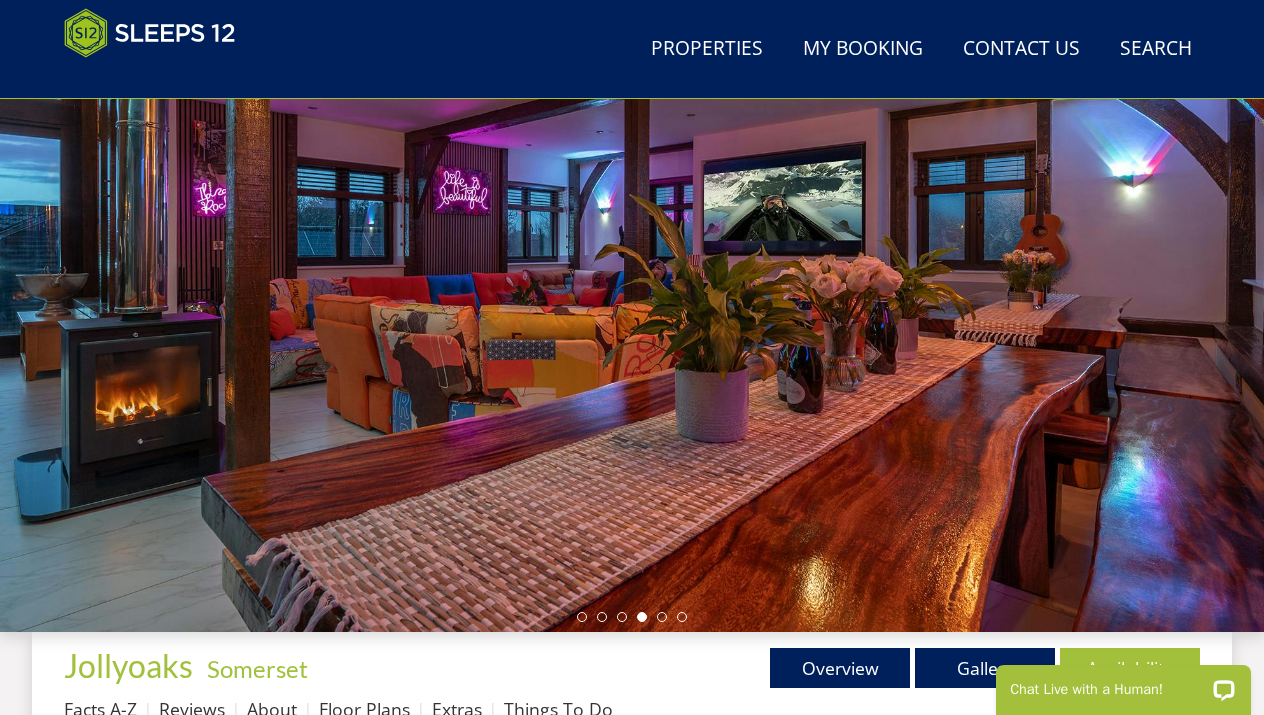 scroll, scrollTop: 215, scrollLeft: 0, axis: vertical 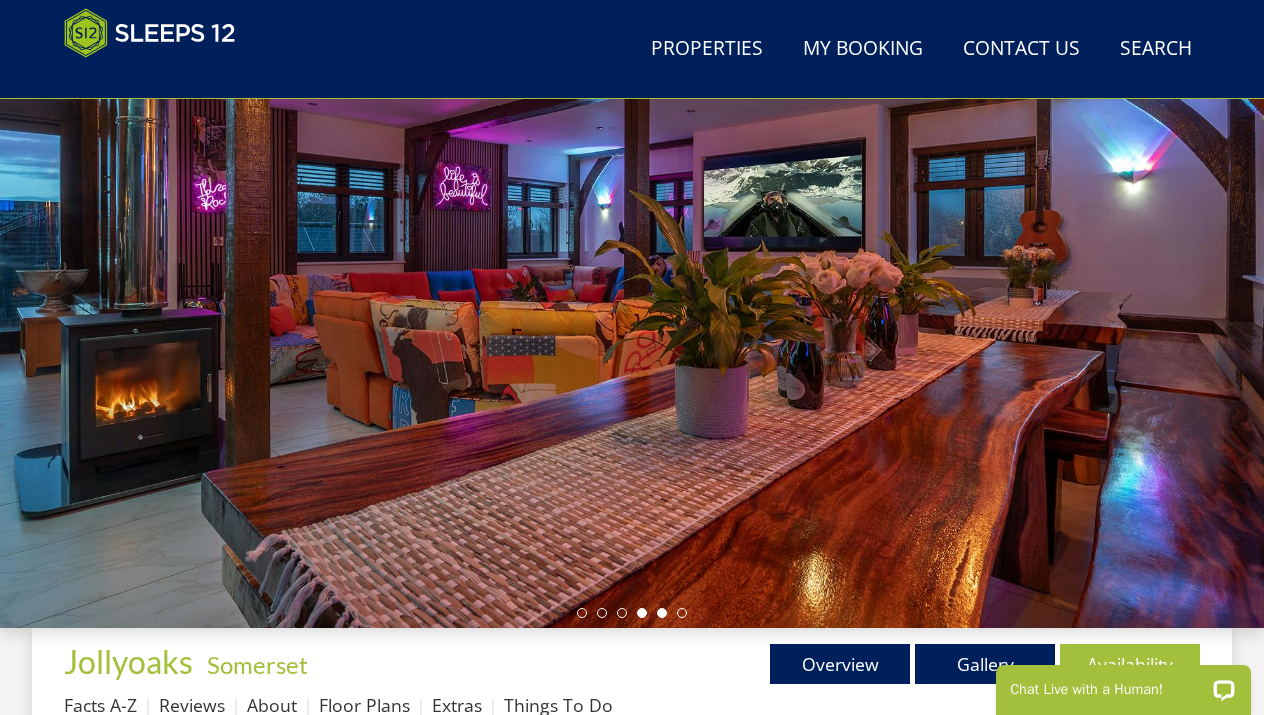 click at bounding box center (662, 613) 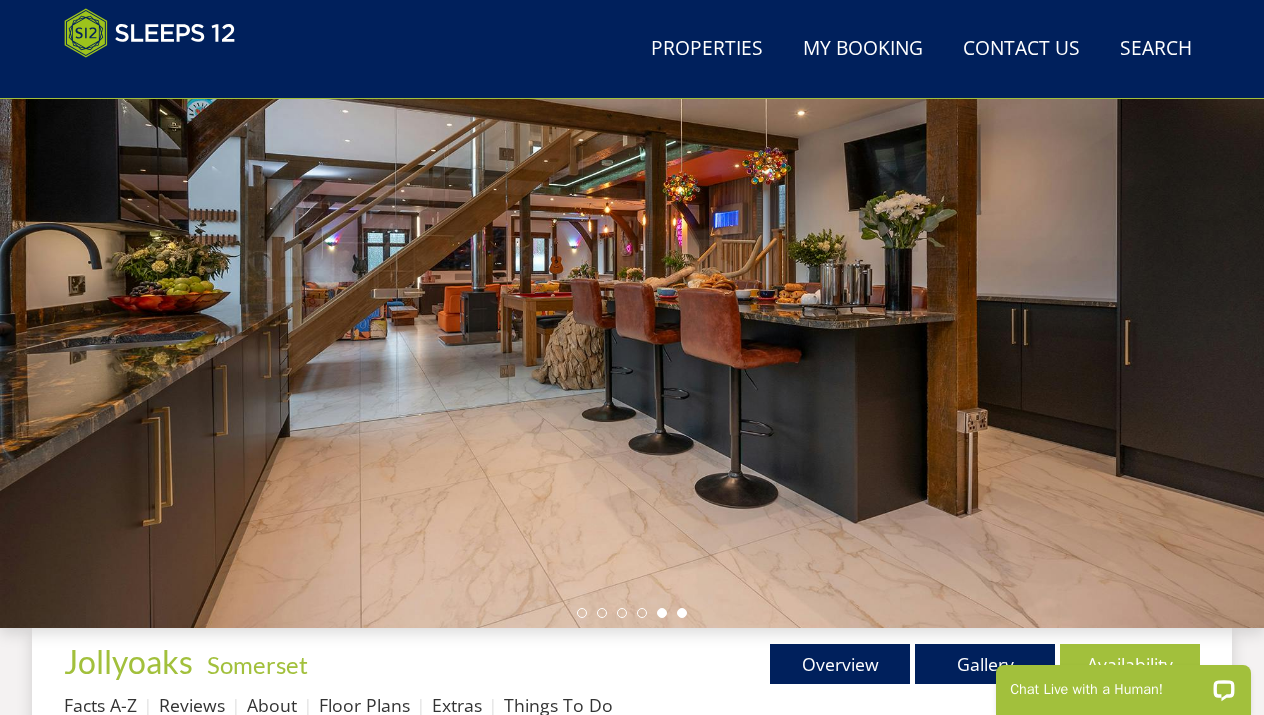 click at bounding box center (682, 613) 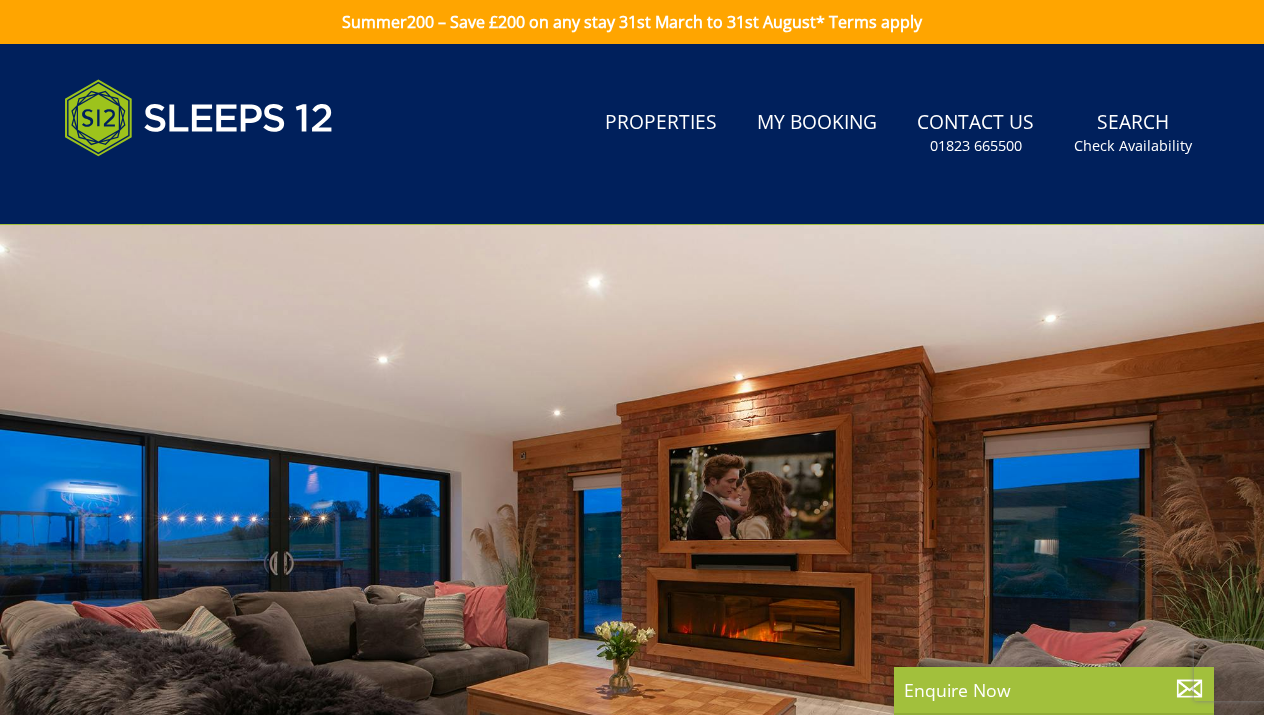 scroll, scrollTop: 0, scrollLeft: 0, axis: both 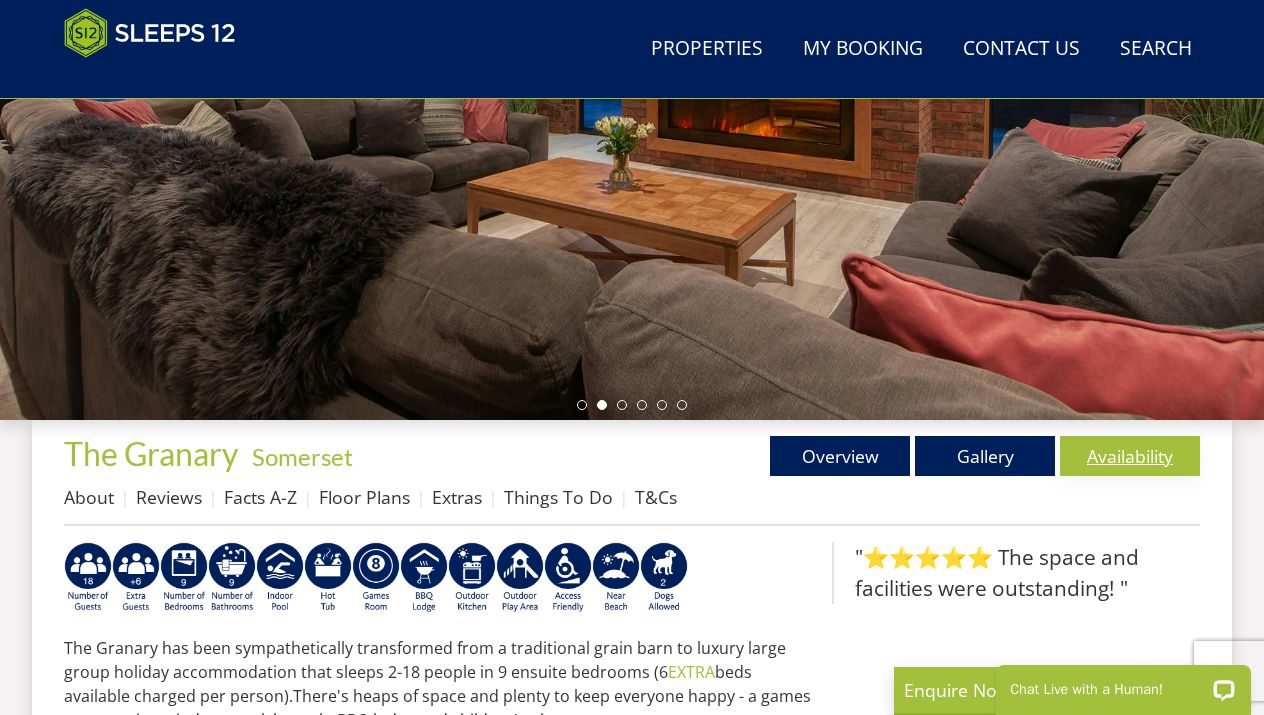 click on "Availability" at bounding box center (1130, 456) 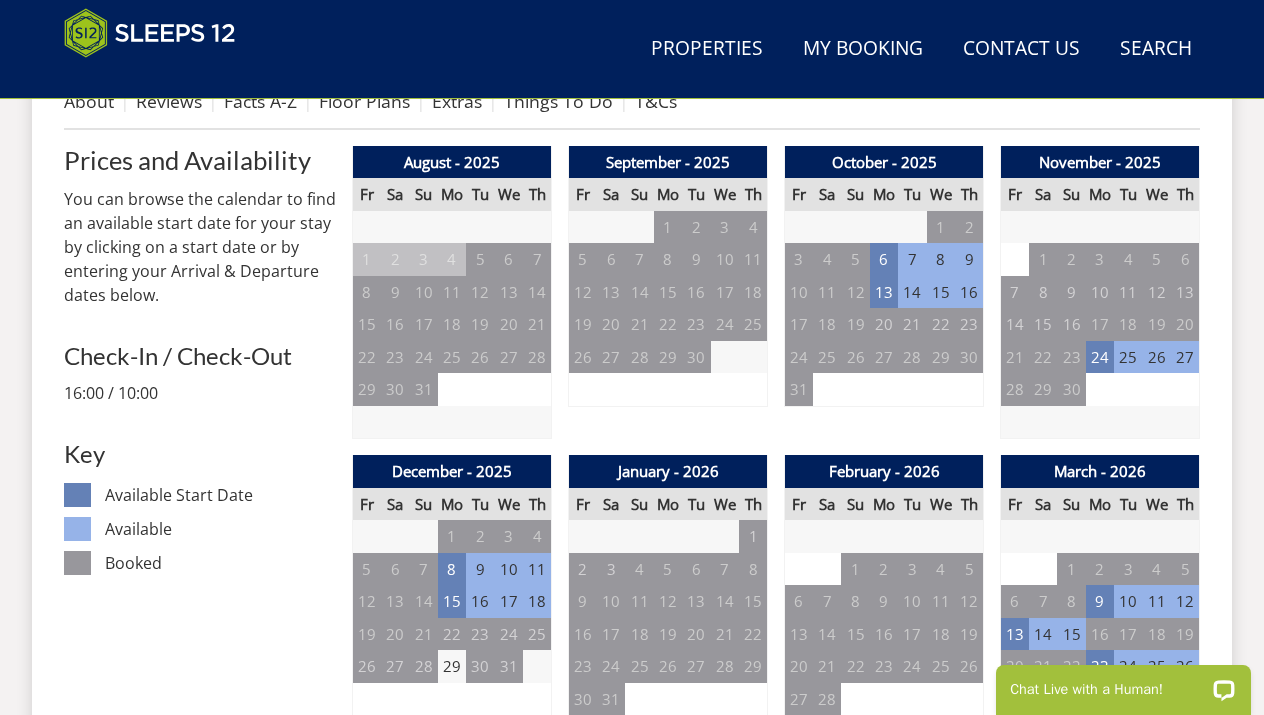 scroll, scrollTop: 0, scrollLeft: 0, axis: both 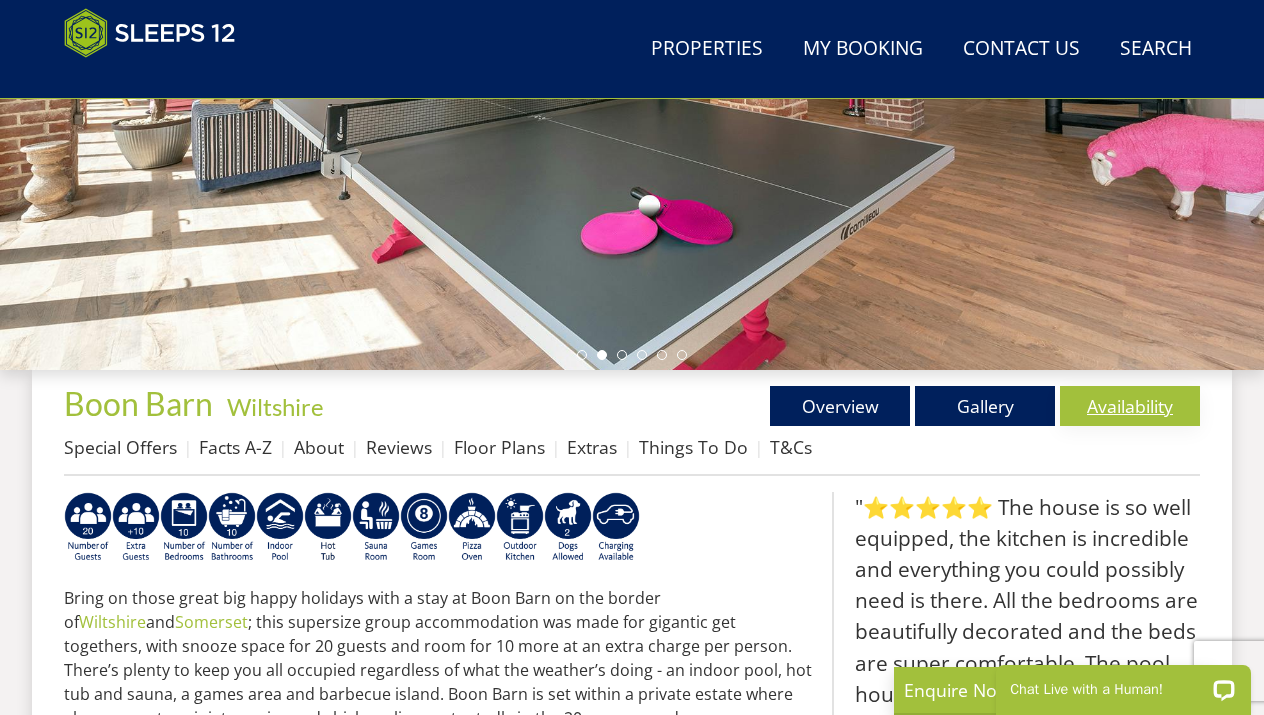 click on "Availability" at bounding box center (1130, 406) 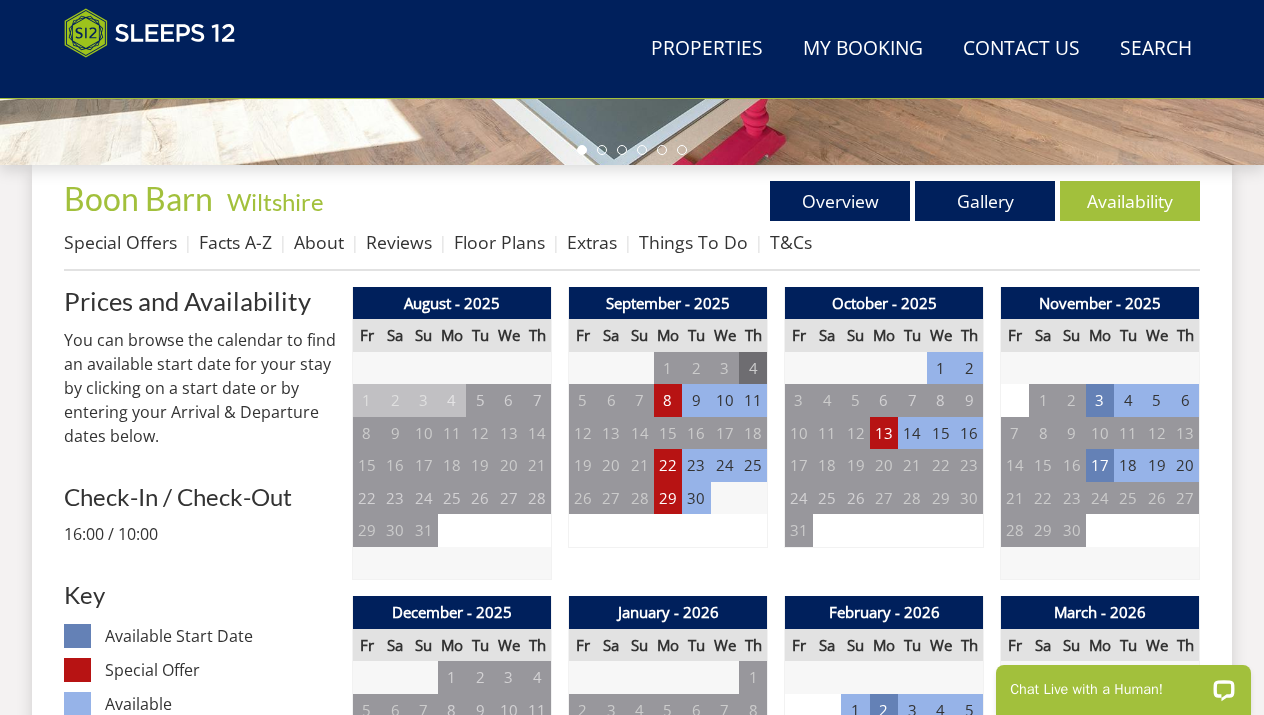 scroll, scrollTop: 683, scrollLeft: 0, axis: vertical 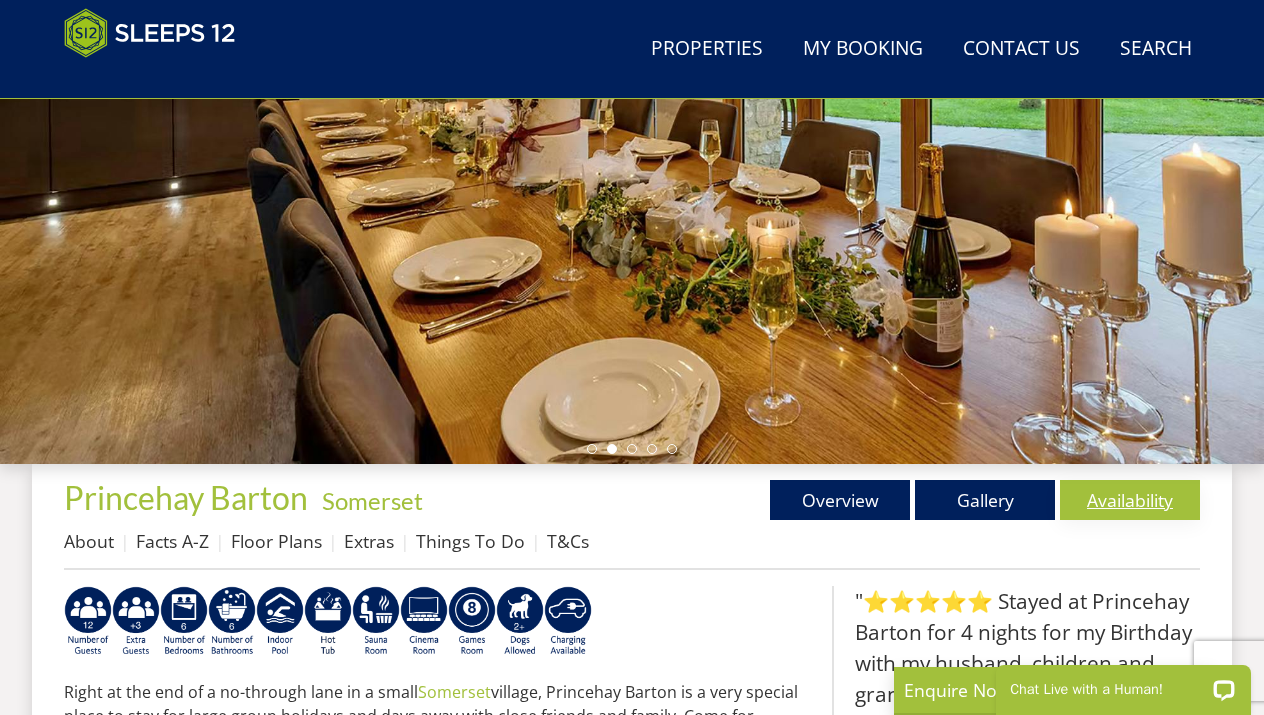 click on "Availability" at bounding box center (1130, 500) 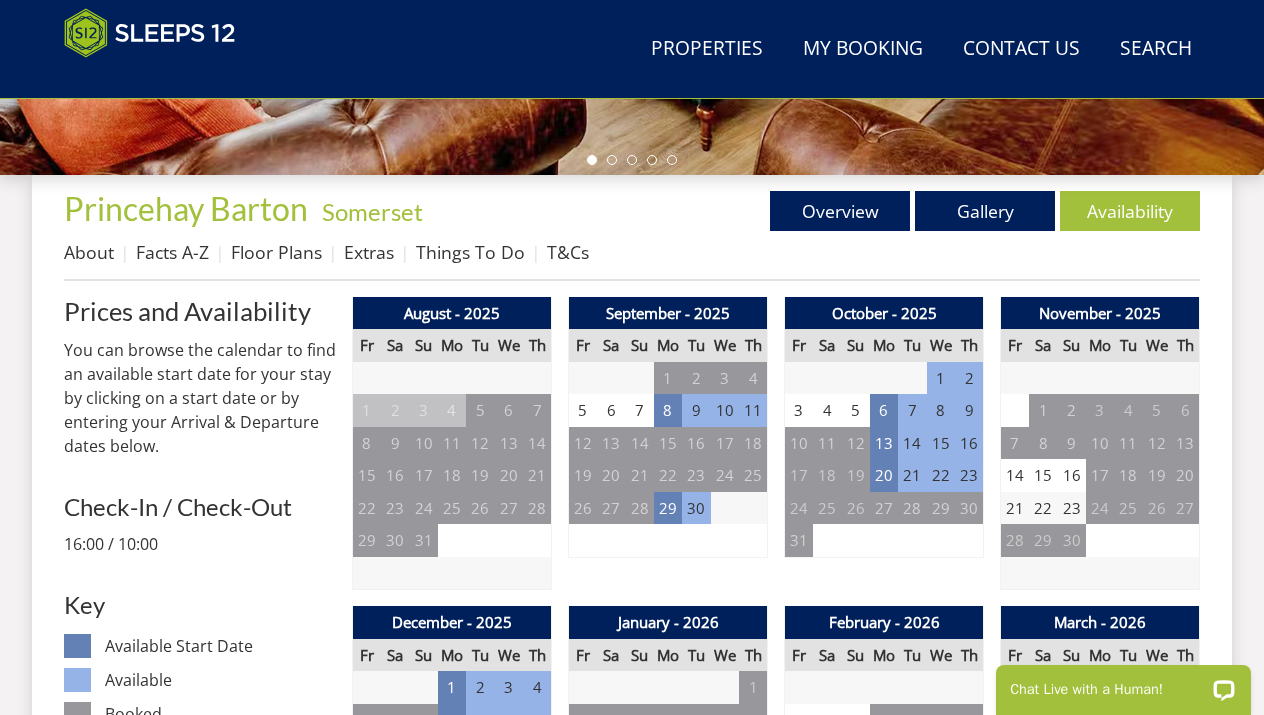 scroll, scrollTop: 677, scrollLeft: 0, axis: vertical 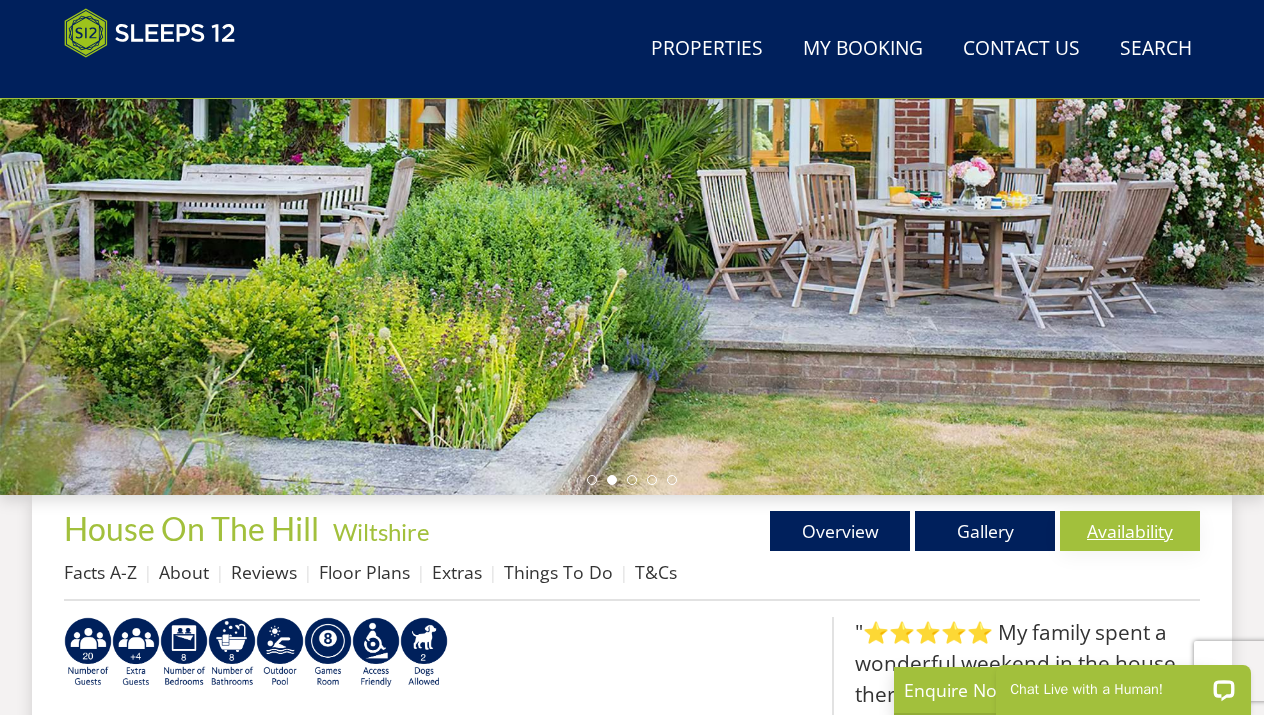 click on "Availability" at bounding box center [1130, 531] 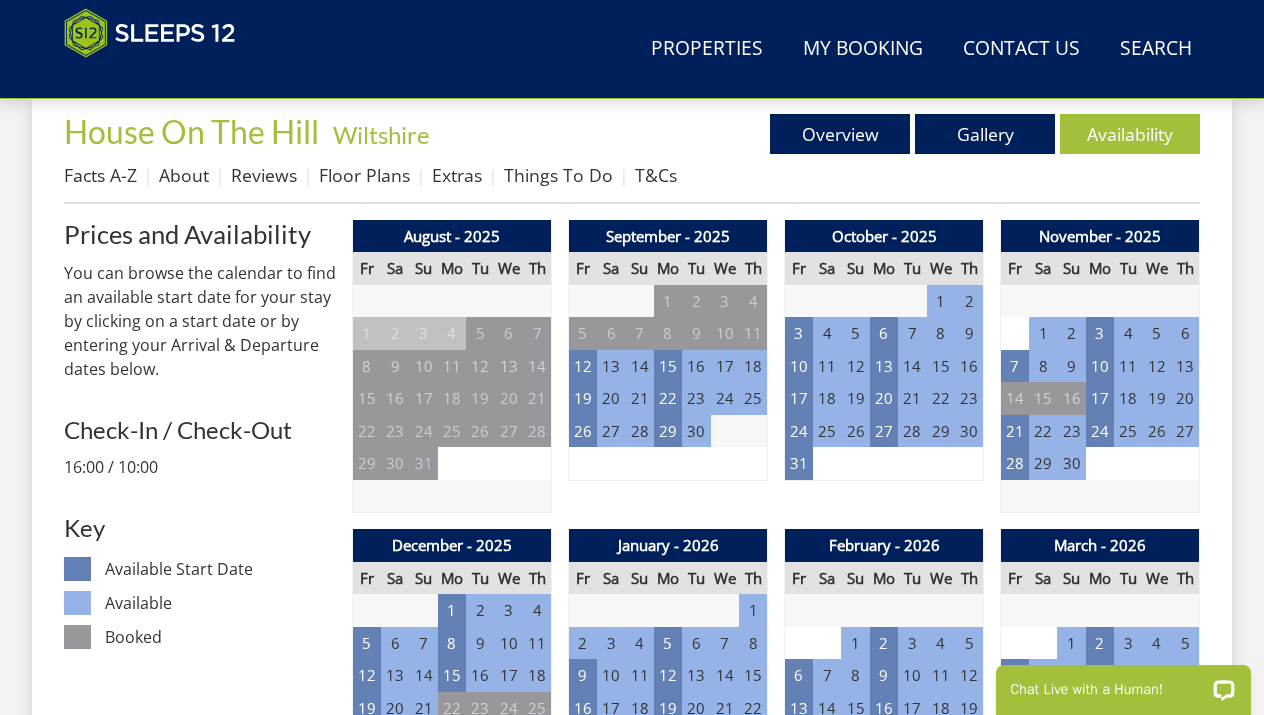 scroll, scrollTop: 743, scrollLeft: 0, axis: vertical 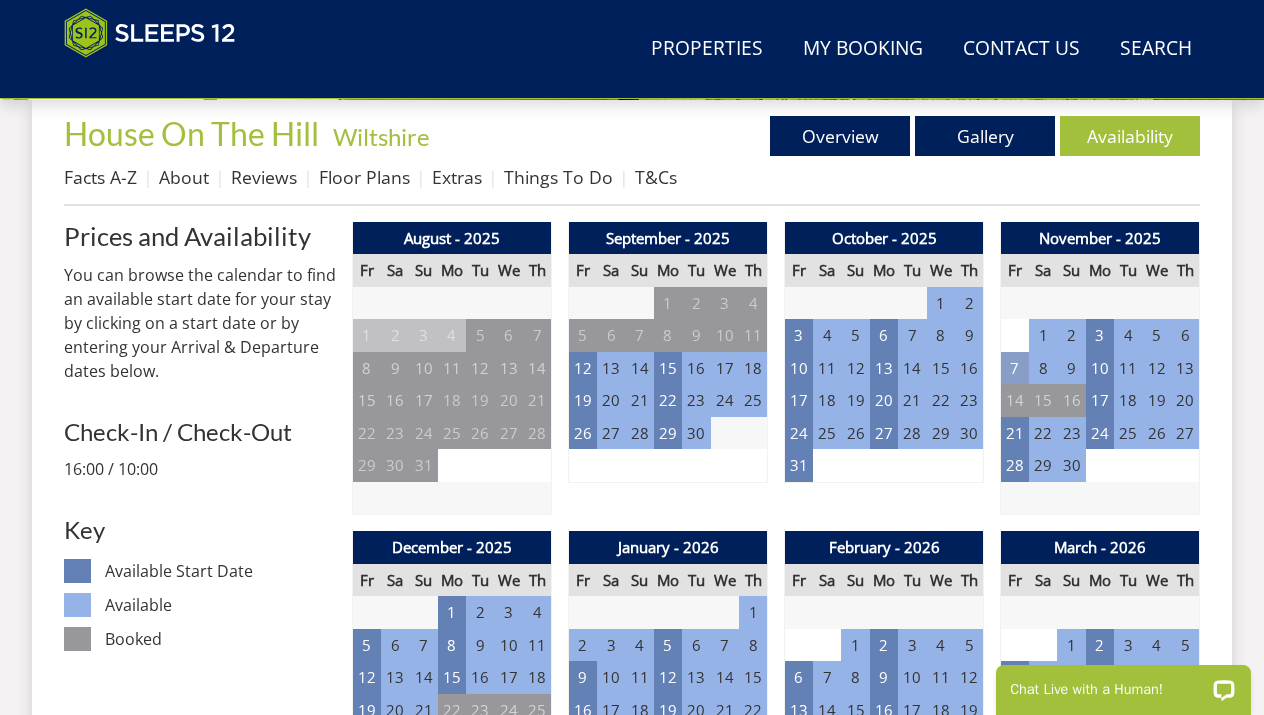 click on "7" at bounding box center (1015, 368) 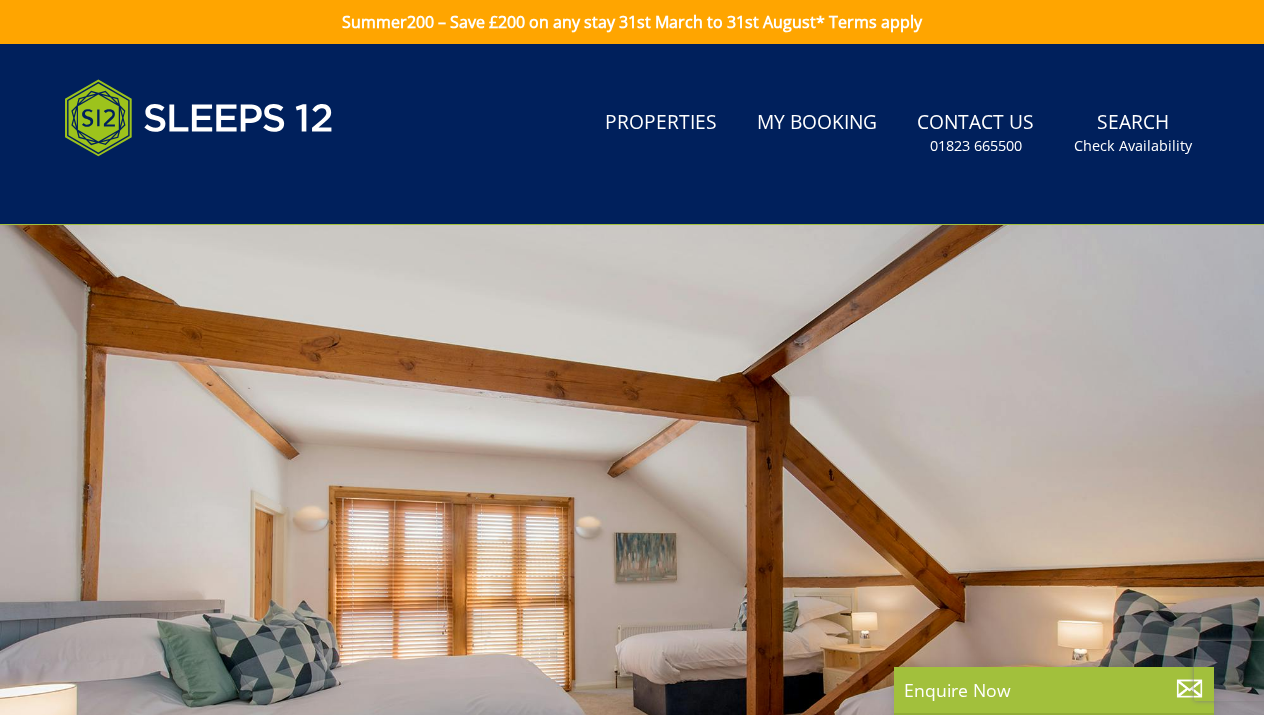 scroll, scrollTop: 0, scrollLeft: 0, axis: both 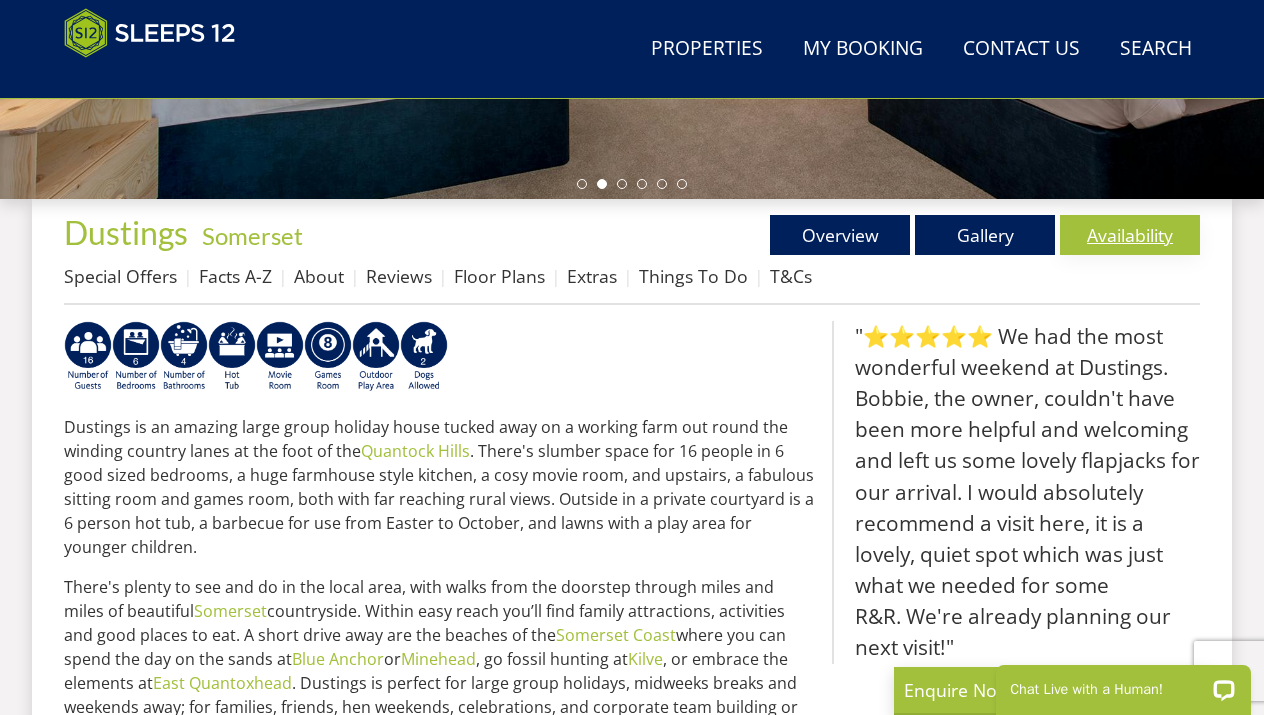 click on "Availability" at bounding box center [1130, 235] 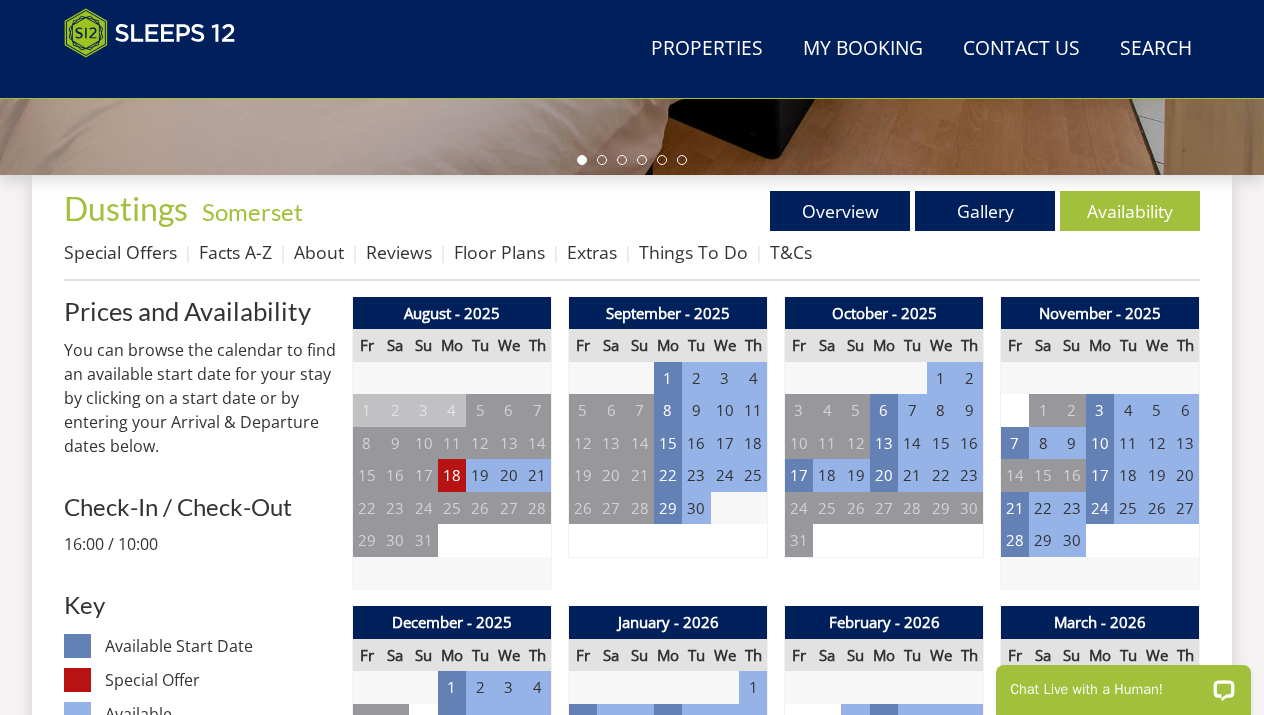 scroll, scrollTop: 0, scrollLeft: 0, axis: both 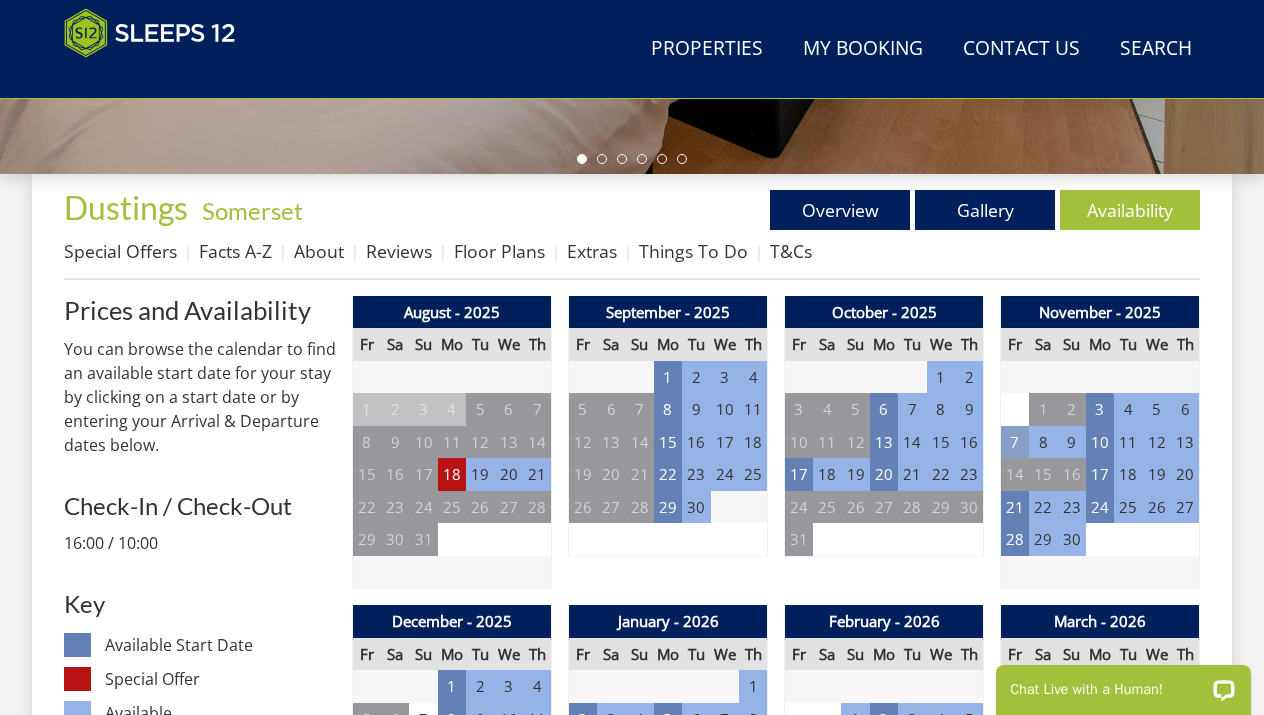 click on "7" at bounding box center [1015, 442] 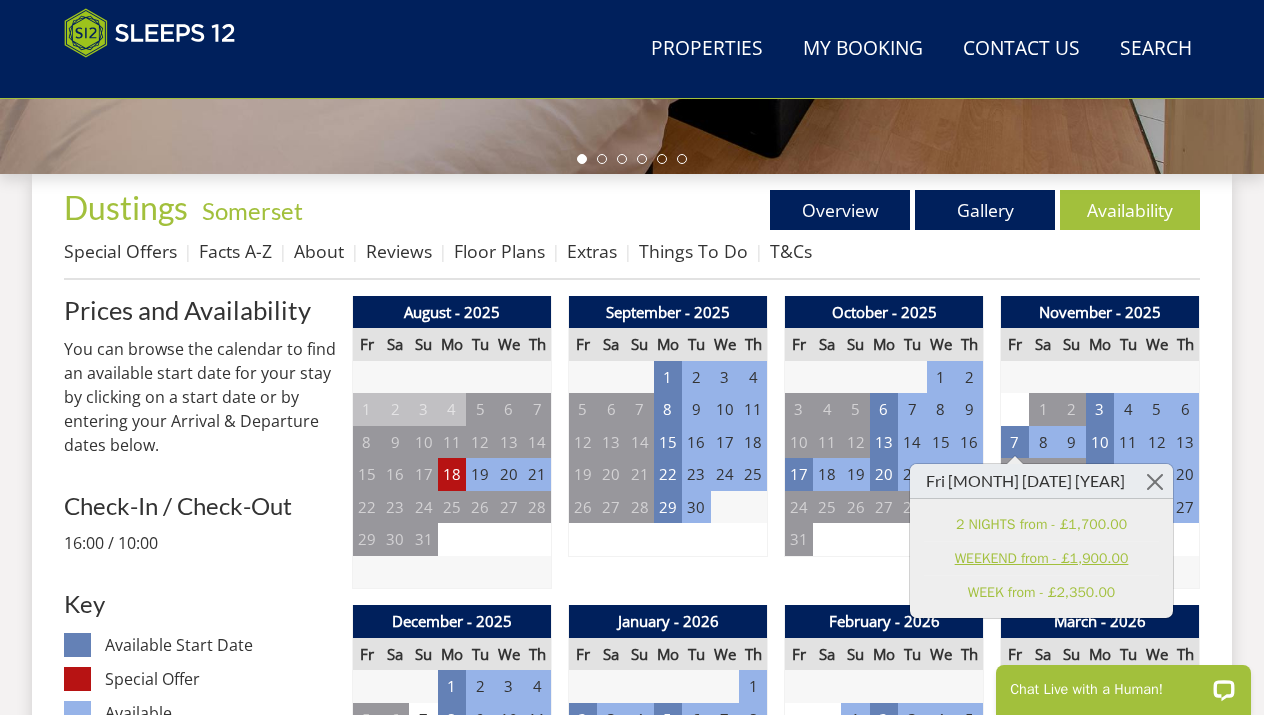 click on "WEEKEND from  - £1,900.00" at bounding box center [1041, 558] 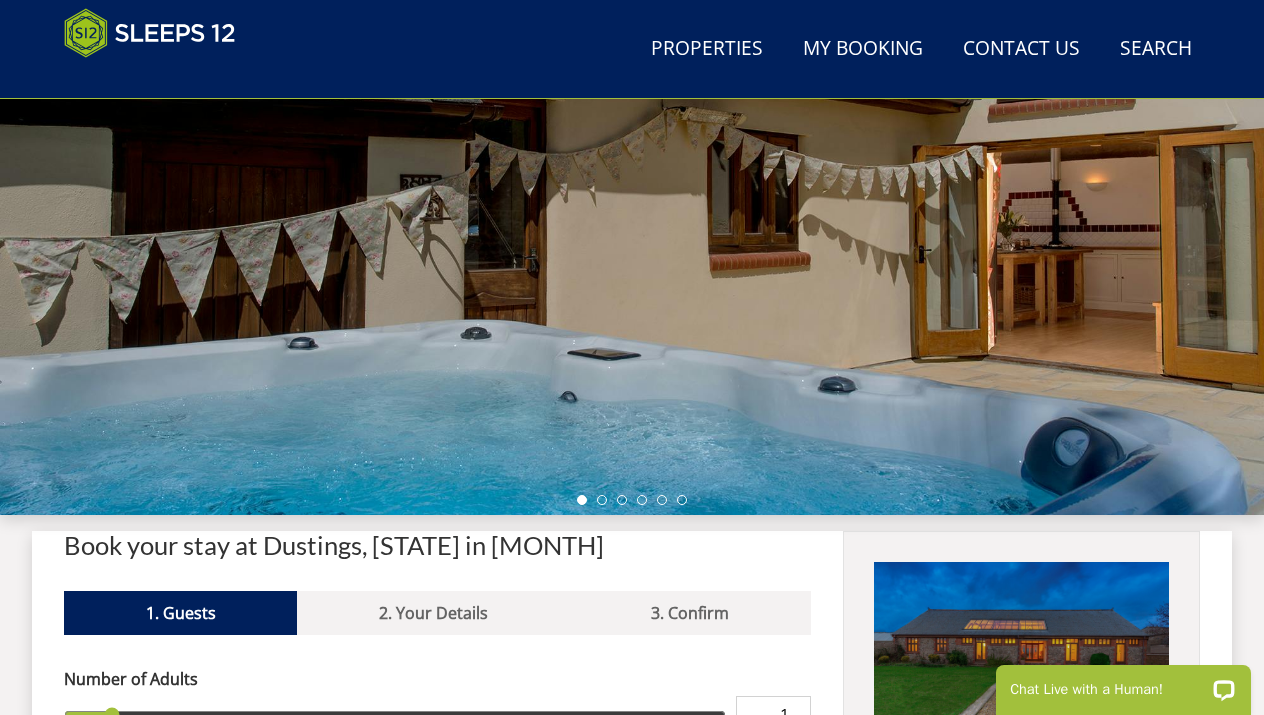 scroll, scrollTop: 0, scrollLeft: 0, axis: both 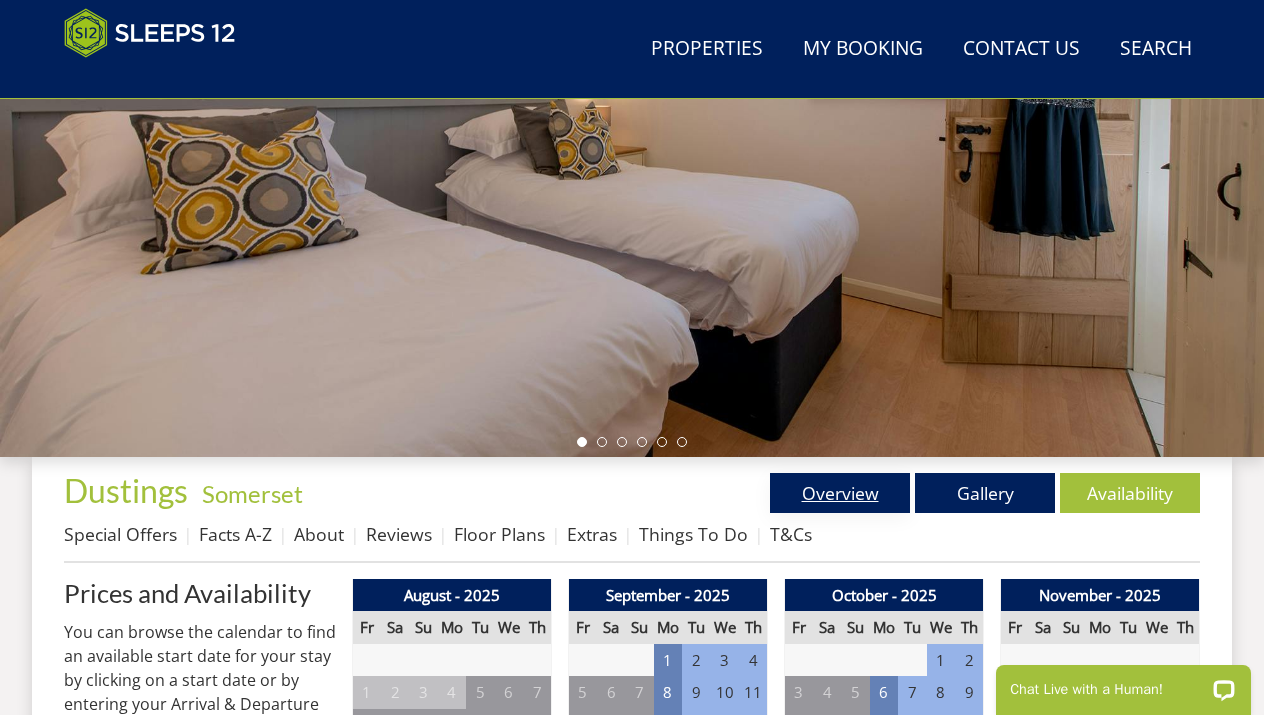 click on "Overview" at bounding box center [840, 493] 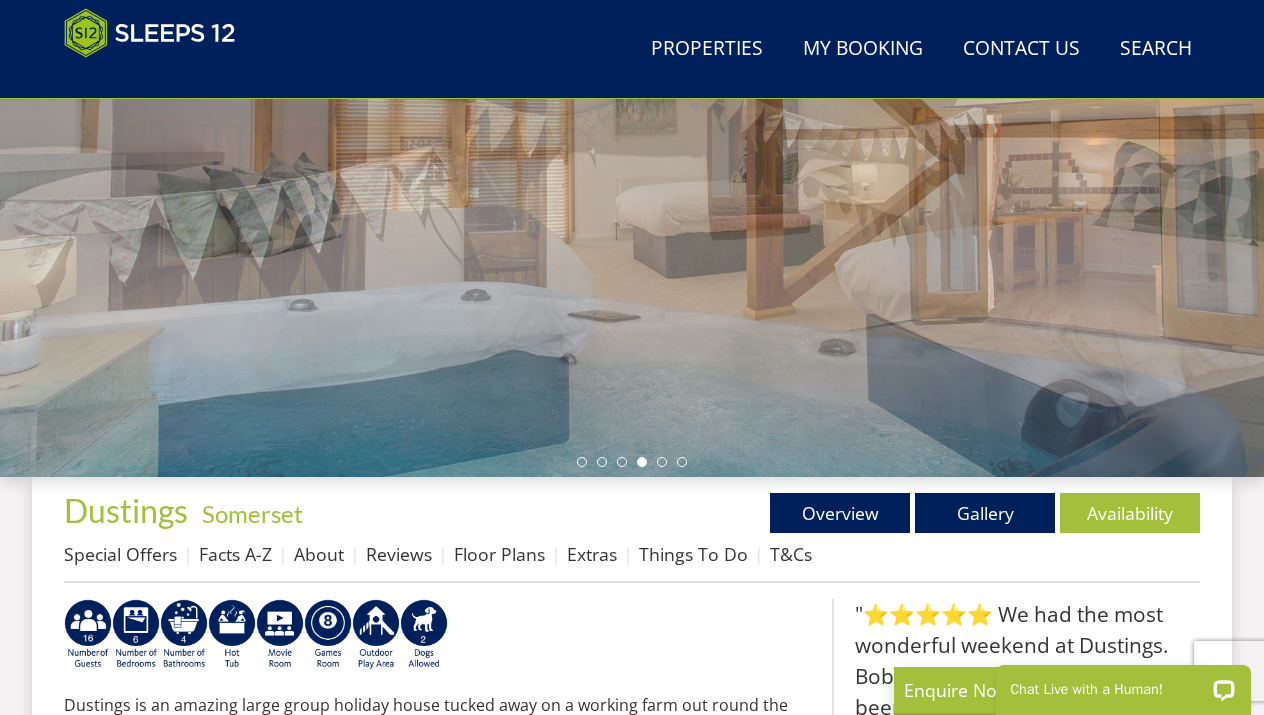 scroll, scrollTop: 189, scrollLeft: 0, axis: vertical 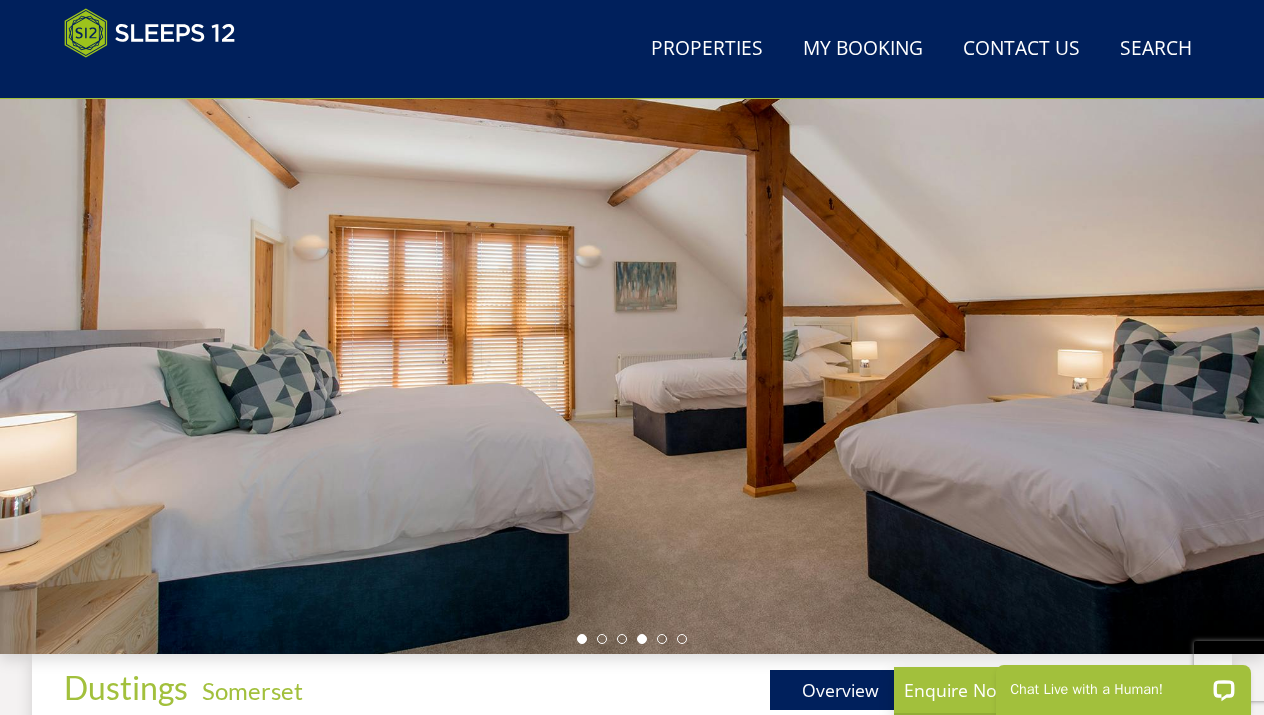 click at bounding box center [582, 639] 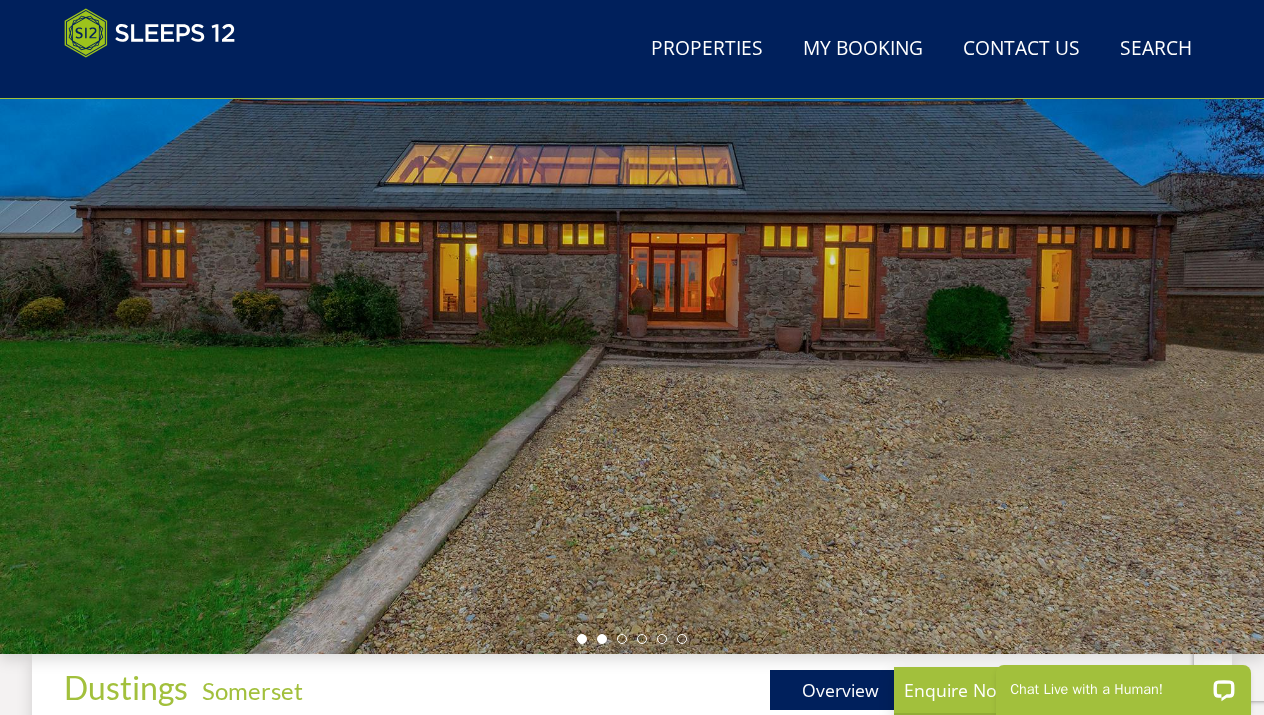 click at bounding box center (602, 639) 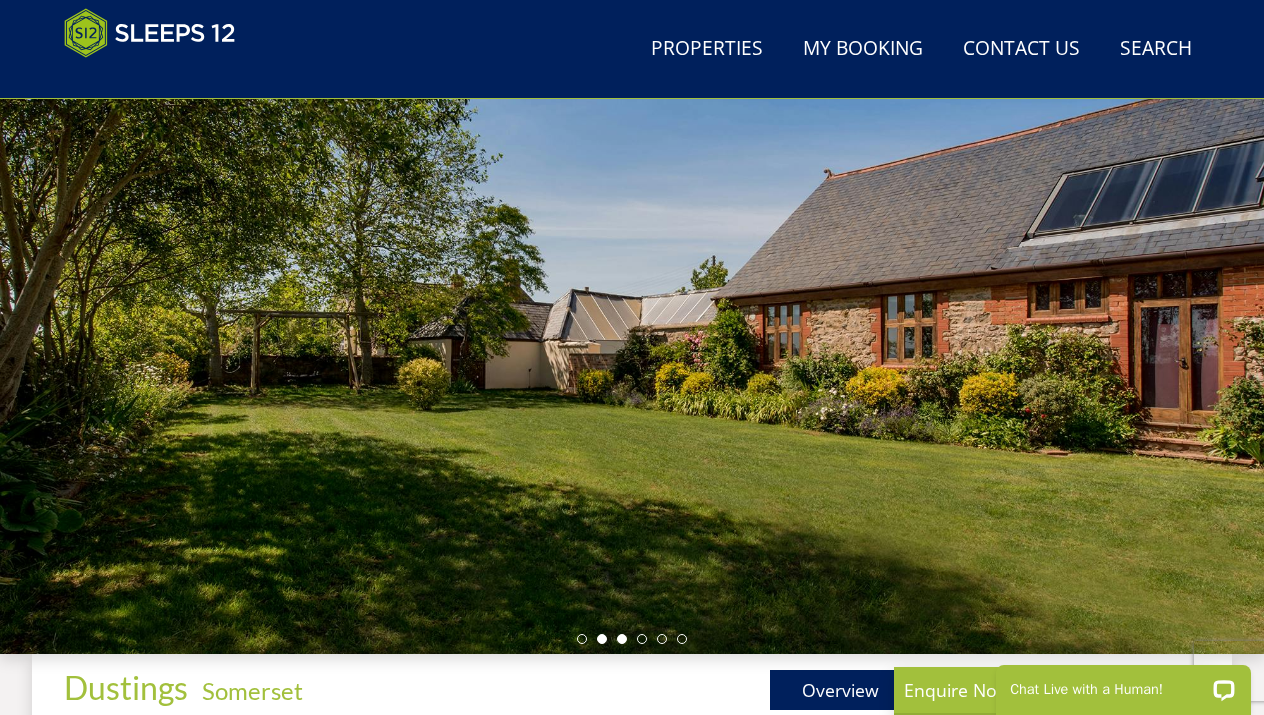 click at bounding box center (622, 639) 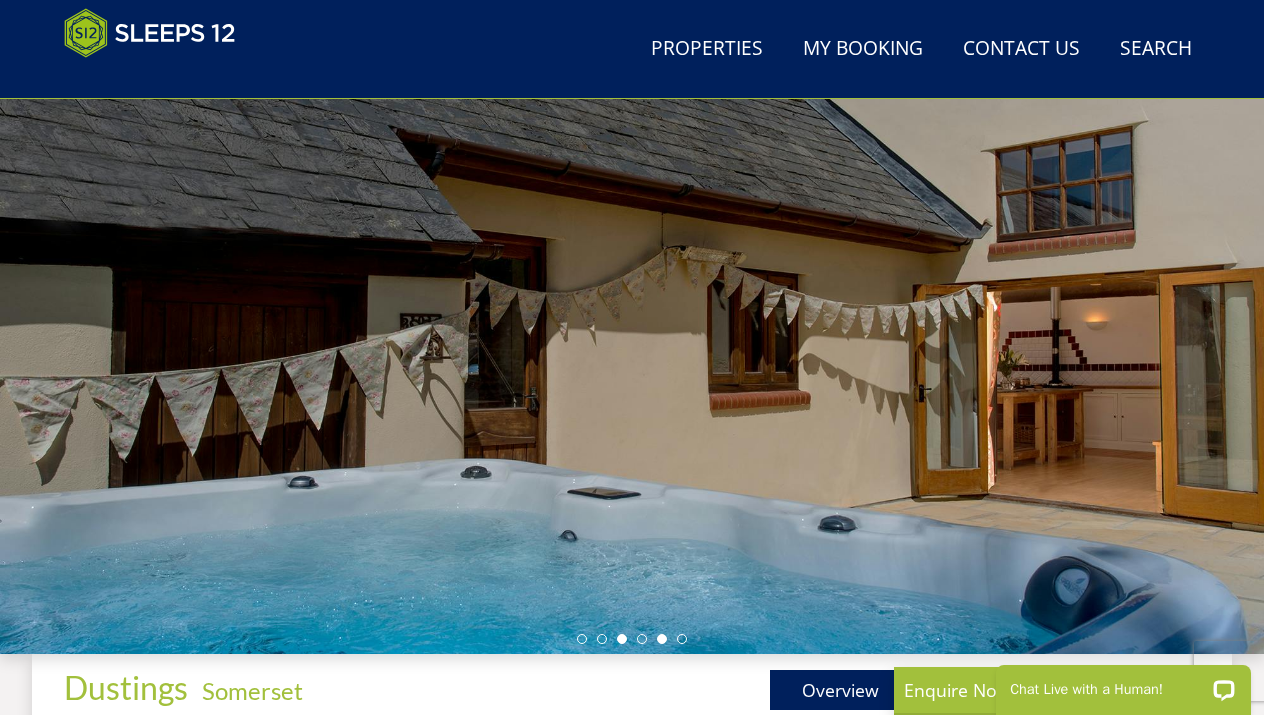 click at bounding box center (662, 639) 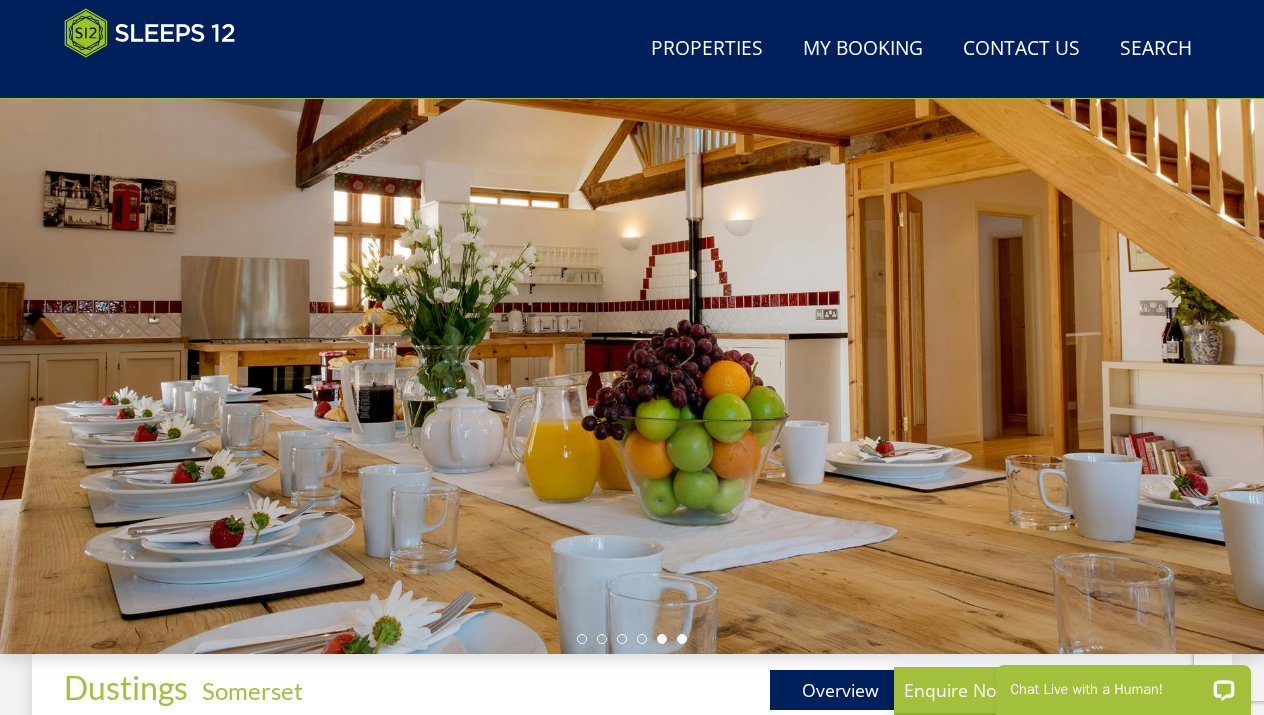 click at bounding box center [682, 639] 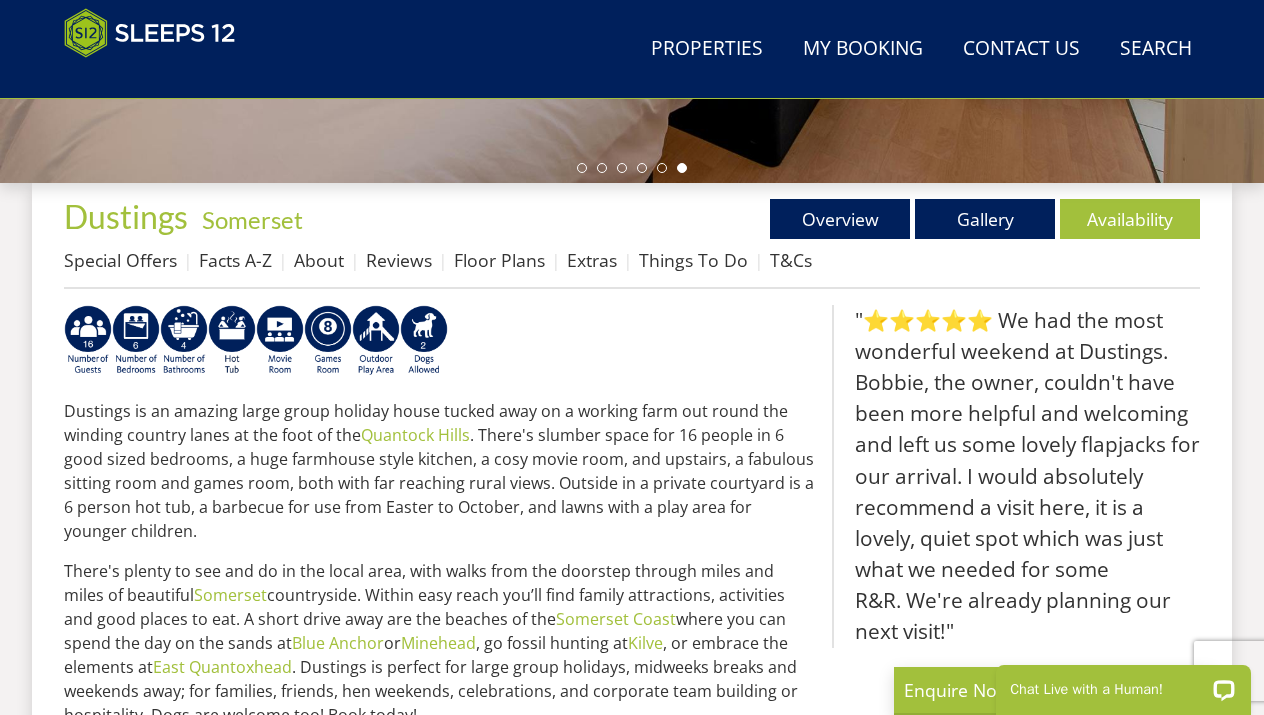 scroll, scrollTop: 698, scrollLeft: 0, axis: vertical 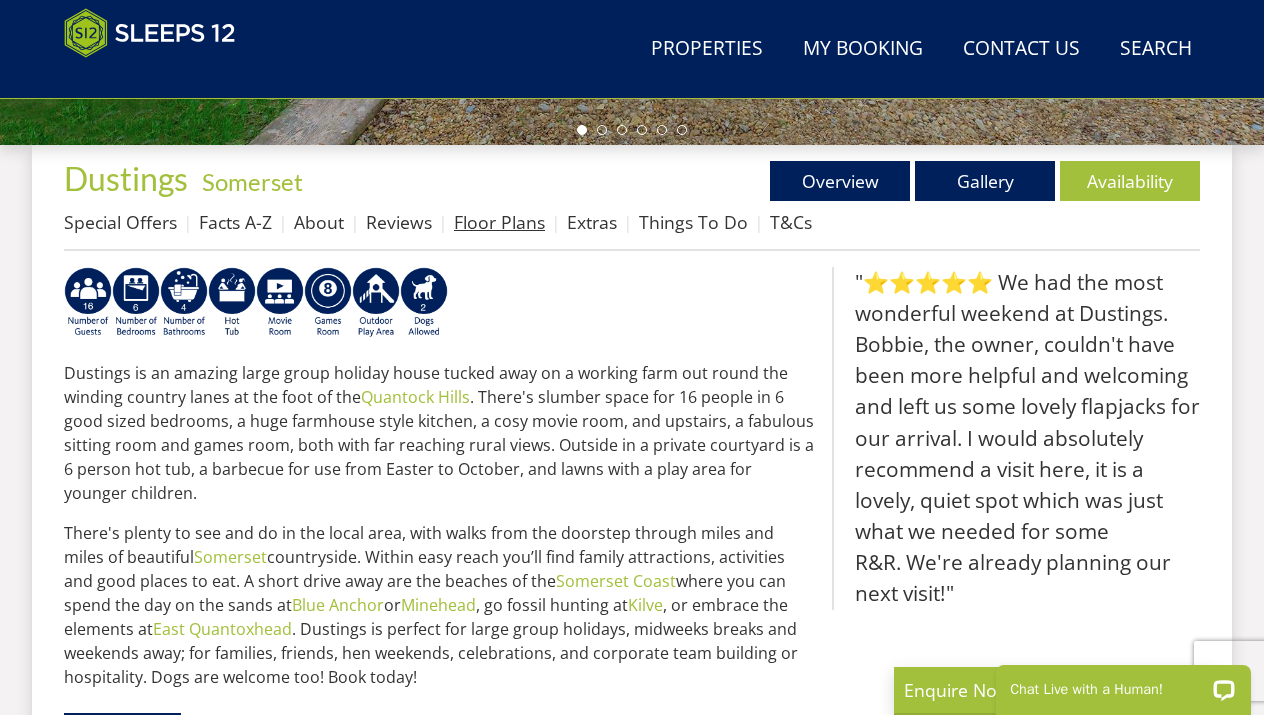 click on "Floor Plans" at bounding box center [499, 222] 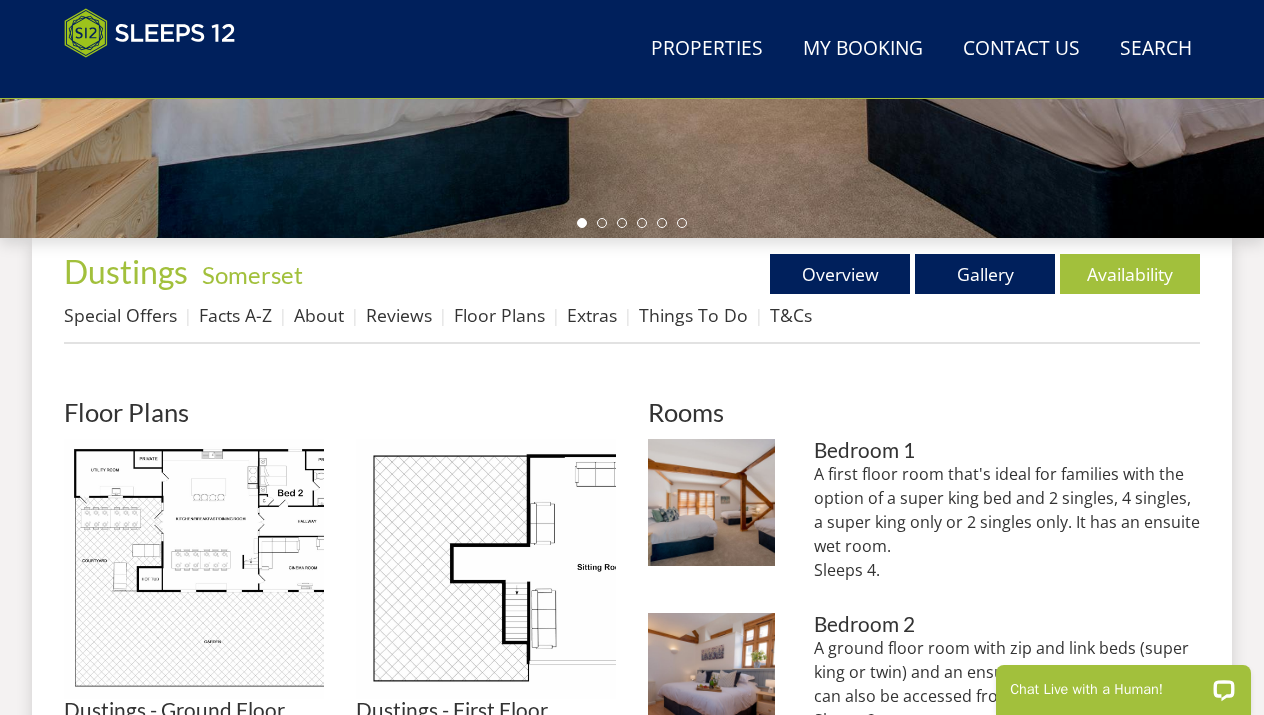 scroll, scrollTop: 863, scrollLeft: 0, axis: vertical 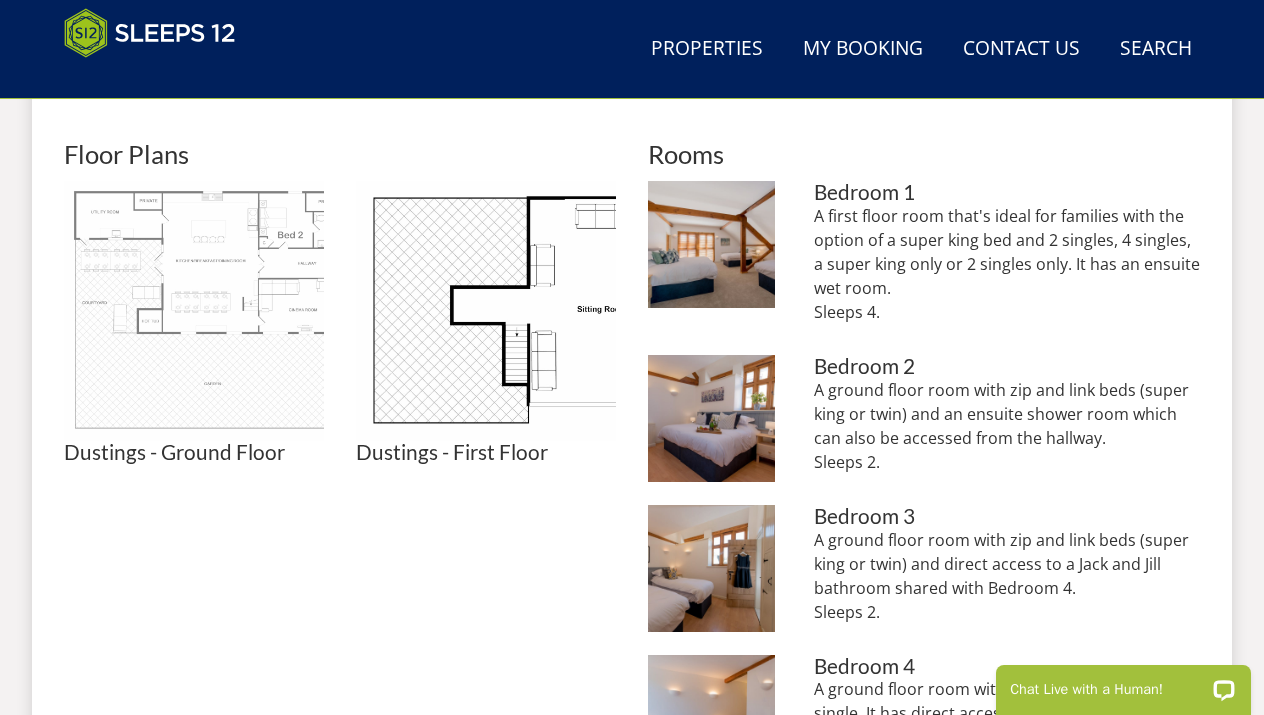 click at bounding box center [194, 311] 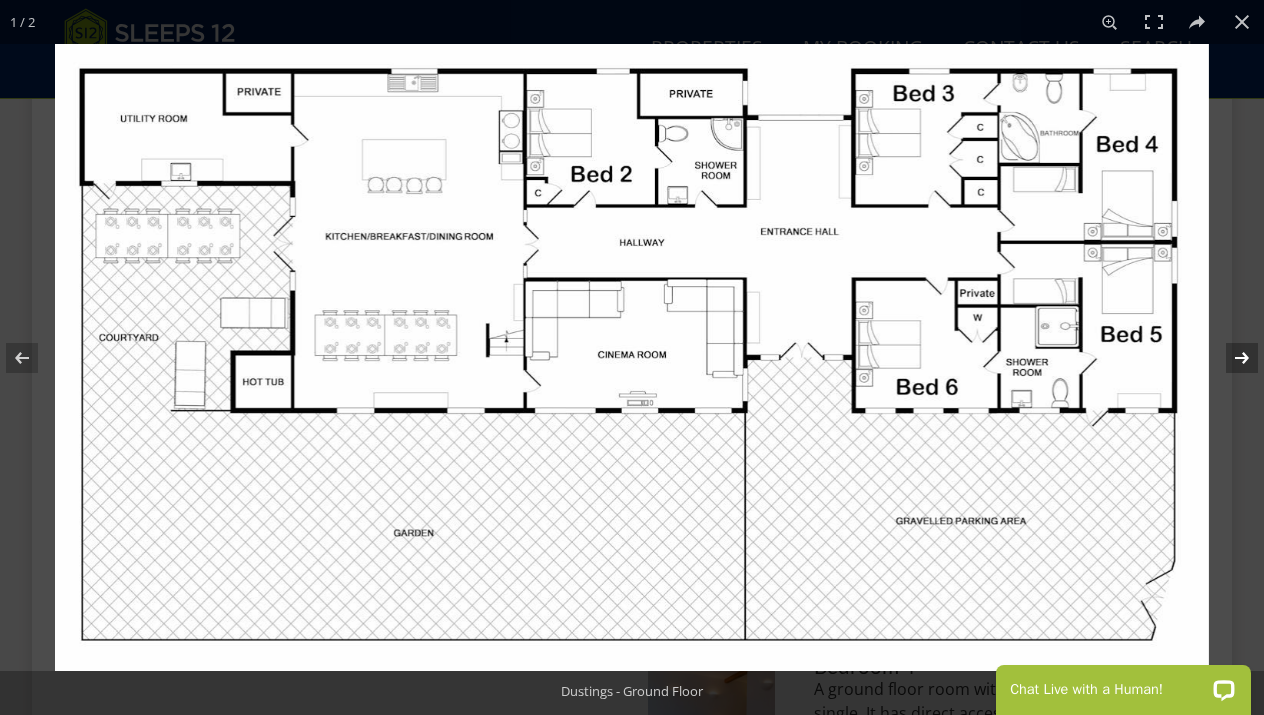 click at bounding box center (1229, 358) 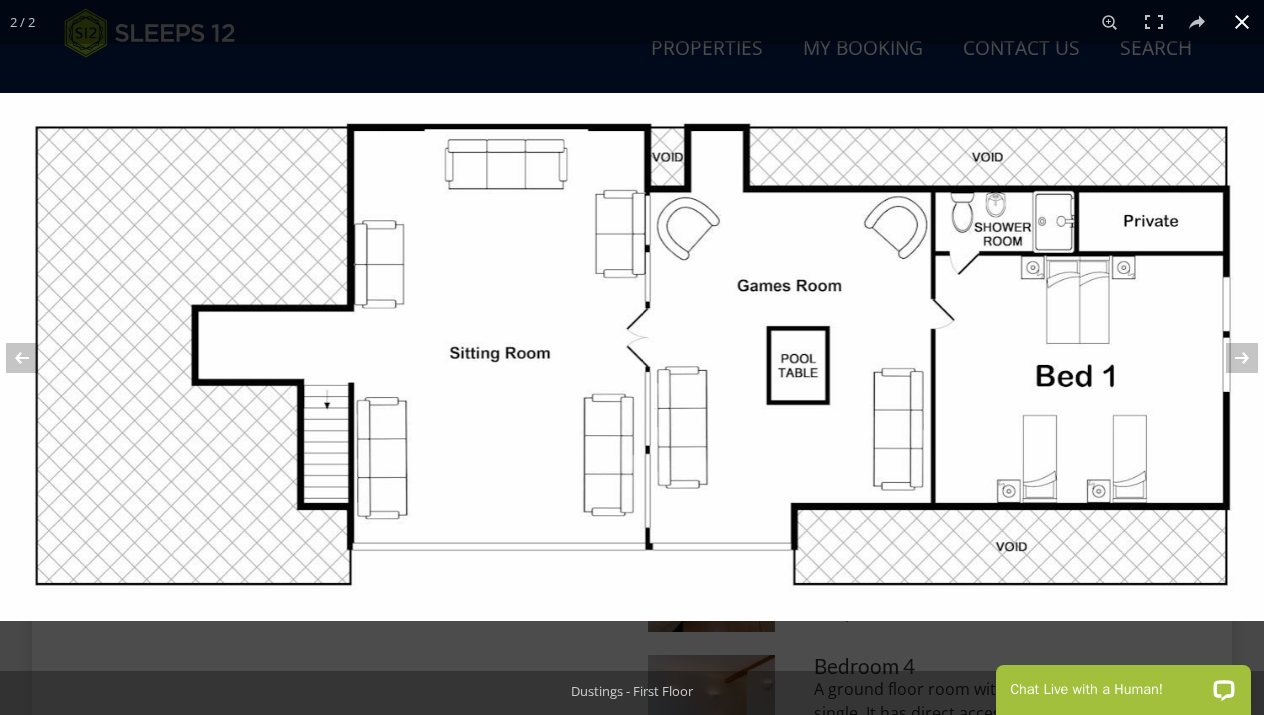 click at bounding box center (1242, 22) 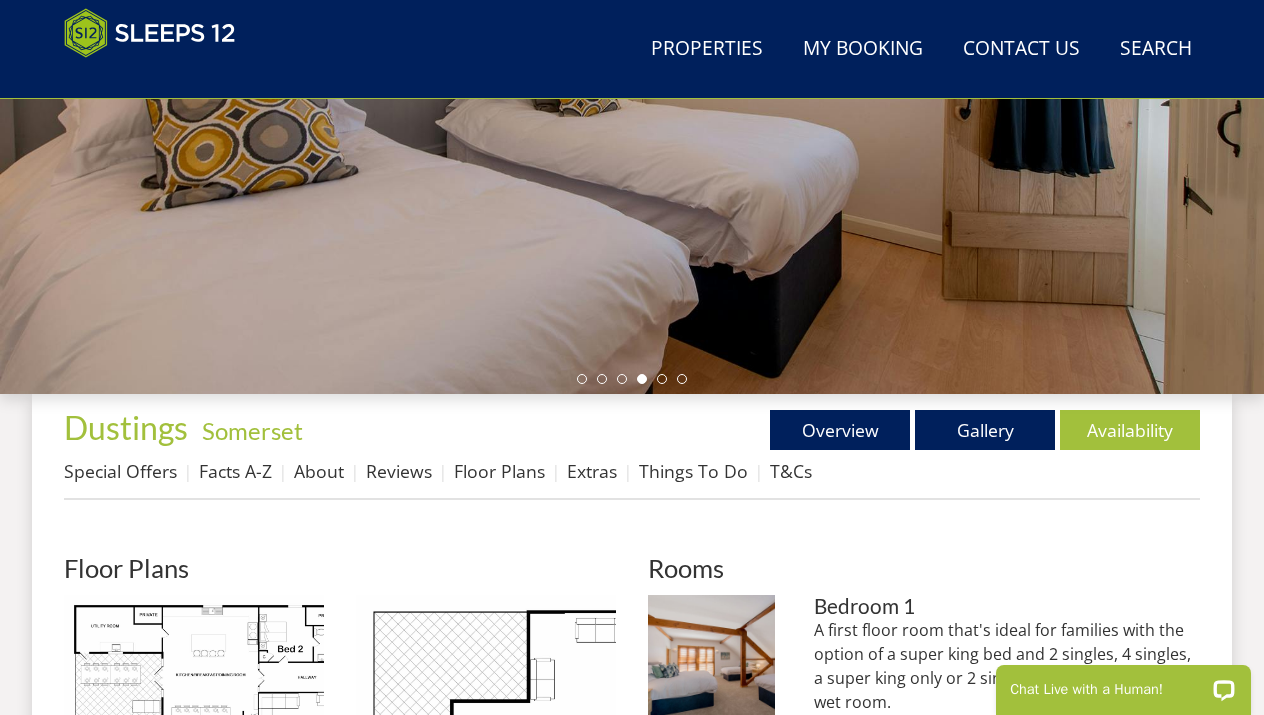 scroll, scrollTop: 448, scrollLeft: 0, axis: vertical 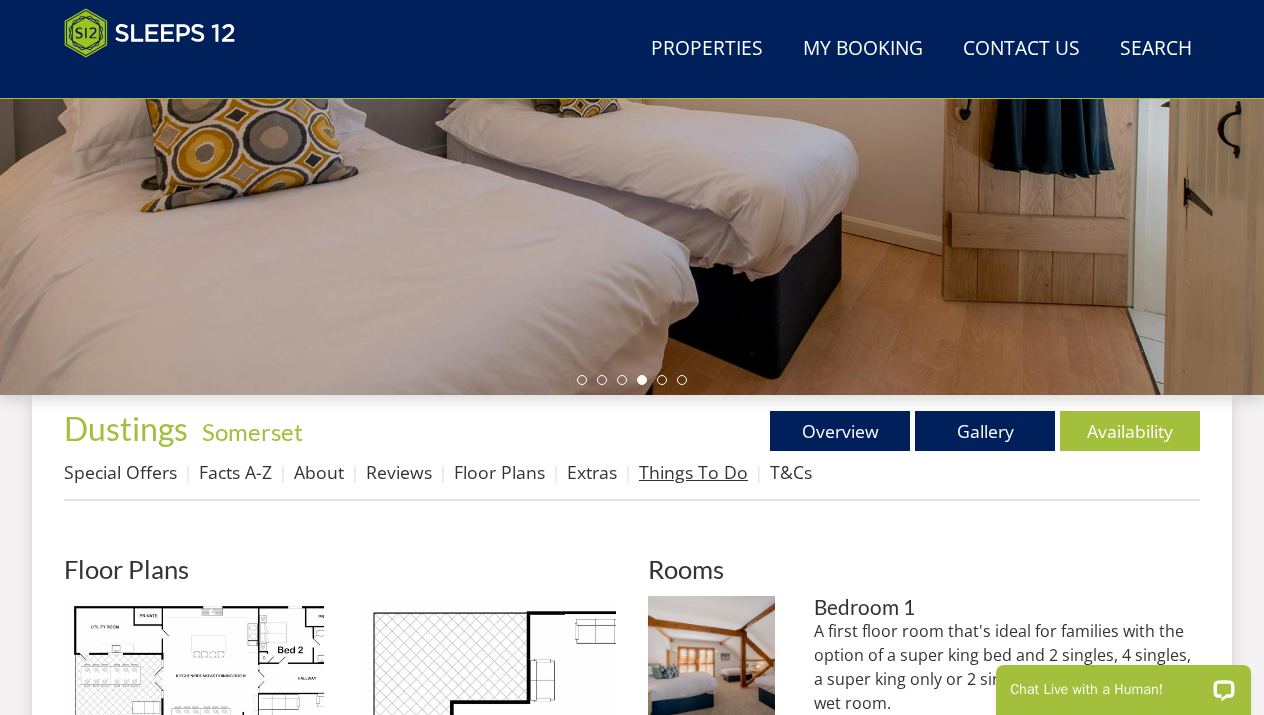 click on "Things To Do" at bounding box center (693, 472) 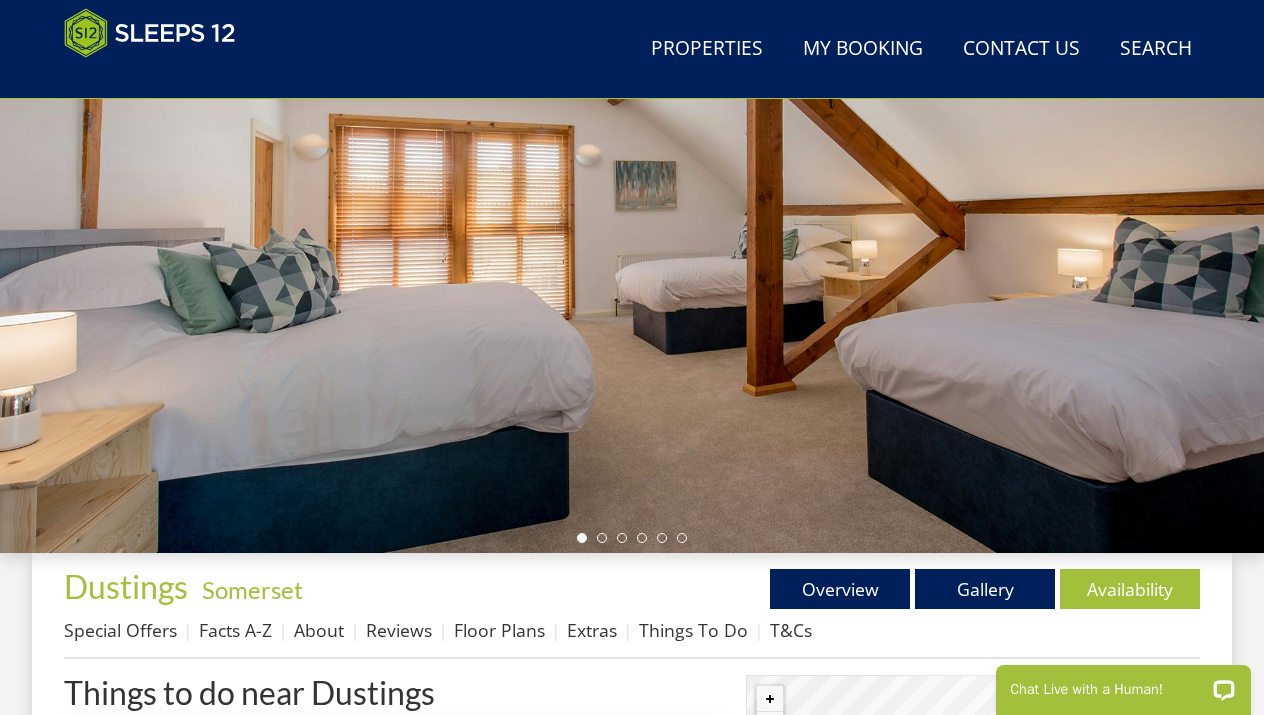 scroll, scrollTop: 0, scrollLeft: 0, axis: both 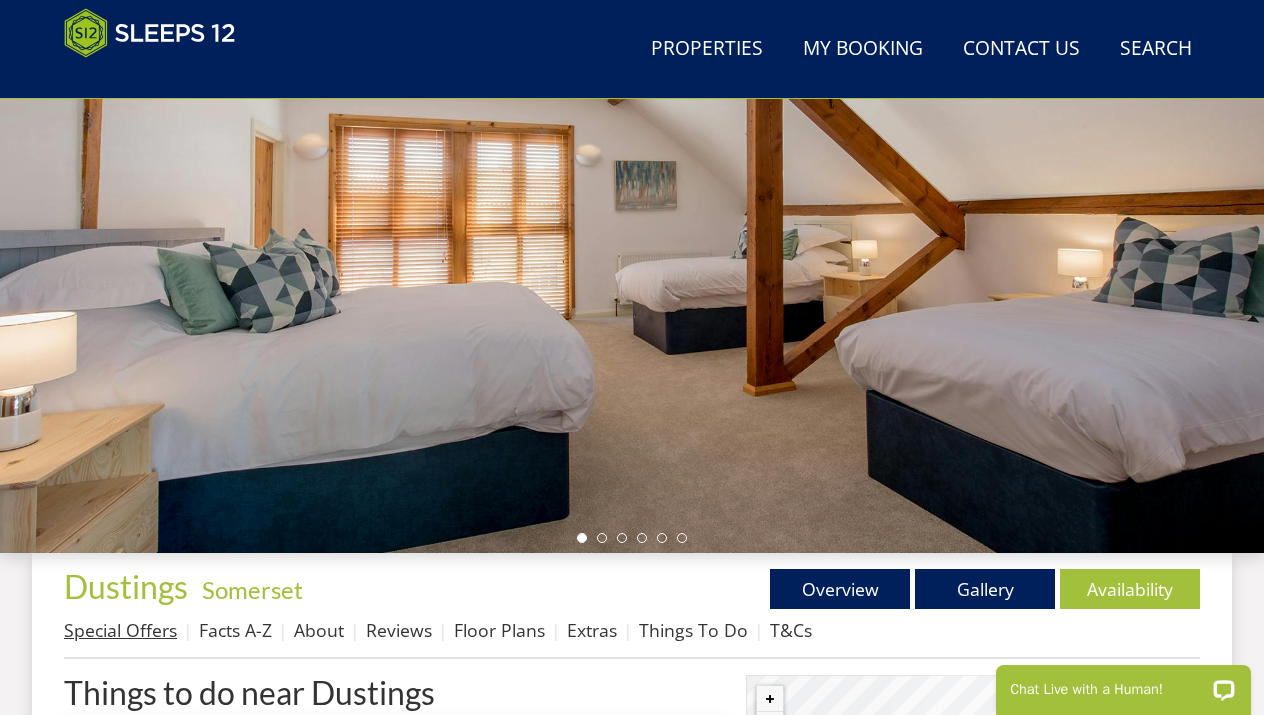 click on "Special Offers" at bounding box center [120, 630] 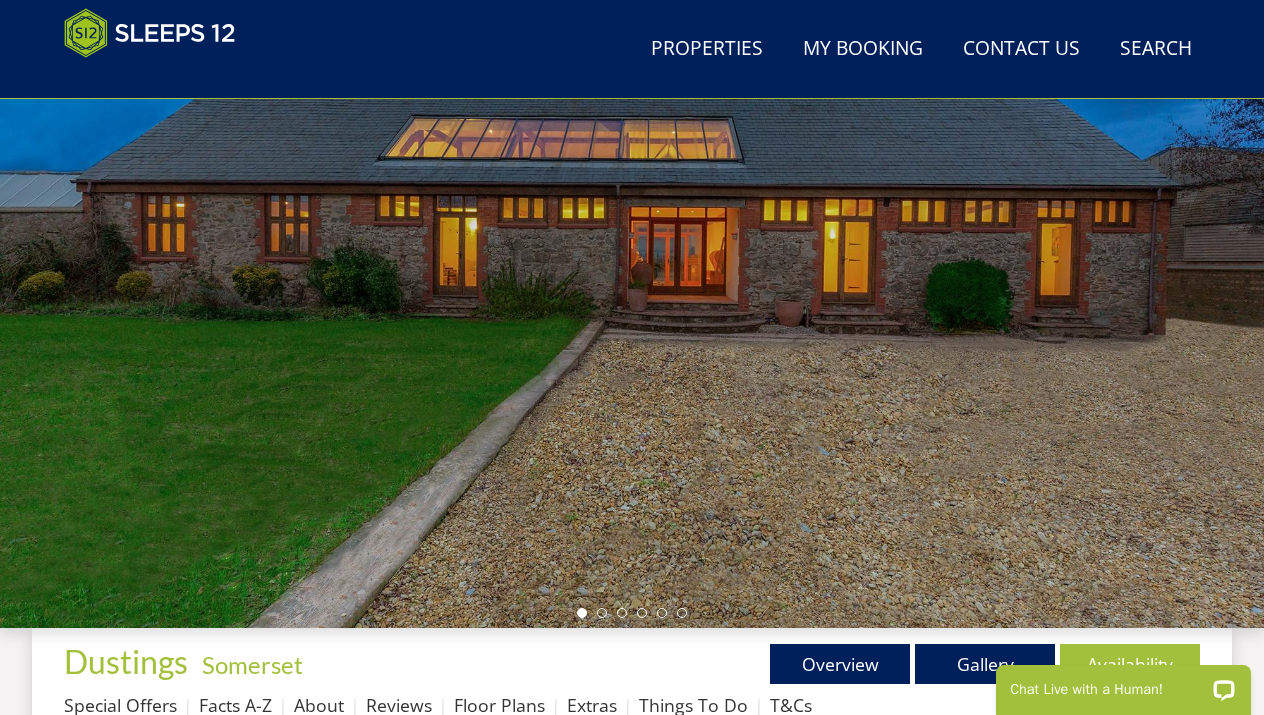 scroll, scrollTop: 326, scrollLeft: 0, axis: vertical 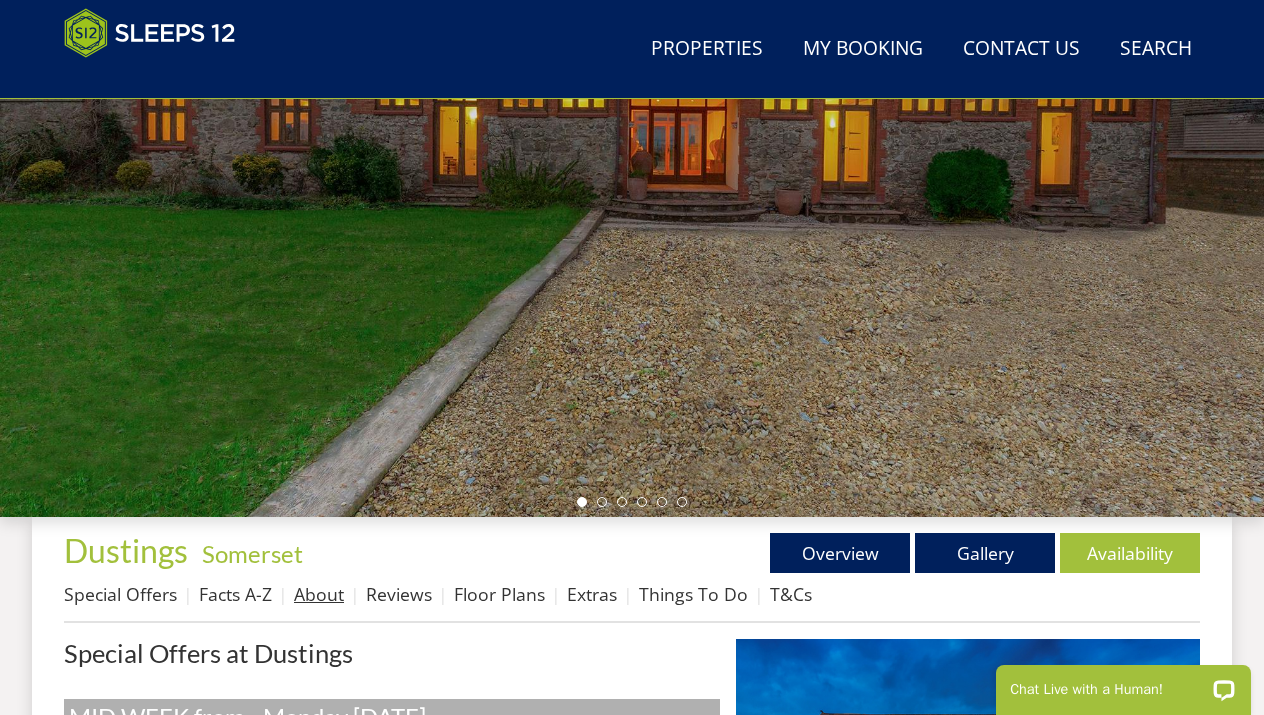 click on "About" at bounding box center [319, 594] 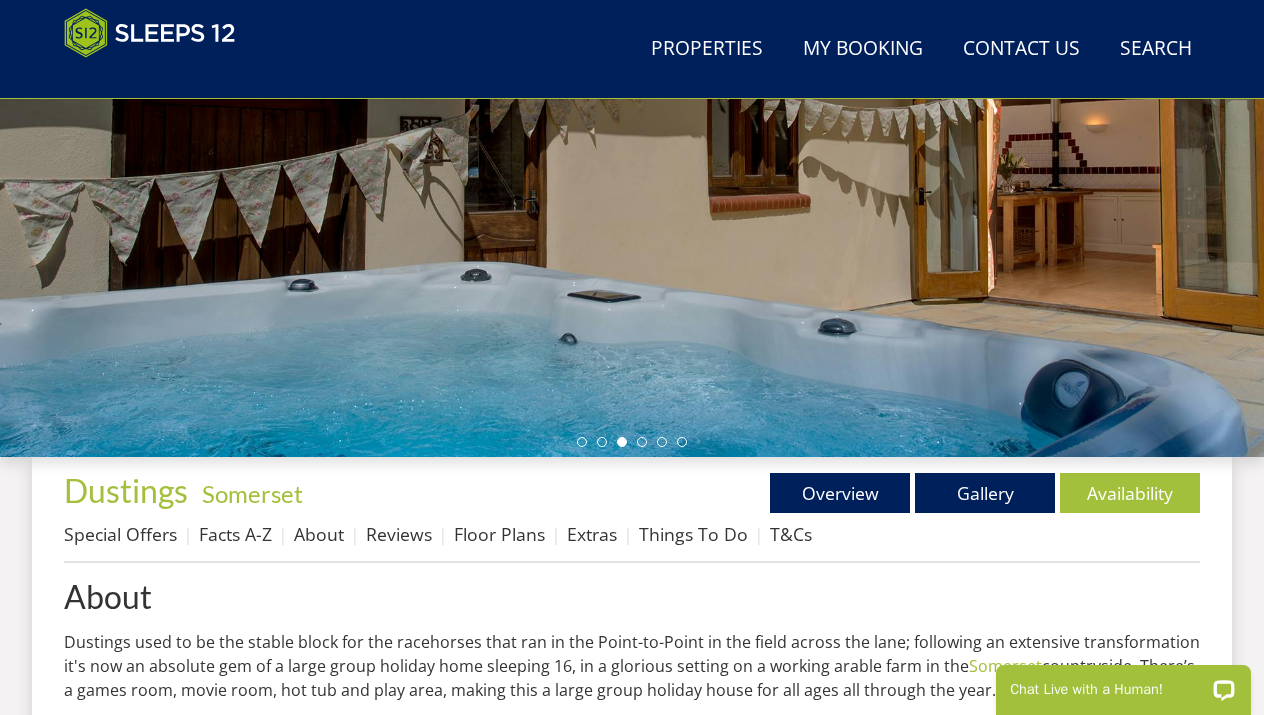 scroll, scrollTop: 391, scrollLeft: 0, axis: vertical 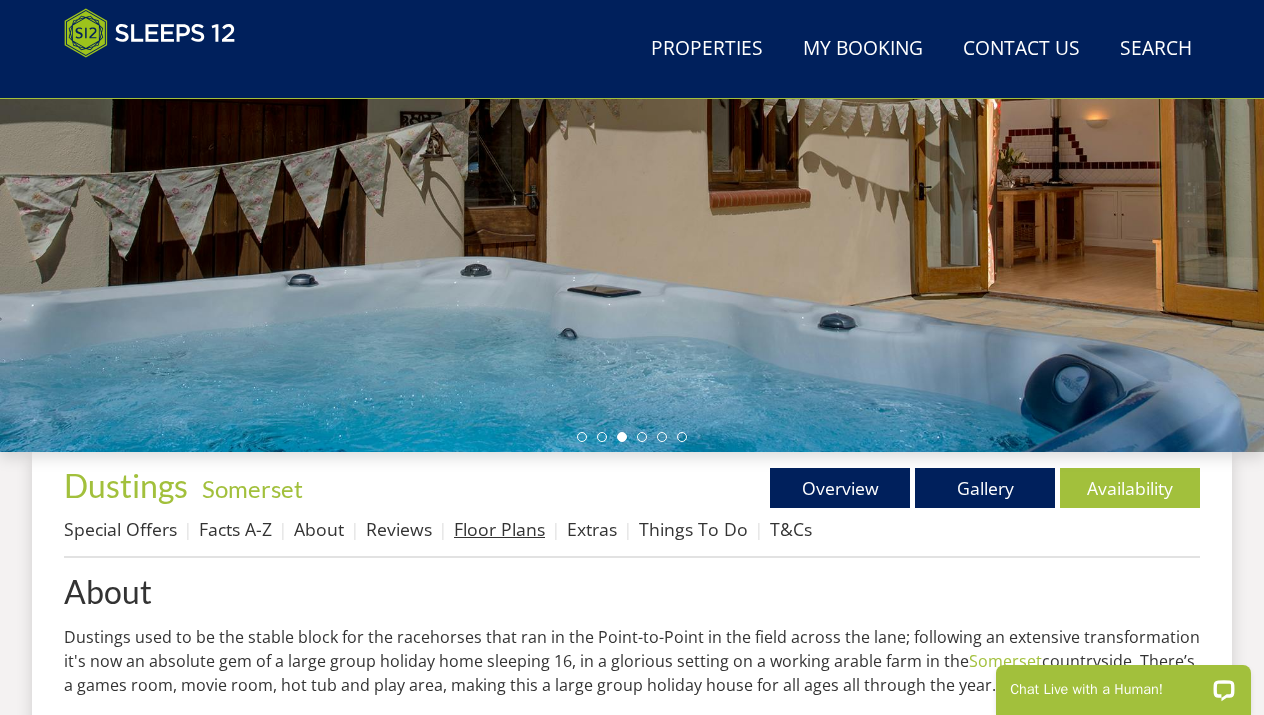 click on "Floor Plans" at bounding box center [499, 529] 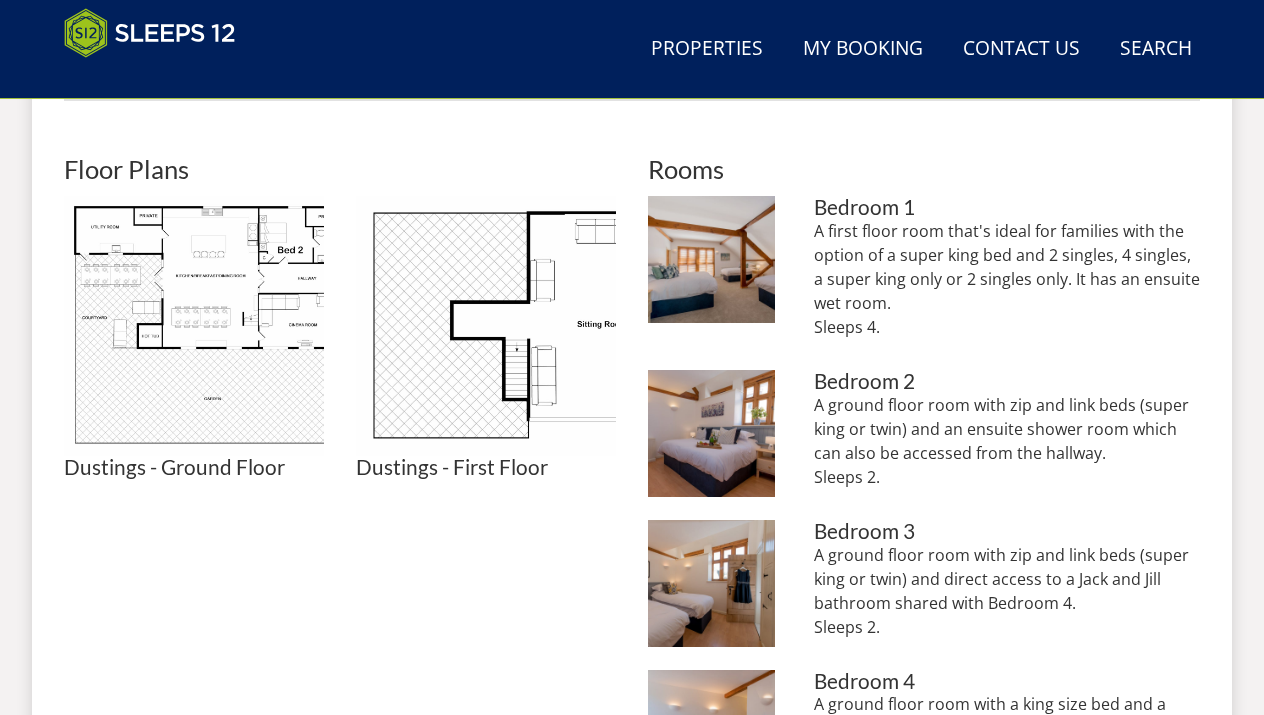 scroll, scrollTop: 852, scrollLeft: 0, axis: vertical 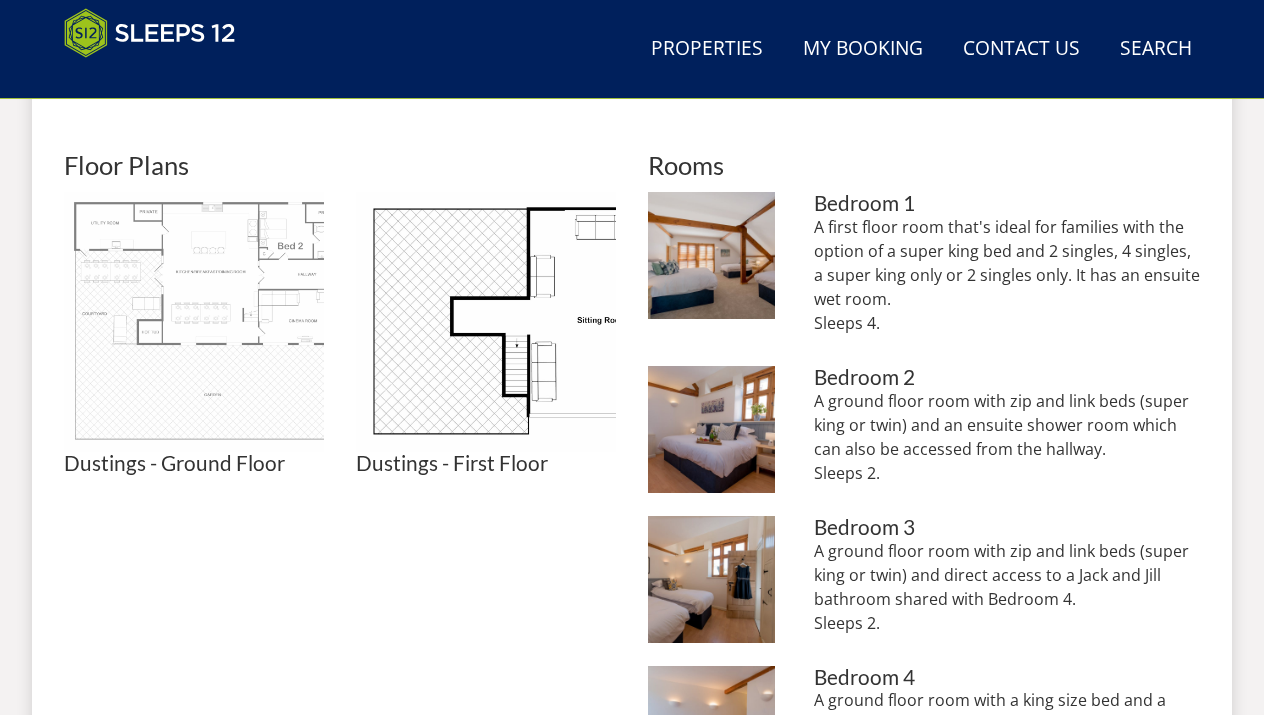 click at bounding box center (194, 322) 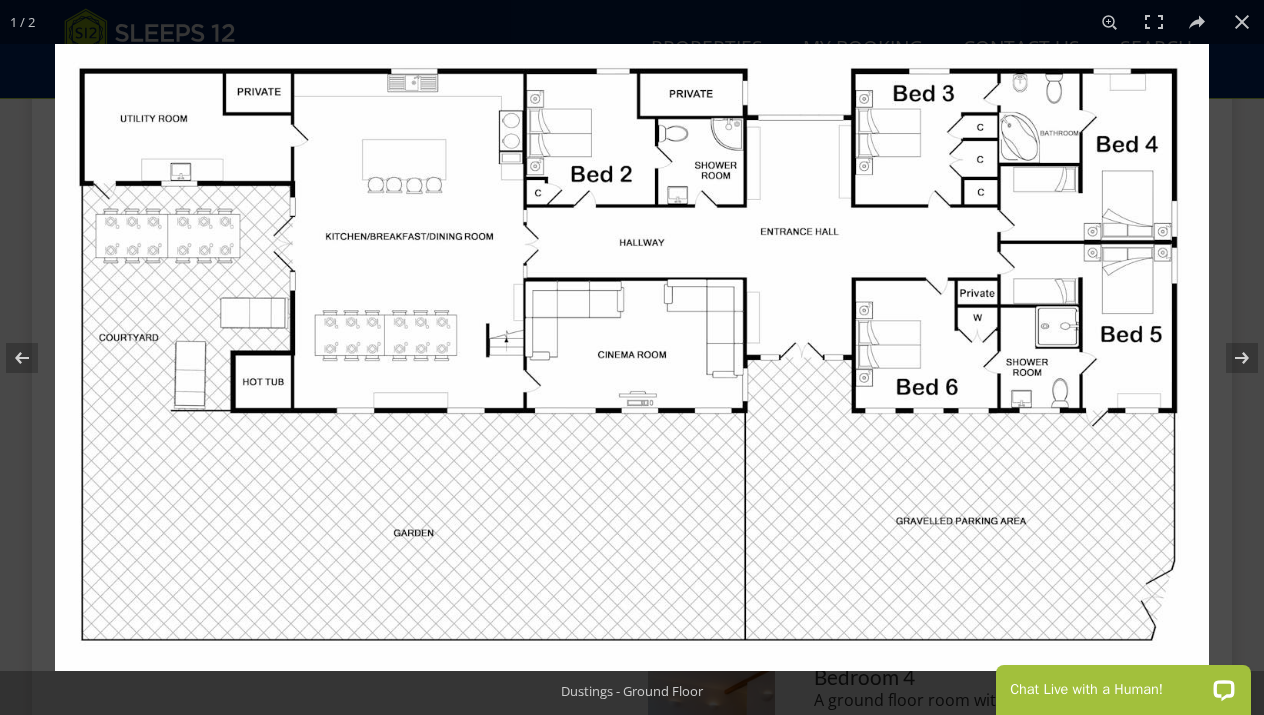 scroll, scrollTop: 0, scrollLeft: 0, axis: both 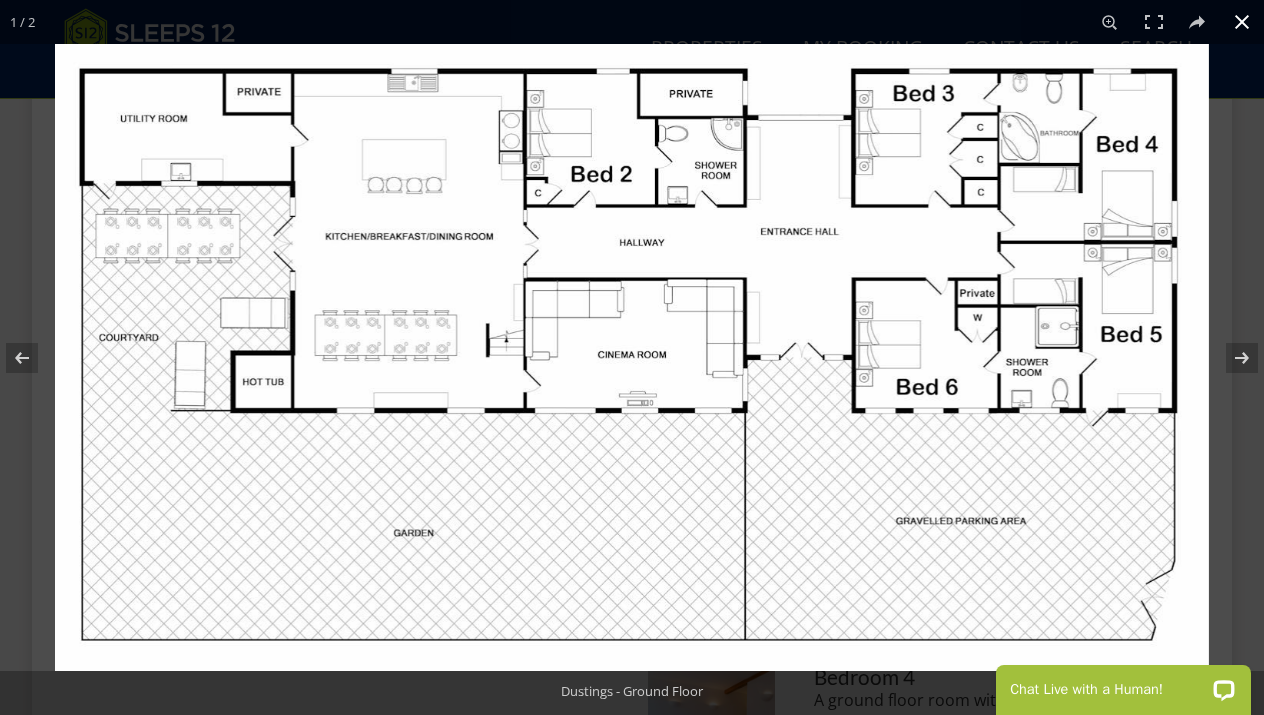 click at bounding box center [632, 357] 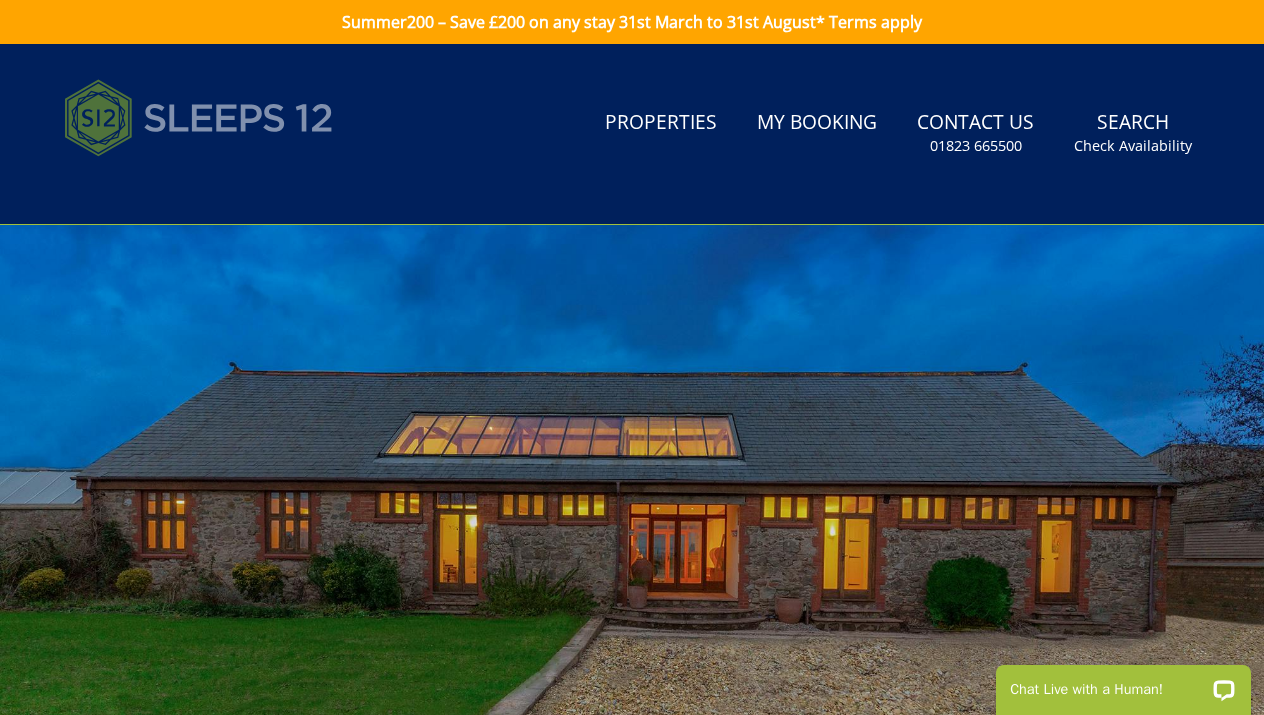 scroll, scrollTop: 0, scrollLeft: 0, axis: both 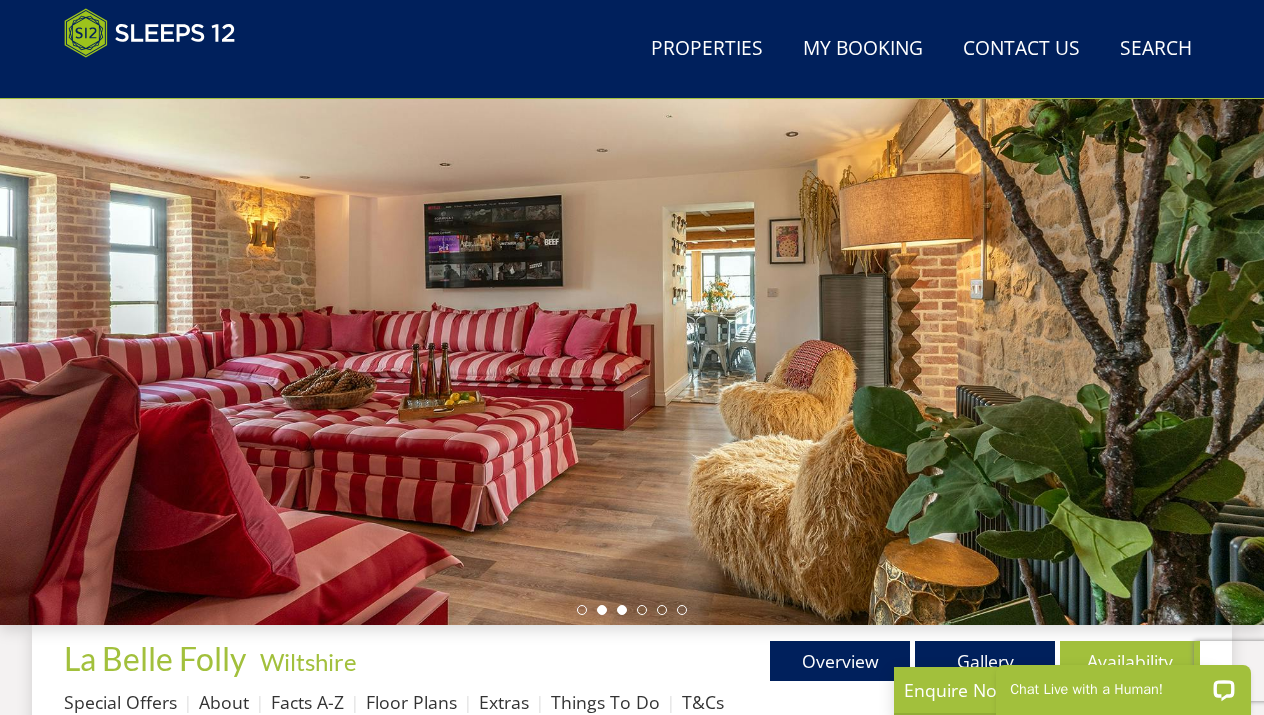 click at bounding box center (622, 610) 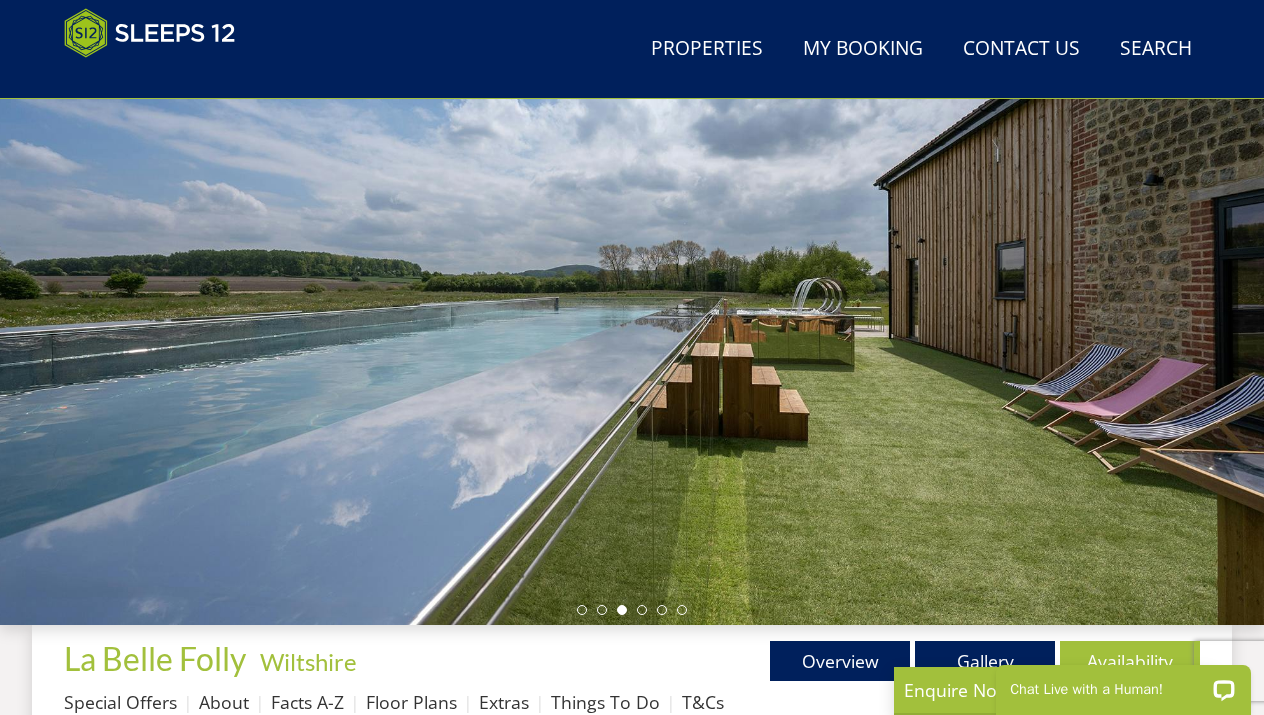 click at bounding box center (632, 610) 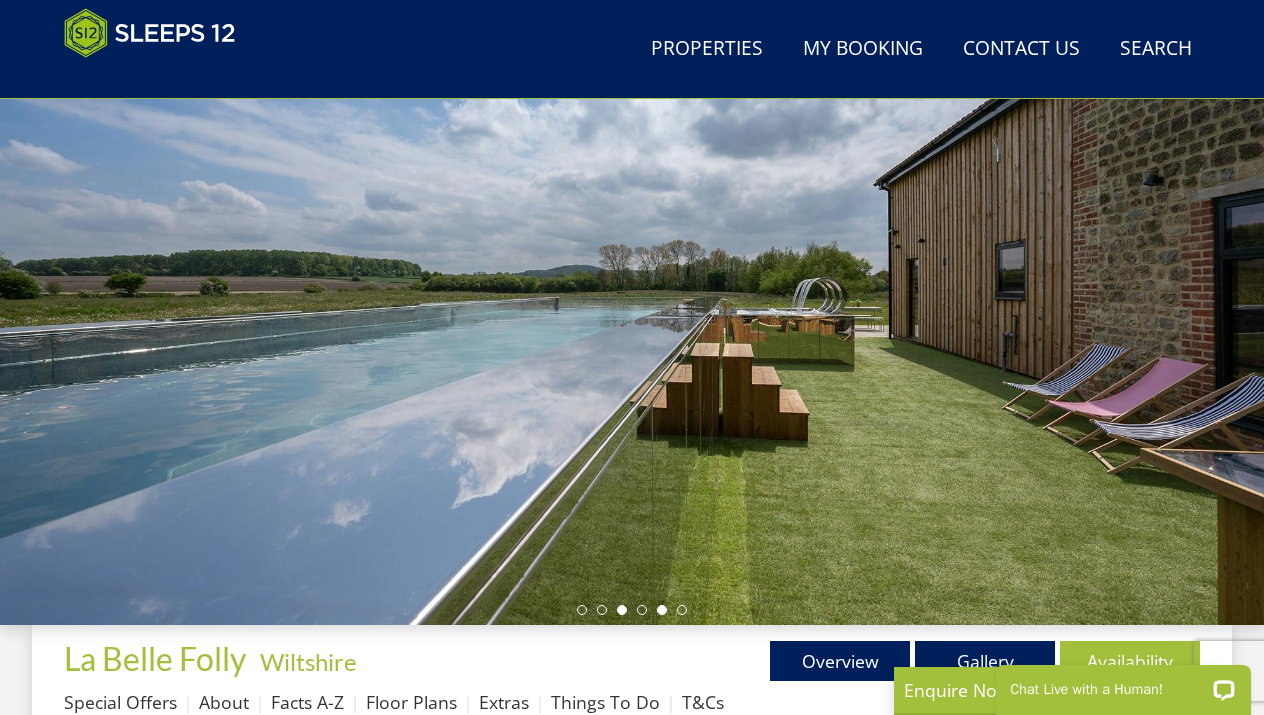 click at bounding box center [662, 610] 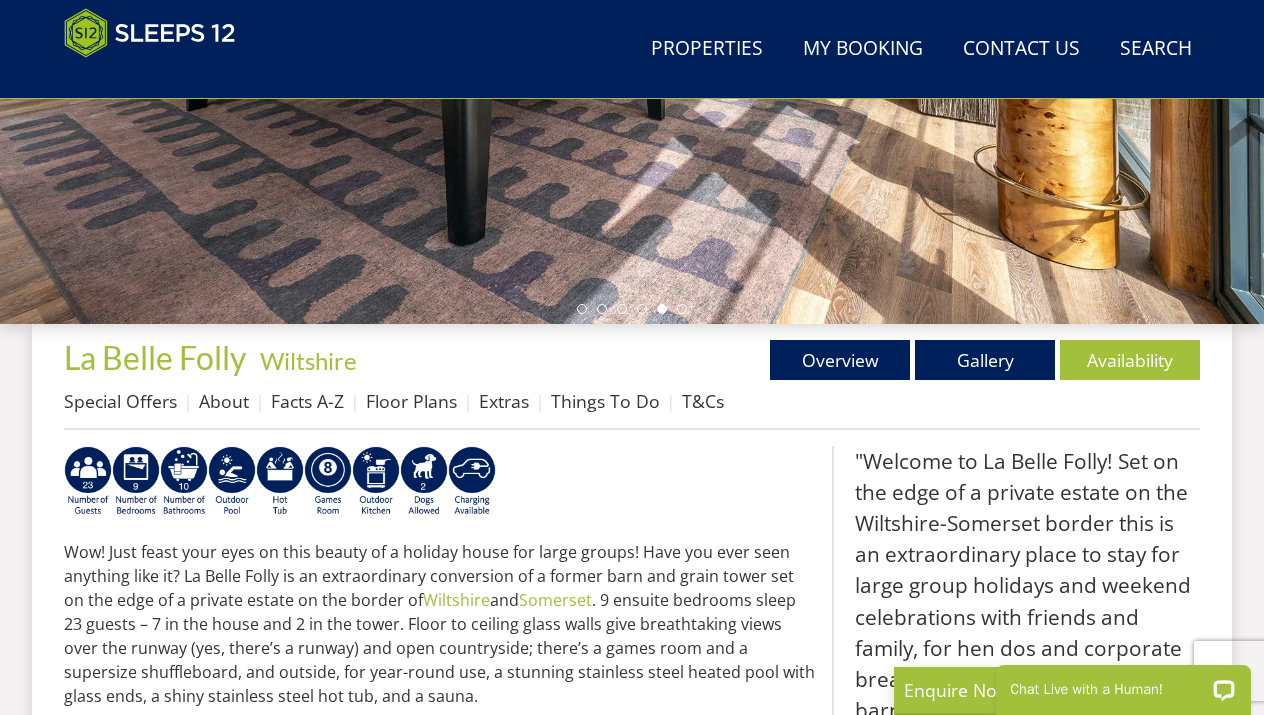 scroll, scrollTop: 538, scrollLeft: 0, axis: vertical 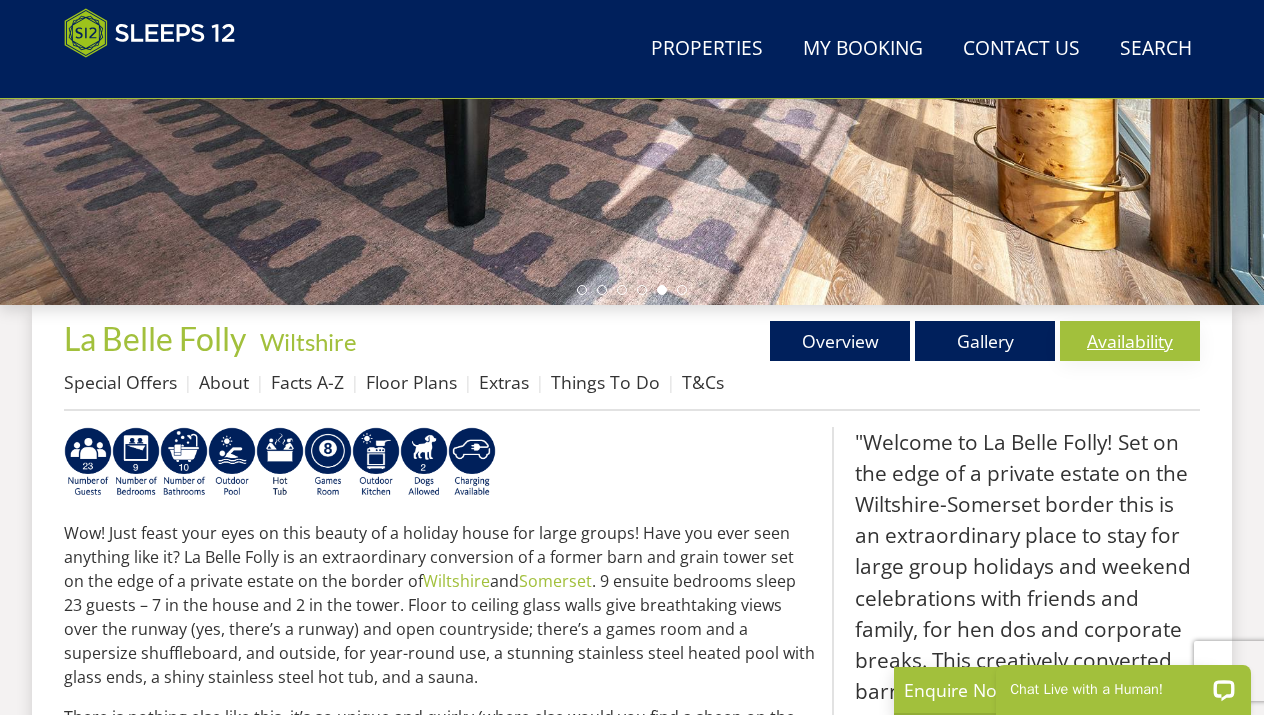 click on "Availability" at bounding box center [1130, 341] 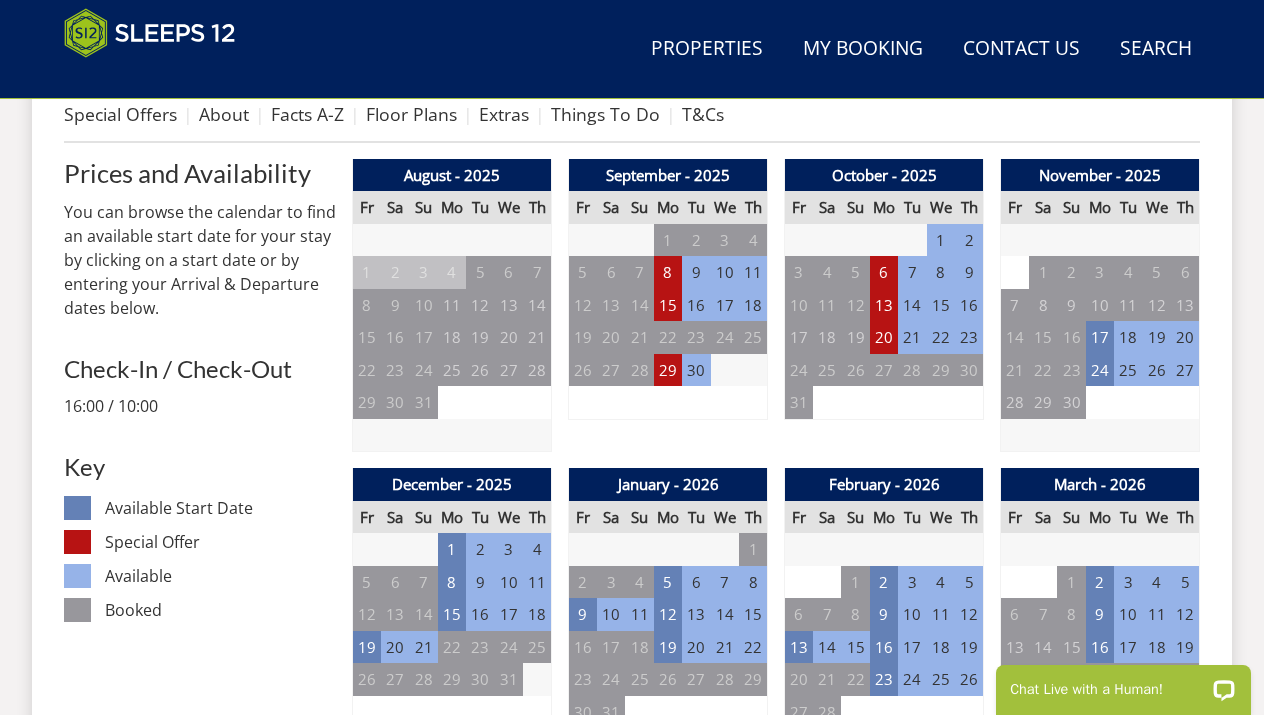 scroll, scrollTop: 803, scrollLeft: 0, axis: vertical 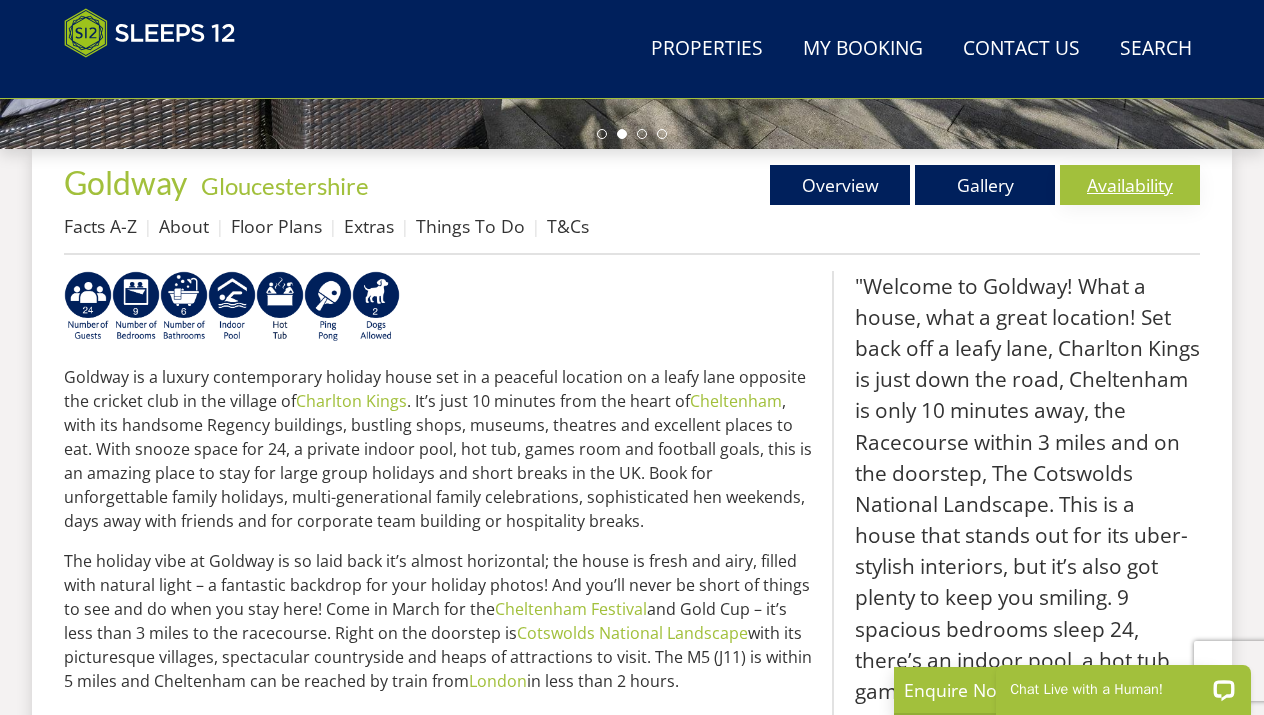 click on "Availability" at bounding box center [1130, 185] 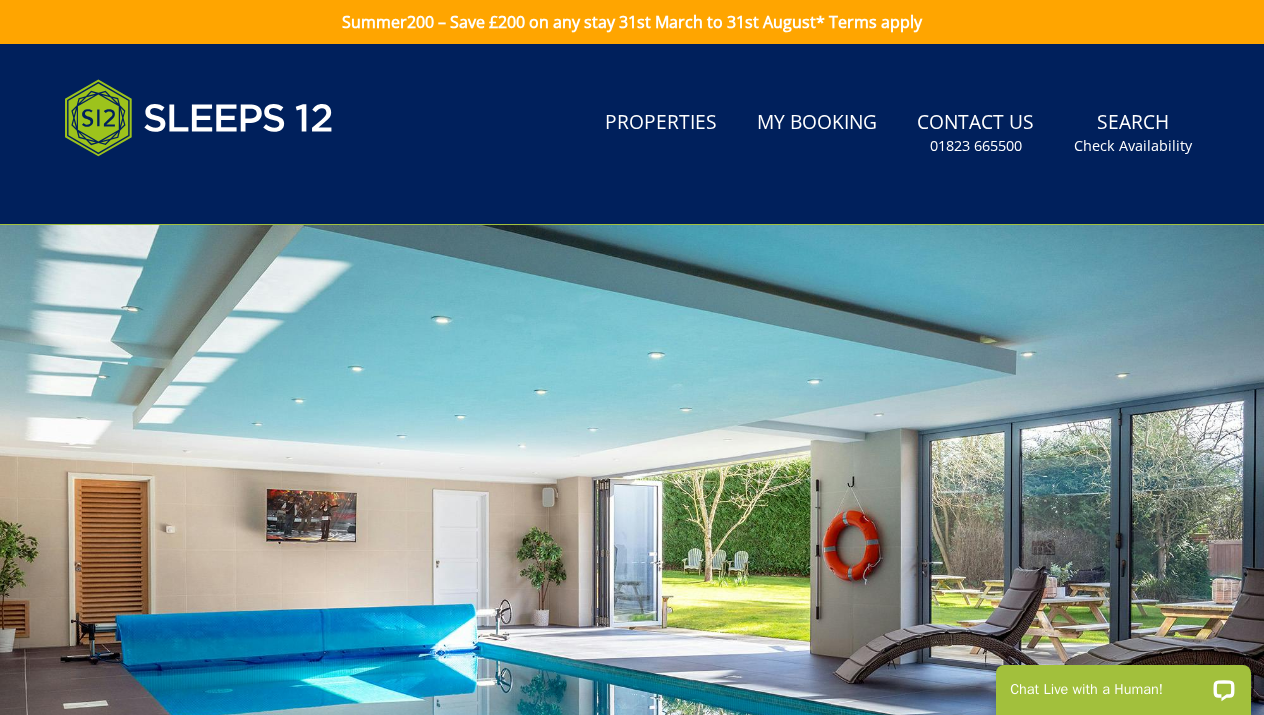 scroll, scrollTop: 0, scrollLeft: 0, axis: both 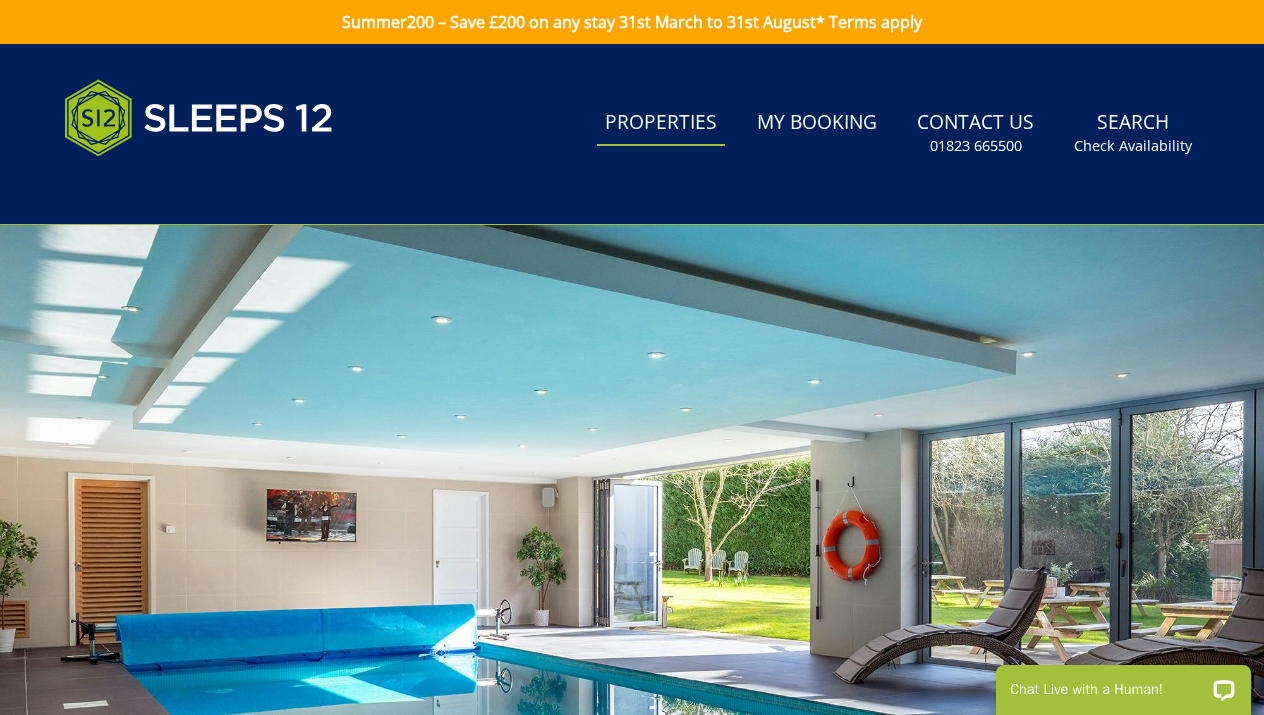 click on "Properties" at bounding box center [661, 123] 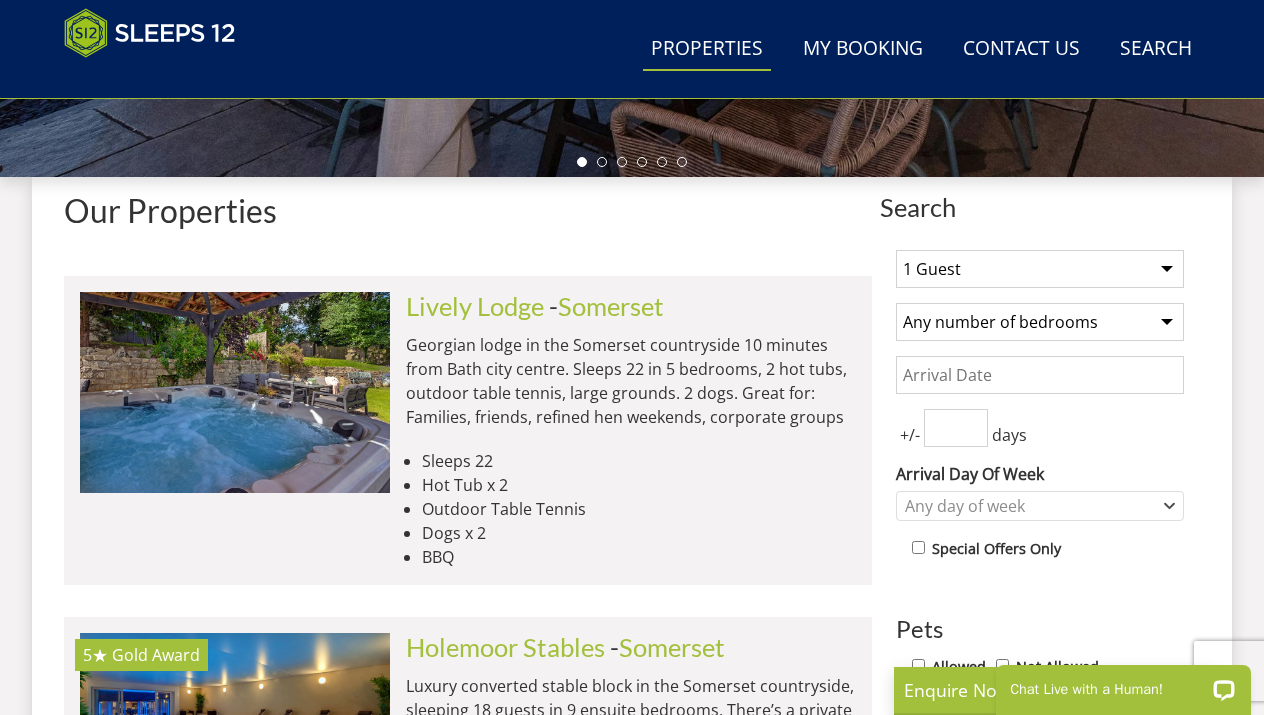 scroll, scrollTop: 734, scrollLeft: 0, axis: vertical 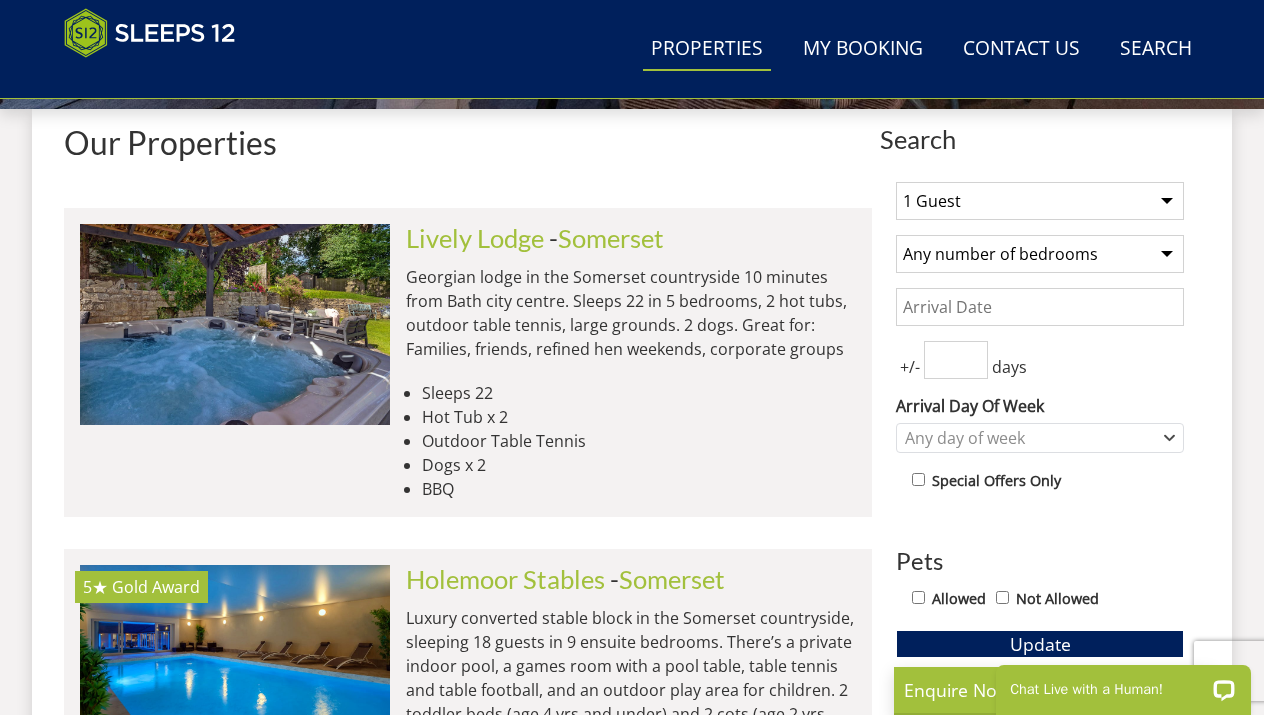click on "Any number of bedrooms
4 Bedrooms
5 Bedrooms
6 Bedrooms
7 Bedrooms
8 Bedrooms
9 Bedrooms
10 Bedrooms
11 Bedrooms
12 Bedrooms
13 Bedrooms
14 Bedrooms
15 Bedrooms
16 Bedrooms" at bounding box center (1040, 254) 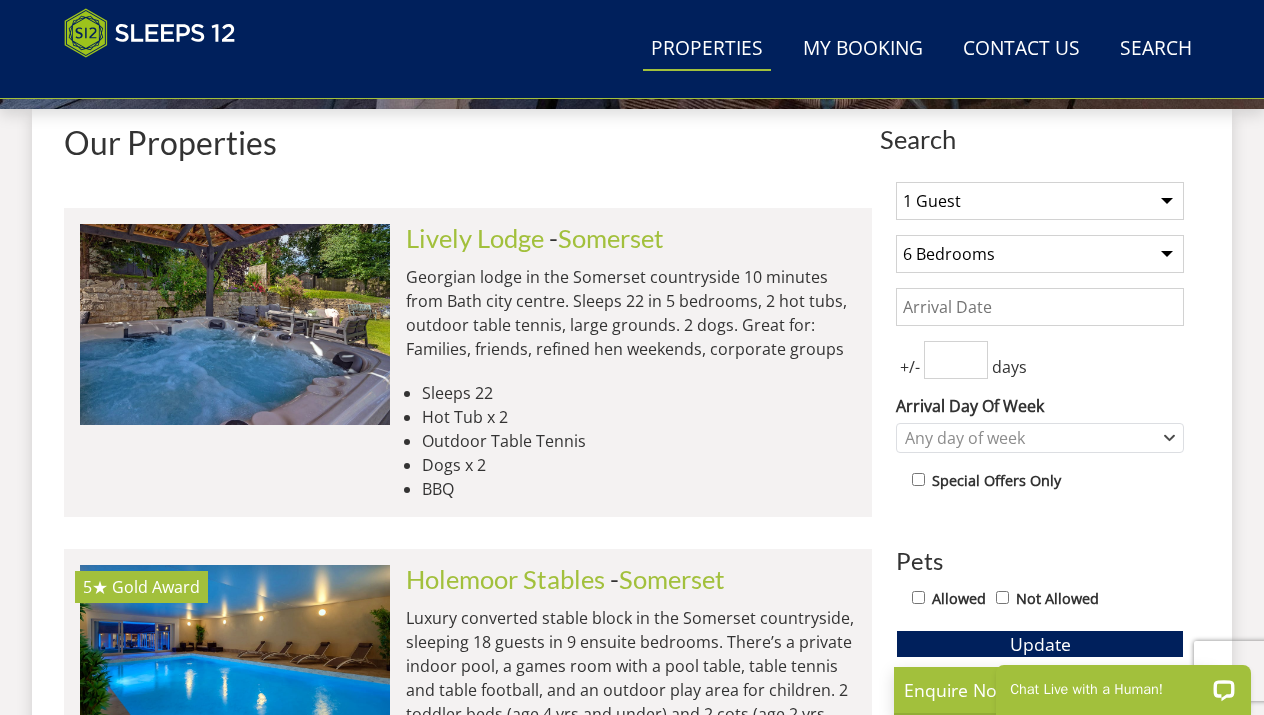click on "Date" at bounding box center [1040, 307] 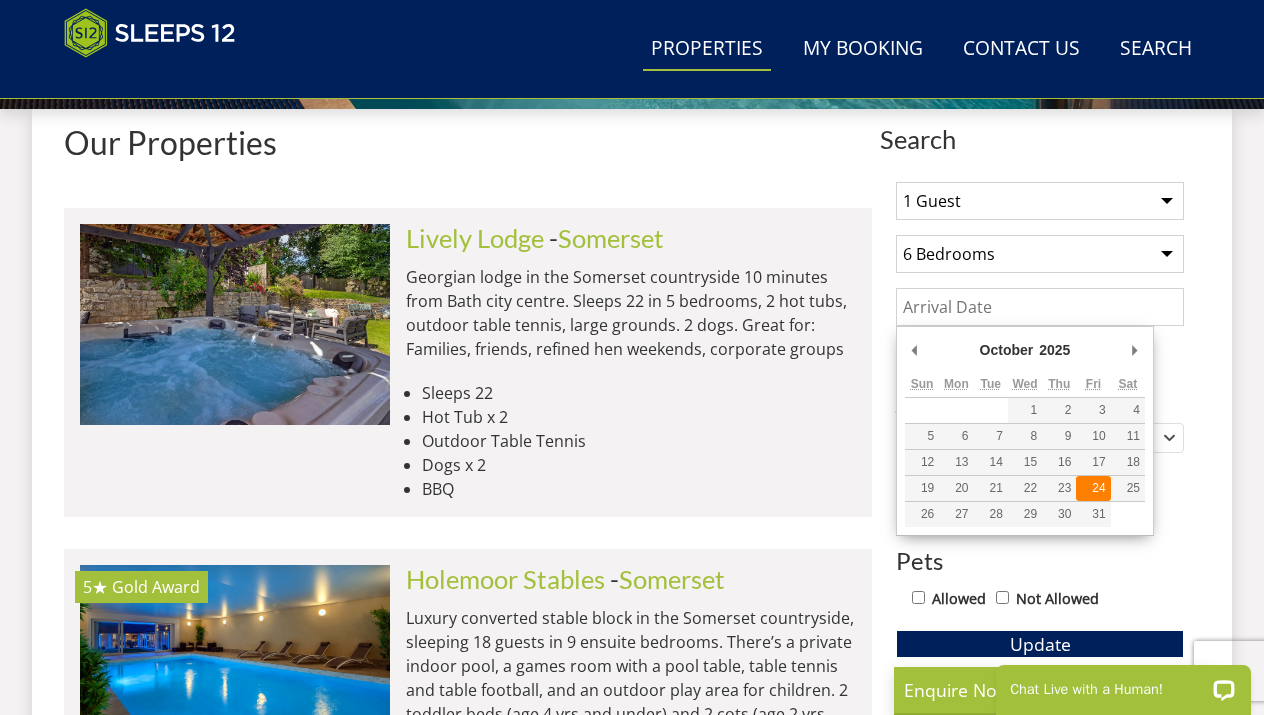 type on "24/10/2025" 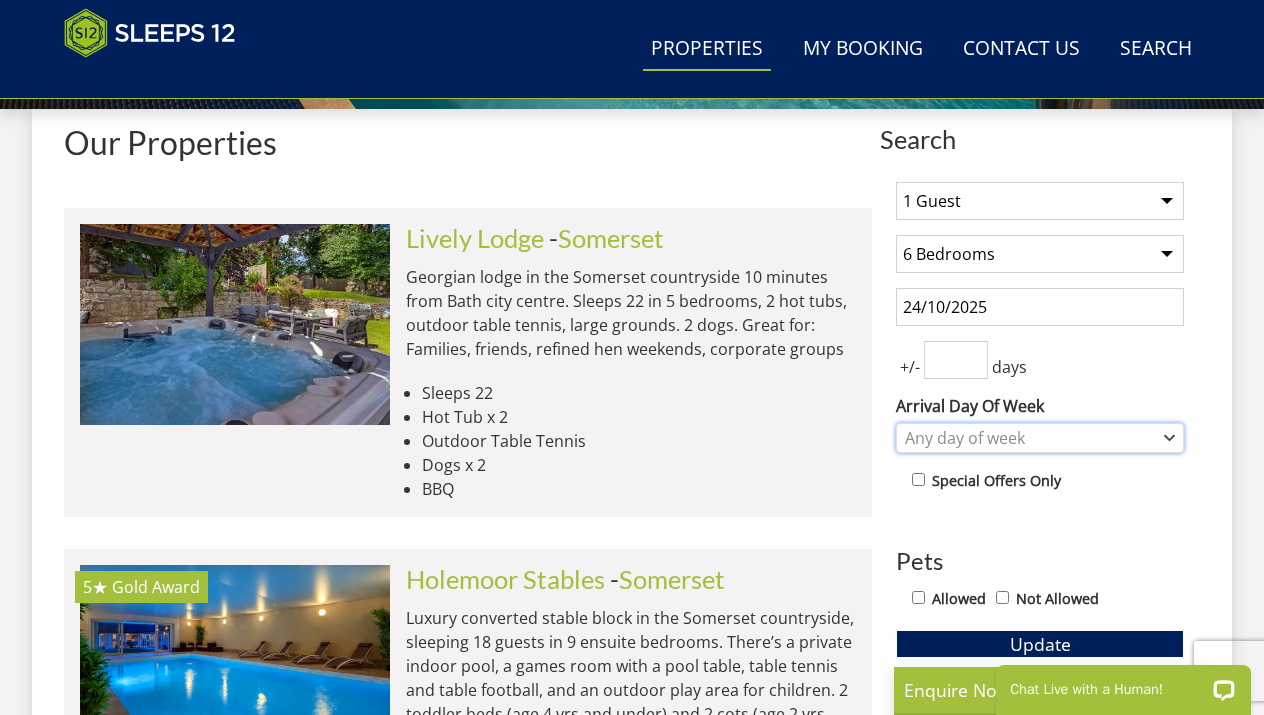 click on "Any day of week" at bounding box center [1029, 438] 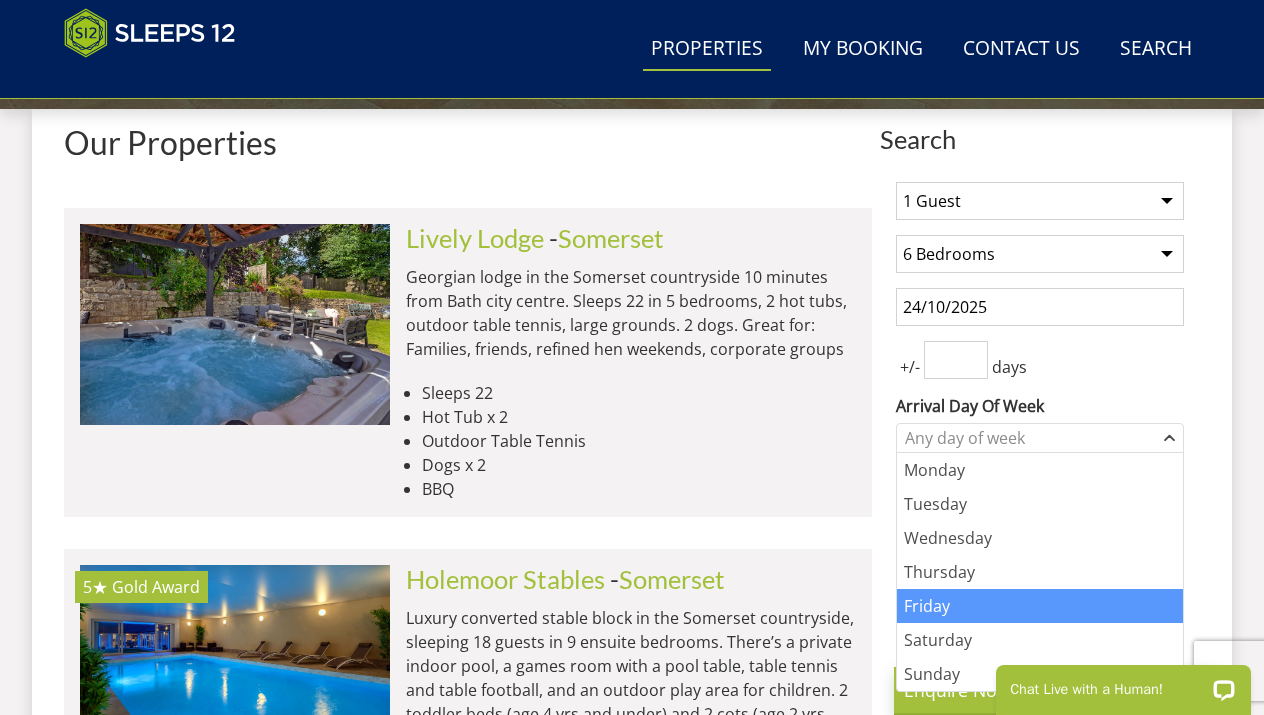 click on "Friday" at bounding box center [1040, 606] 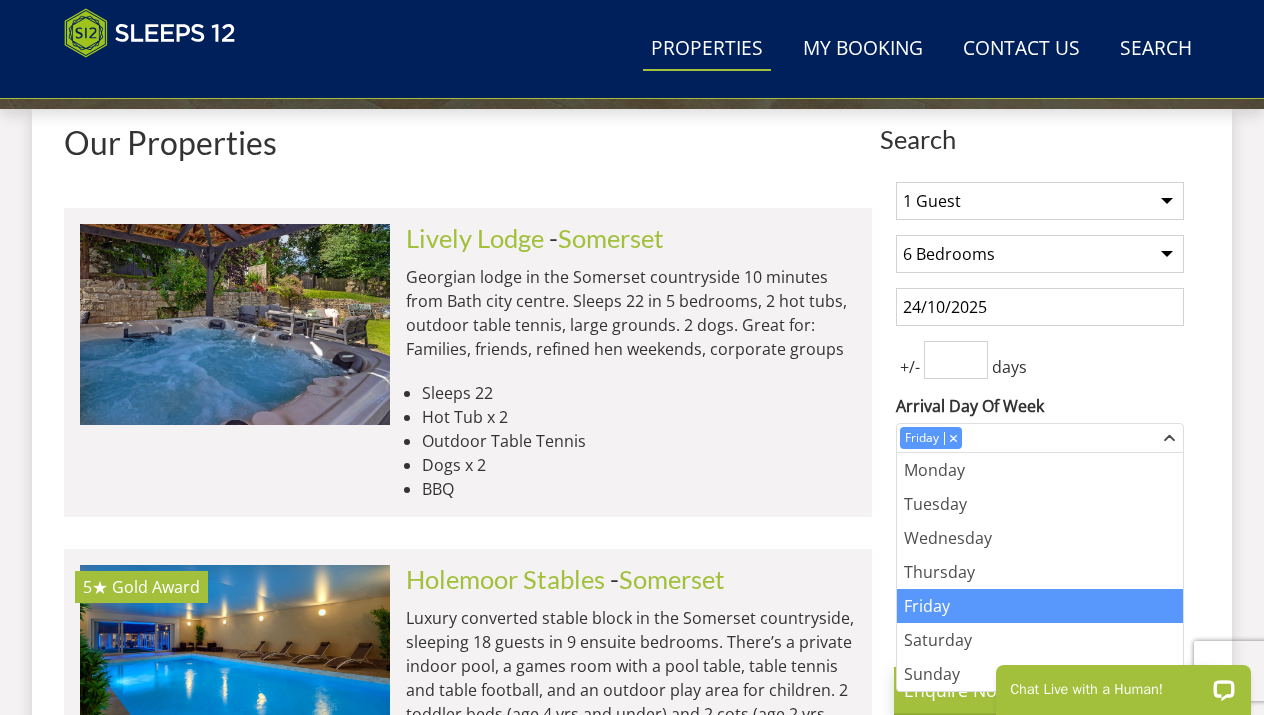 click on "+/-
days" at bounding box center (1040, 360) 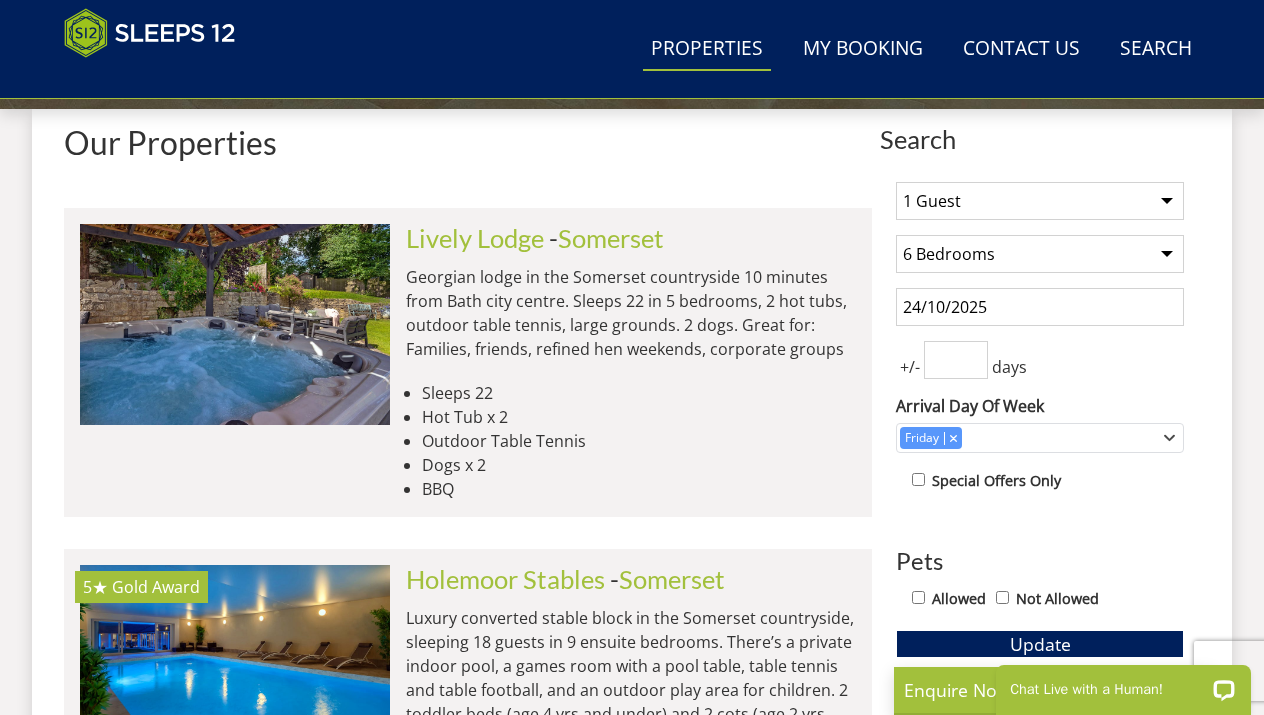 click on "24/10/2025" at bounding box center (1040, 307) 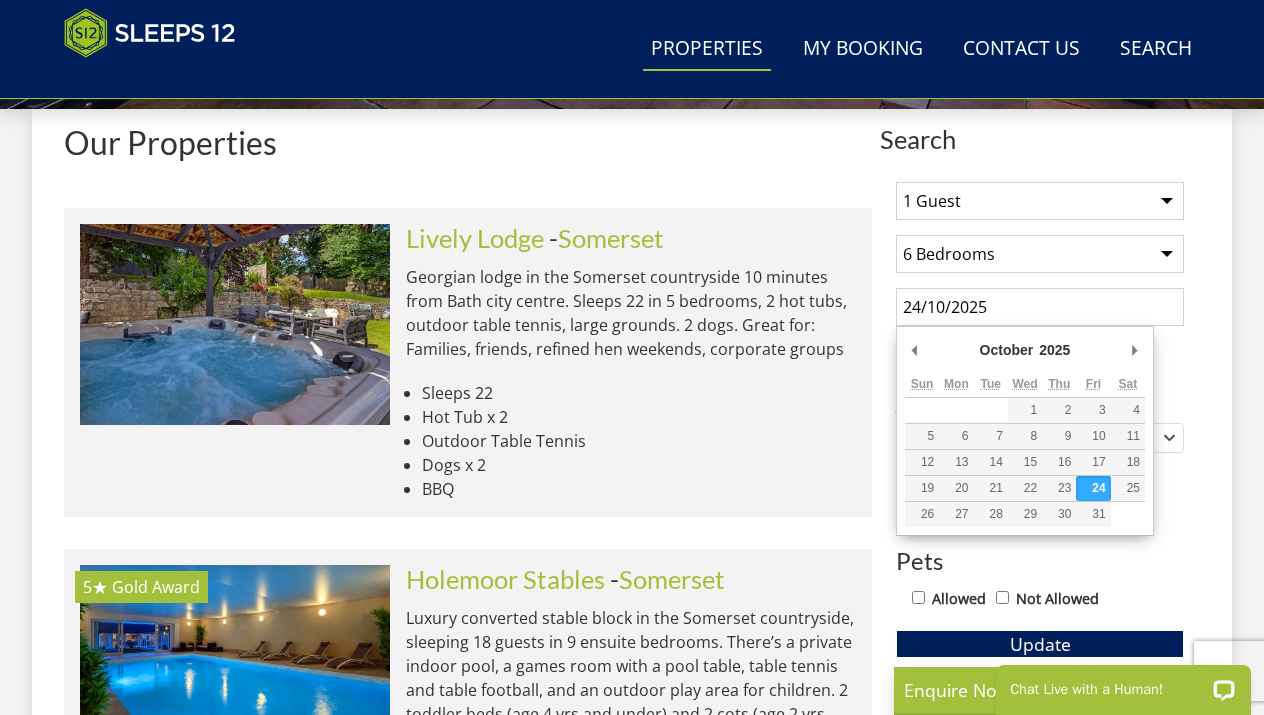 click on "1 Guest
2 Guests
3 Guests
4 Guests
5 Guests
6 Guests
7 Guests
8 Guests
9 Guests
10 Guests
11 Guests
12 Guests
13 Guests
14 Guests
15 Guests
16 Guests
17 Guests
18 Guests
19 Guests
20 Guests
21 Guests
22 Guests
23 Guests
24 Guests
25 Guests
26 Guests
27 Guests
28 Guests
29 Guests
30 Guests
31 Guests
32 Guests
Any number of bedrooms
4 Bedrooms
5 Bedrooms
6 Bedrooms
7 Bedrooms
8 Bedrooms
9 Bedrooms
10 Bedrooms
11 Bedrooms
12 Bedrooms
13 Bedrooms
14 Bedrooms
15 Bedrooms
16 Bedrooms
24/10/2025
+/-
days
Arrival Day Of Week
Monday Tuesday Wednesday Thursday Pets" at bounding box center [1040, 711] 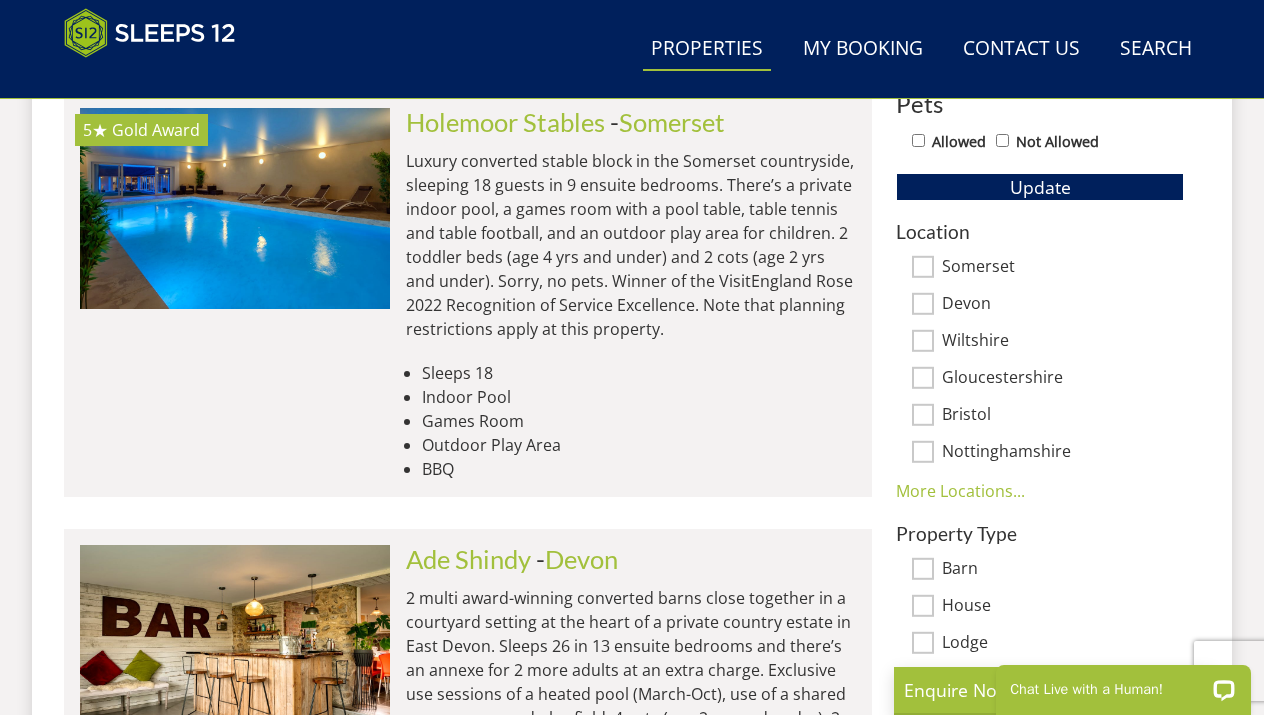 scroll, scrollTop: 1228, scrollLeft: 0, axis: vertical 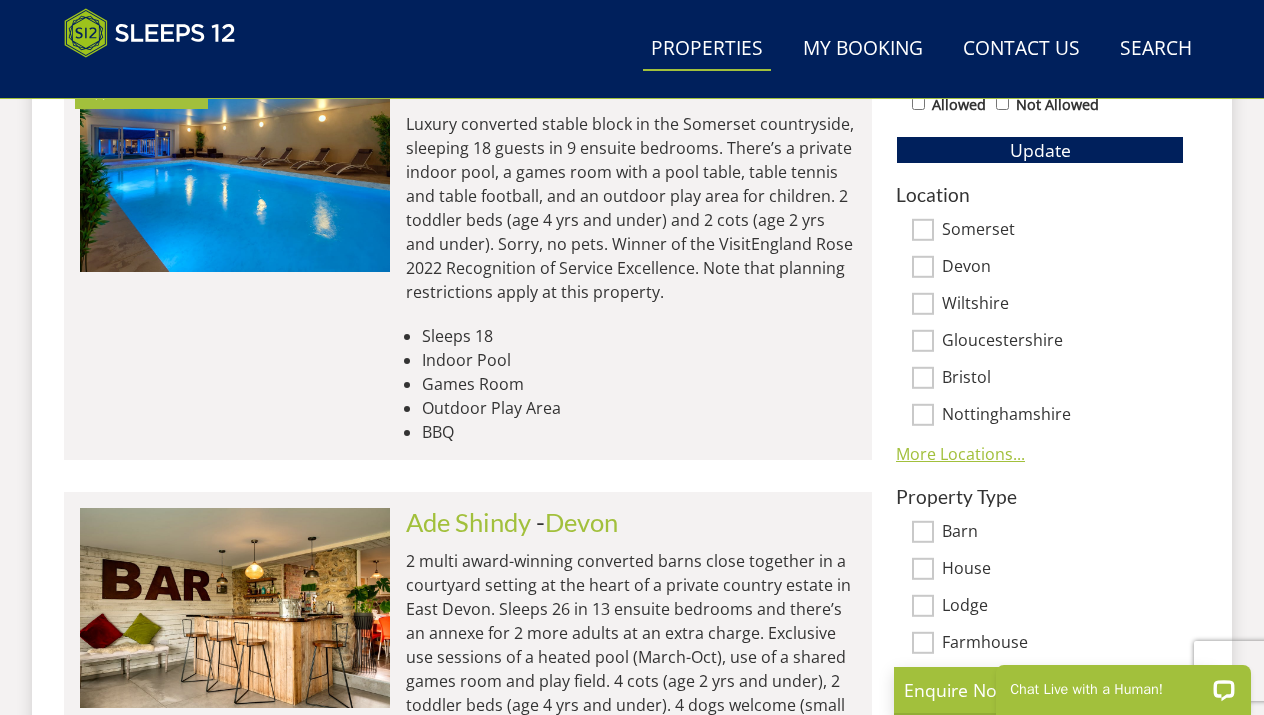 click on "More Locations..." at bounding box center (960, 454) 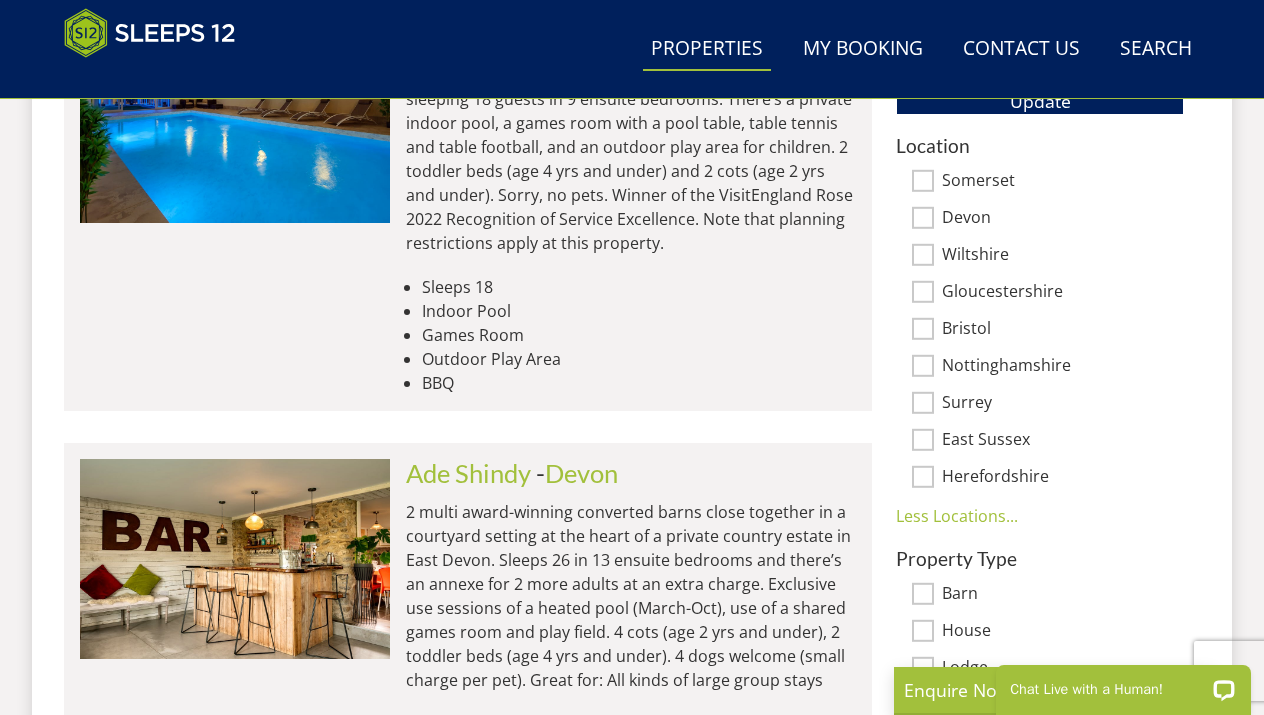 scroll, scrollTop: 1285, scrollLeft: 0, axis: vertical 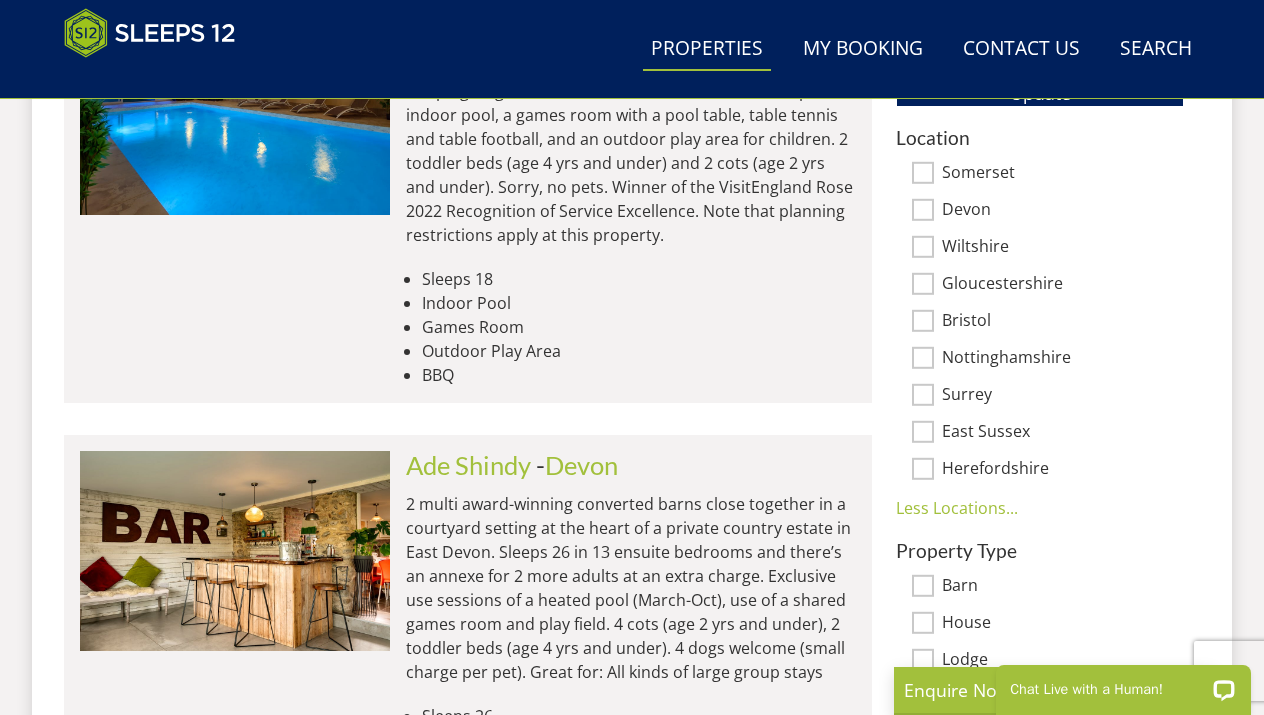 click on "Herefordshire" at bounding box center (923, 469) 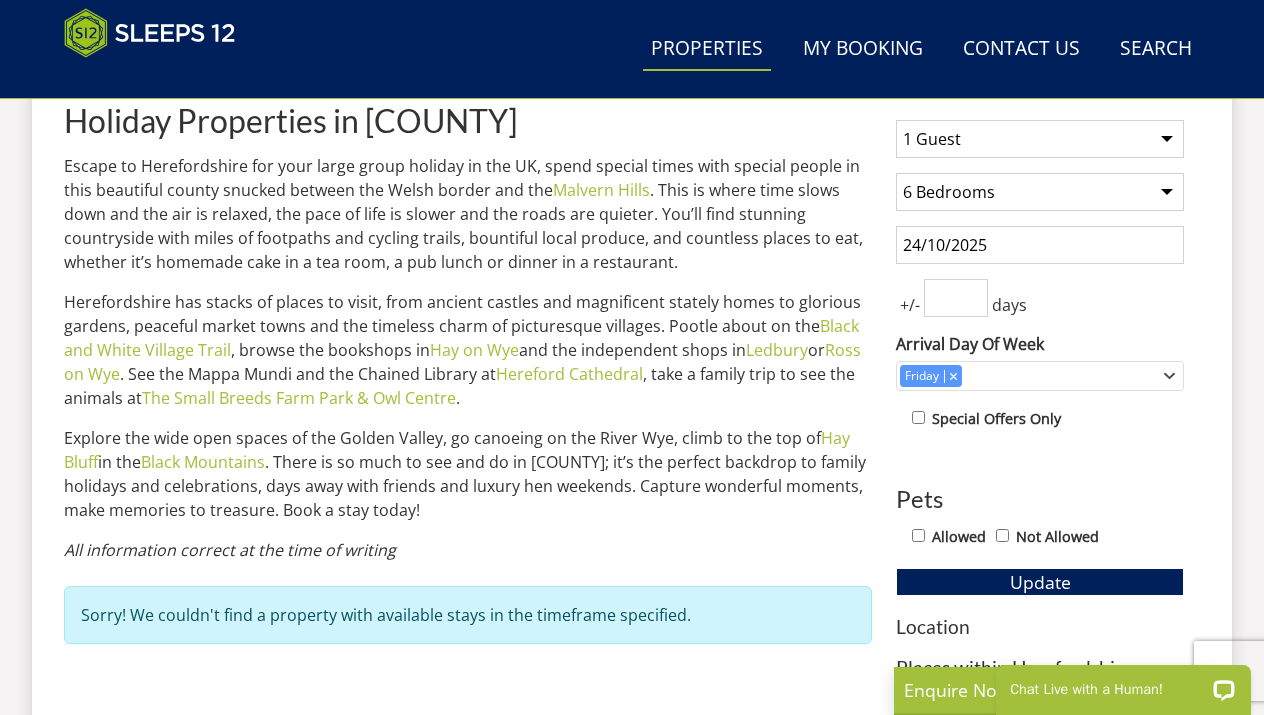 scroll, scrollTop: 369, scrollLeft: 0, axis: vertical 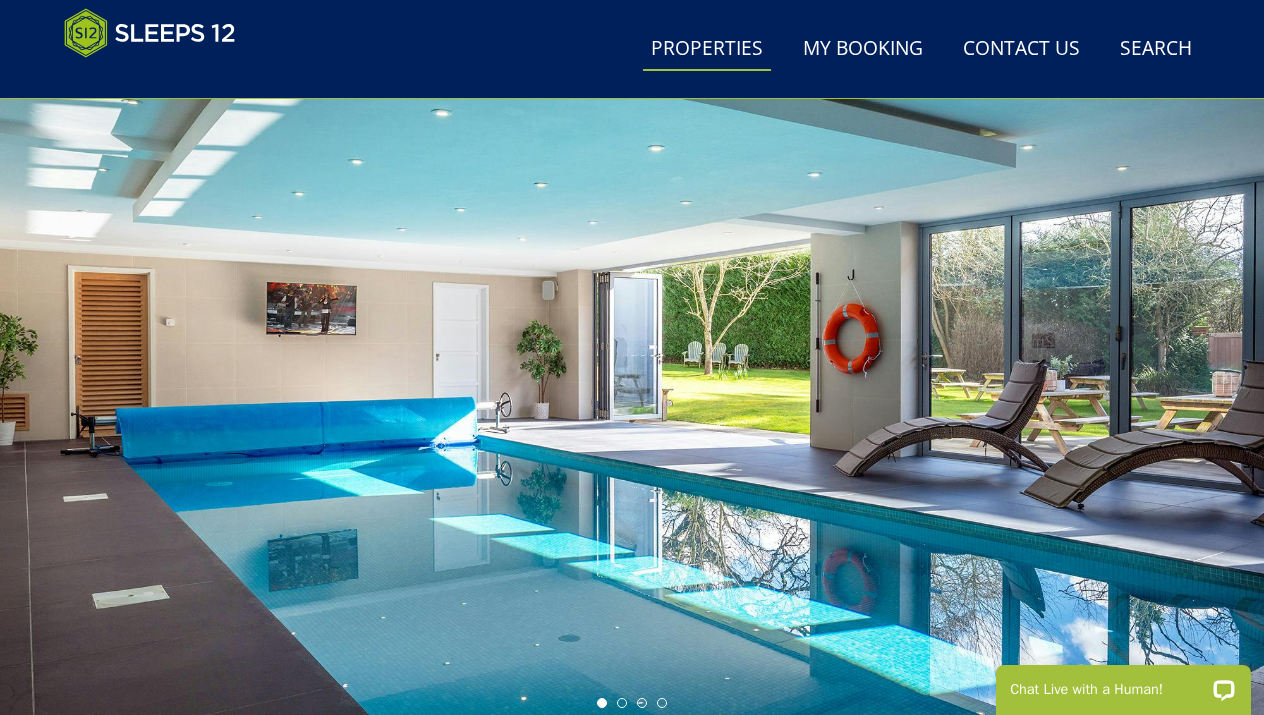 click on "Properties" at bounding box center [707, 49] 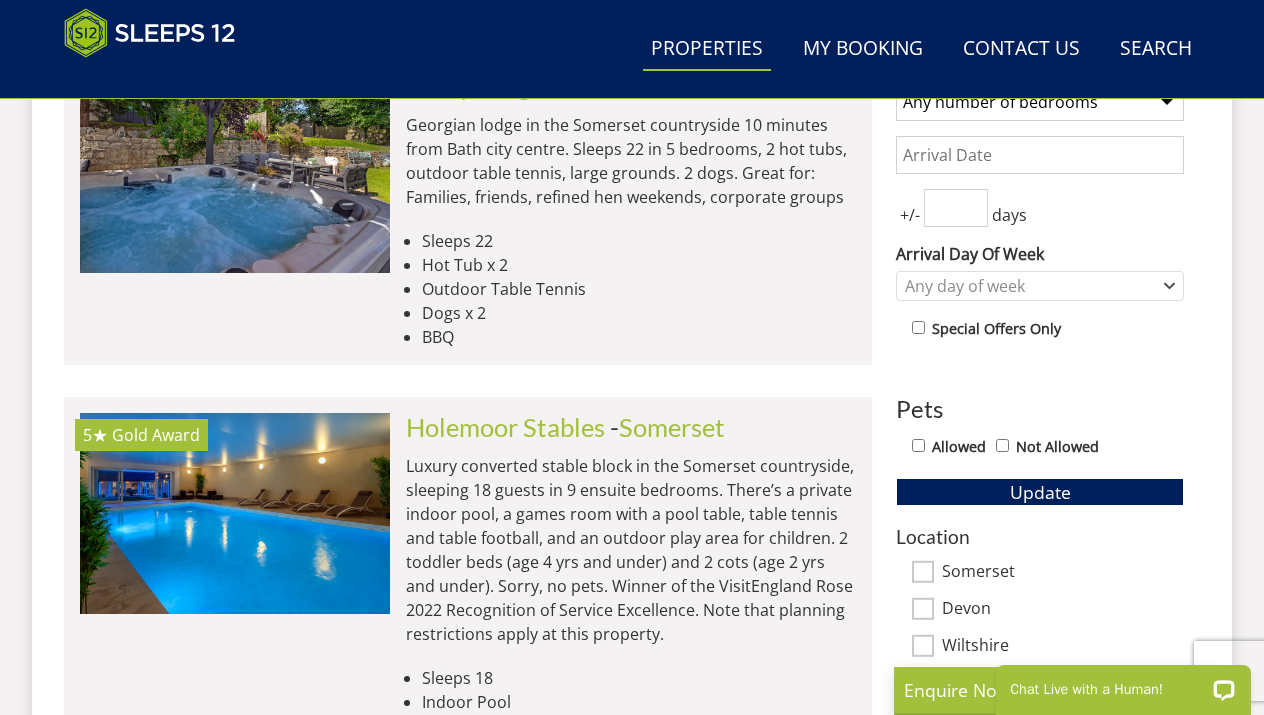 scroll, scrollTop: 0, scrollLeft: 0, axis: both 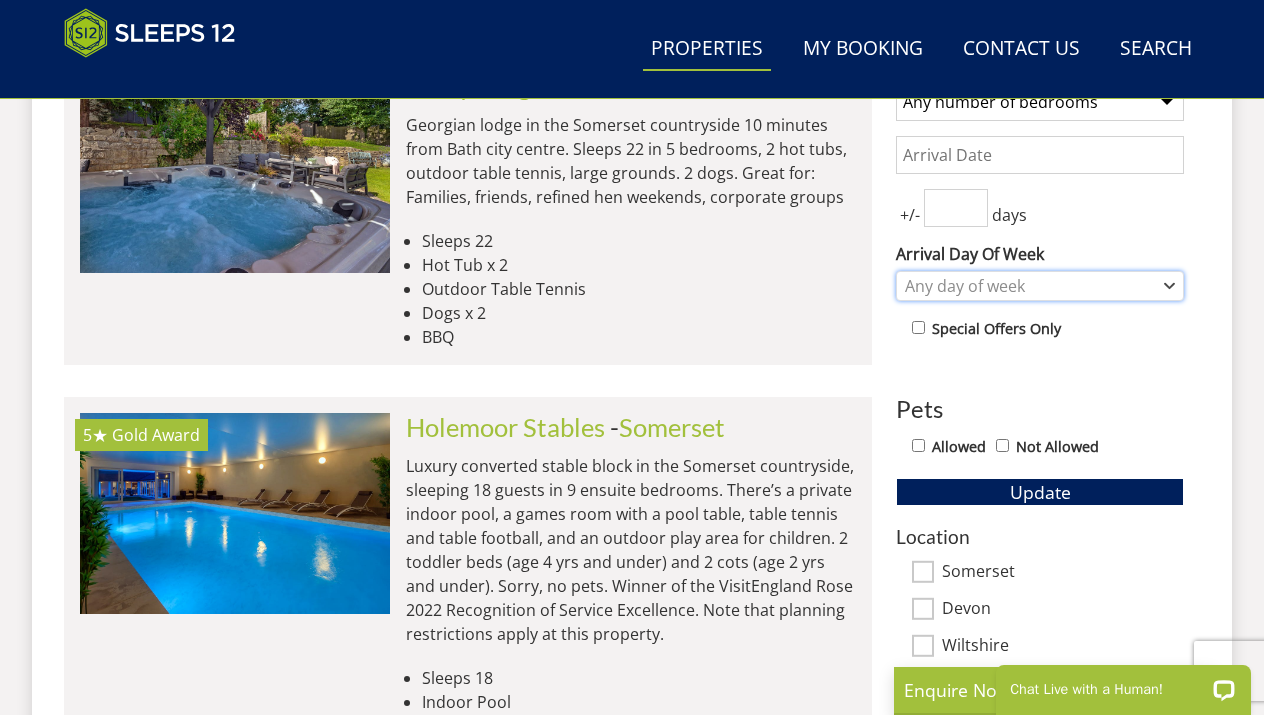 click on "Any day of week" at bounding box center [1029, 286] 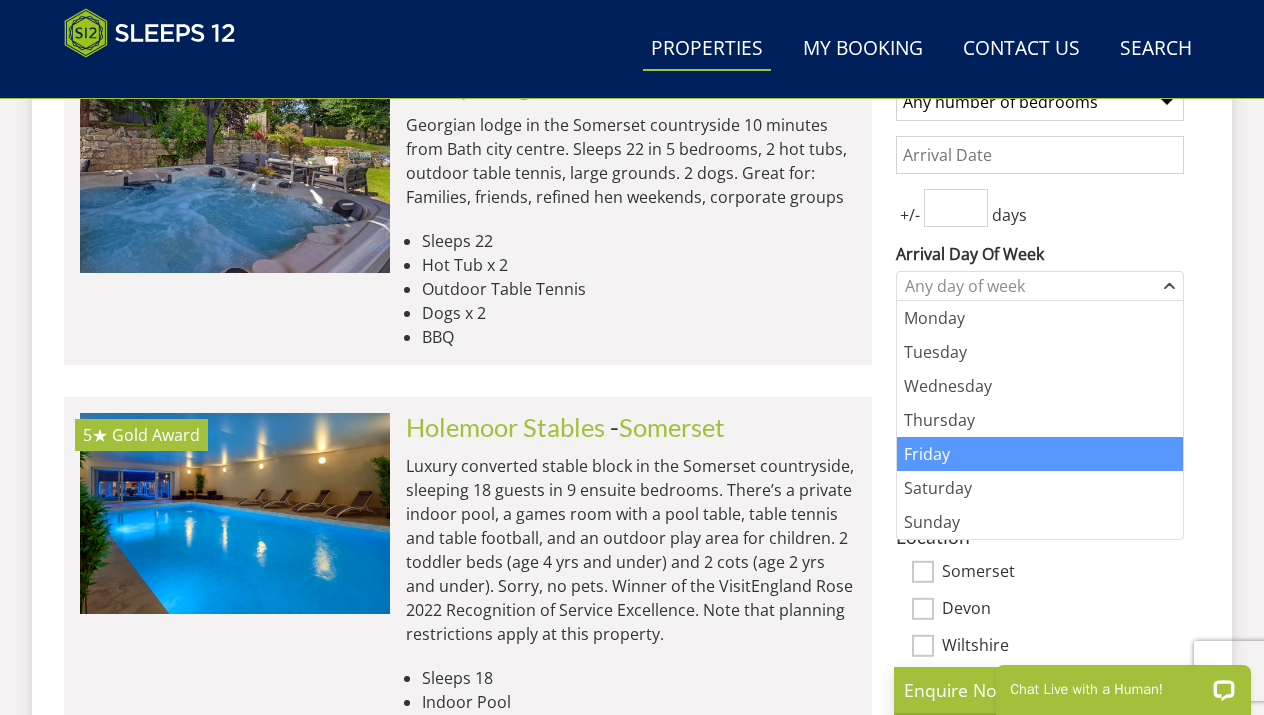 click on "Friday" at bounding box center (1040, 454) 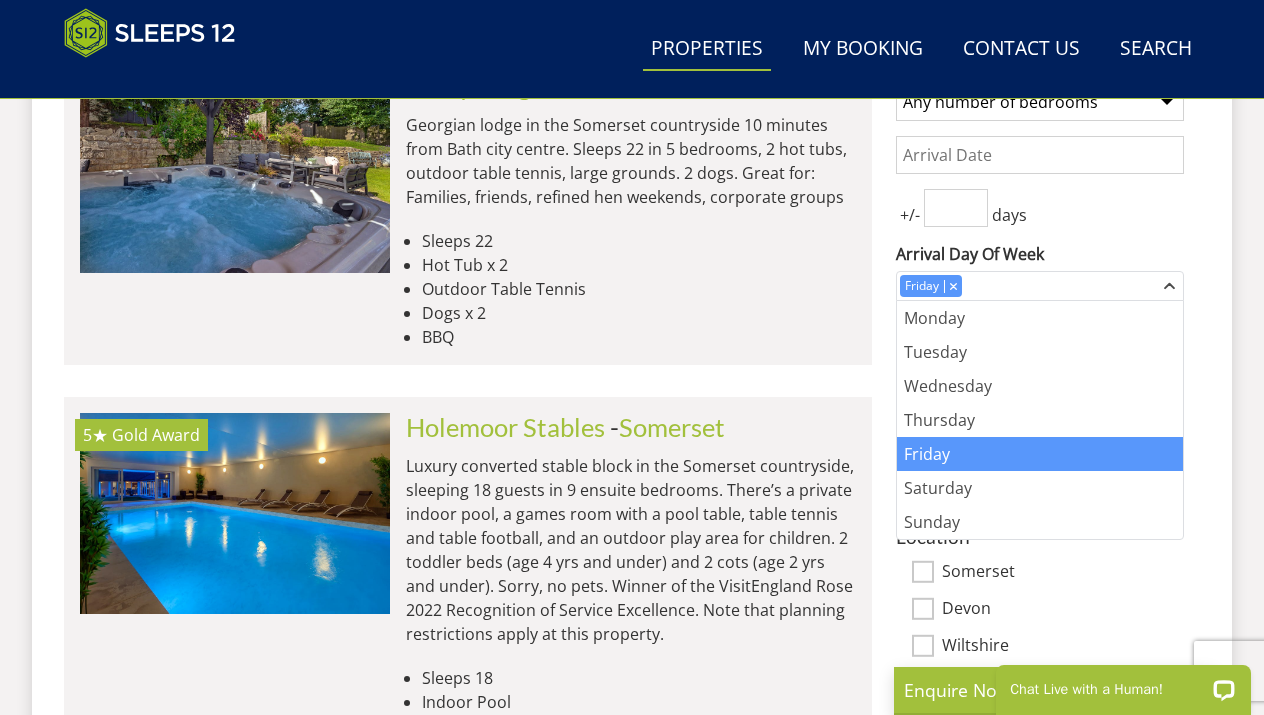 click on "Outdoor Table Tennis" at bounding box center (639, 289) 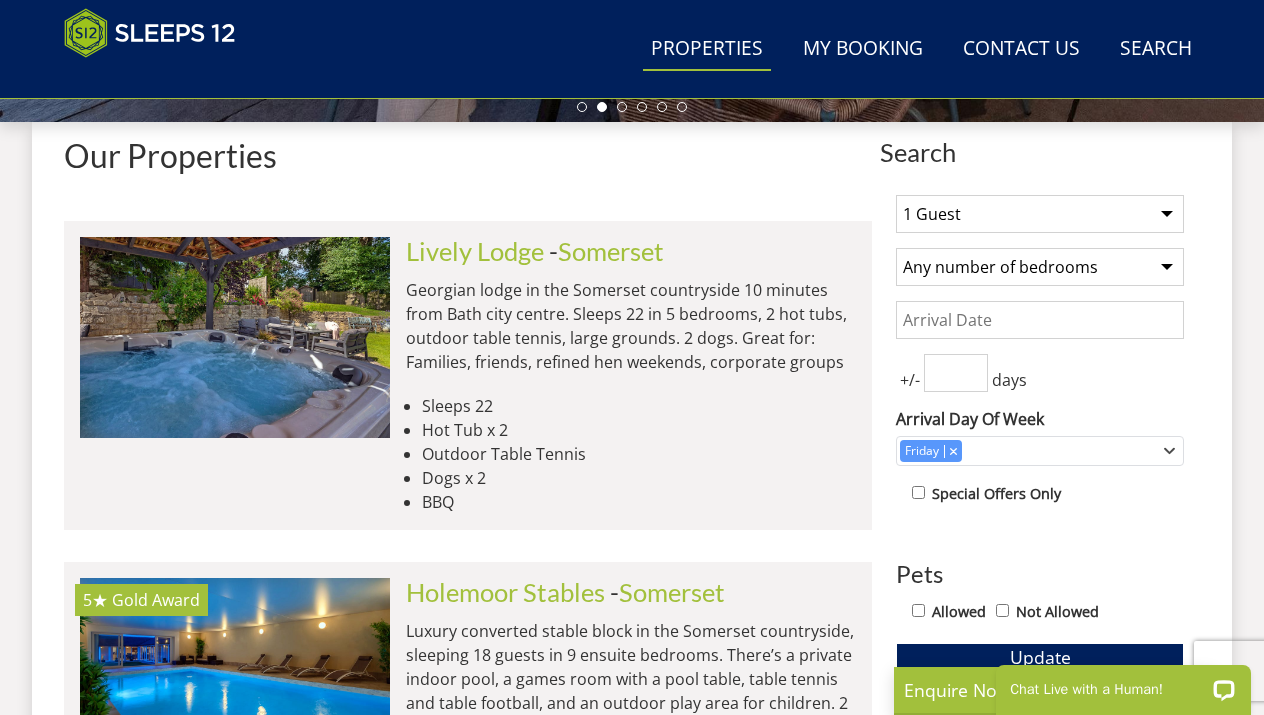 scroll, scrollTop: 721, scrollLeft: 0, axis: vertical 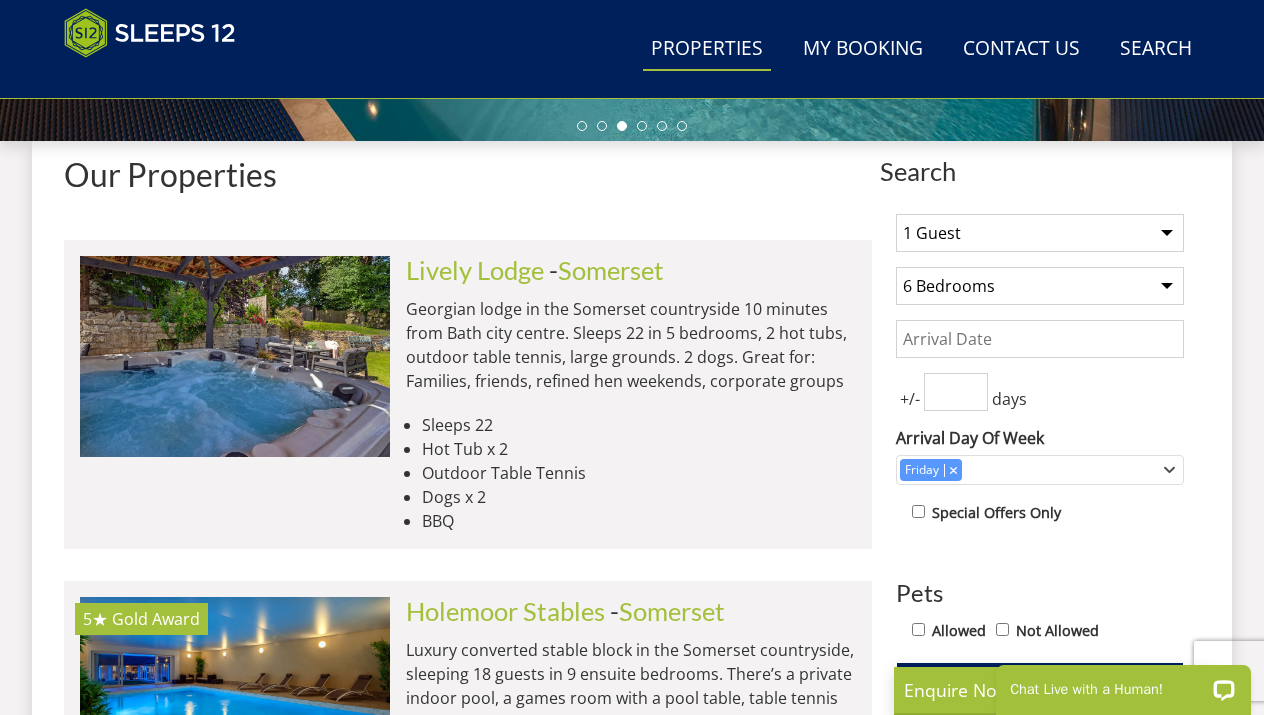 click on "Date" at bounding box center (1040, 339) 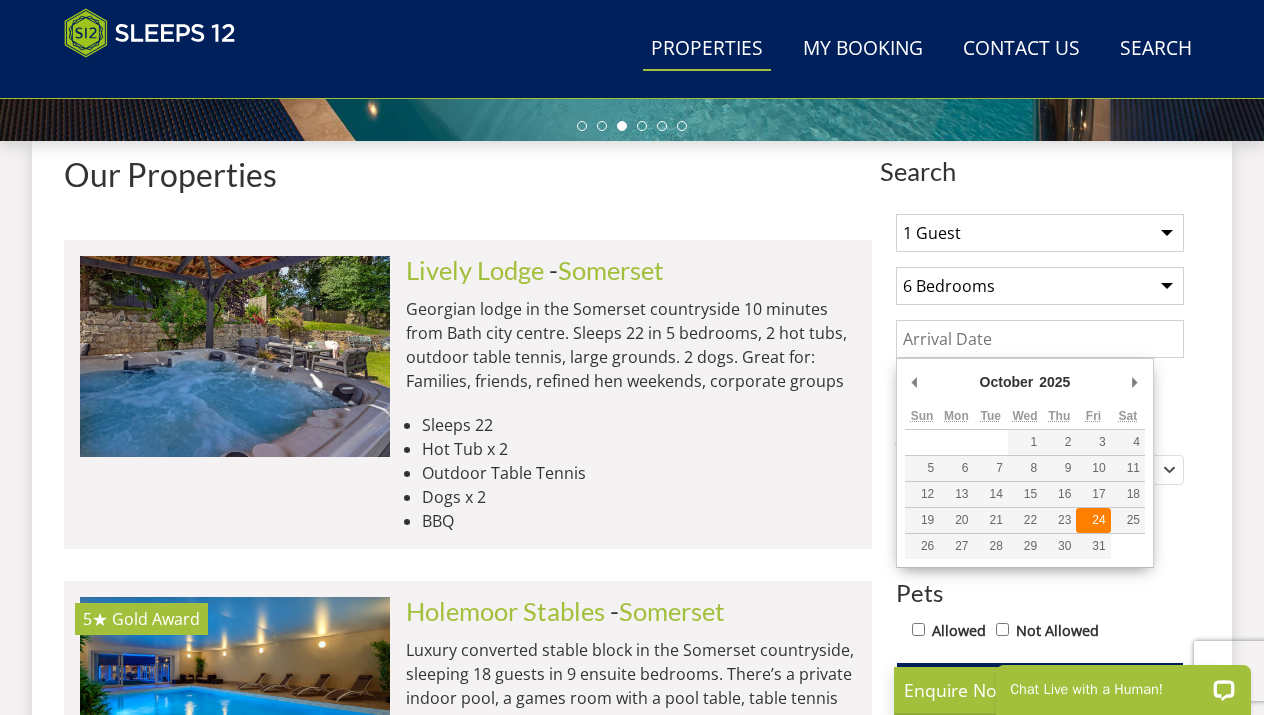 type on "24/10/2025" 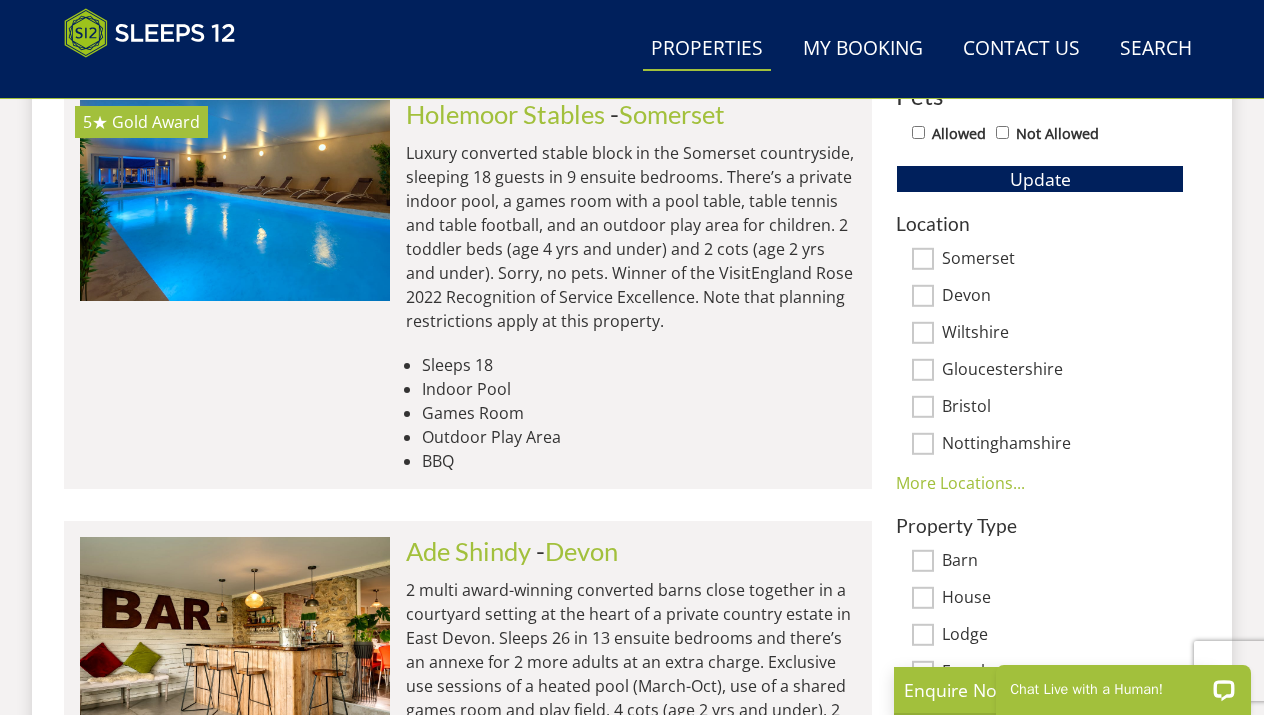 scroll, scrollTop: 1197, scrollLeft: 0, axis: vertical 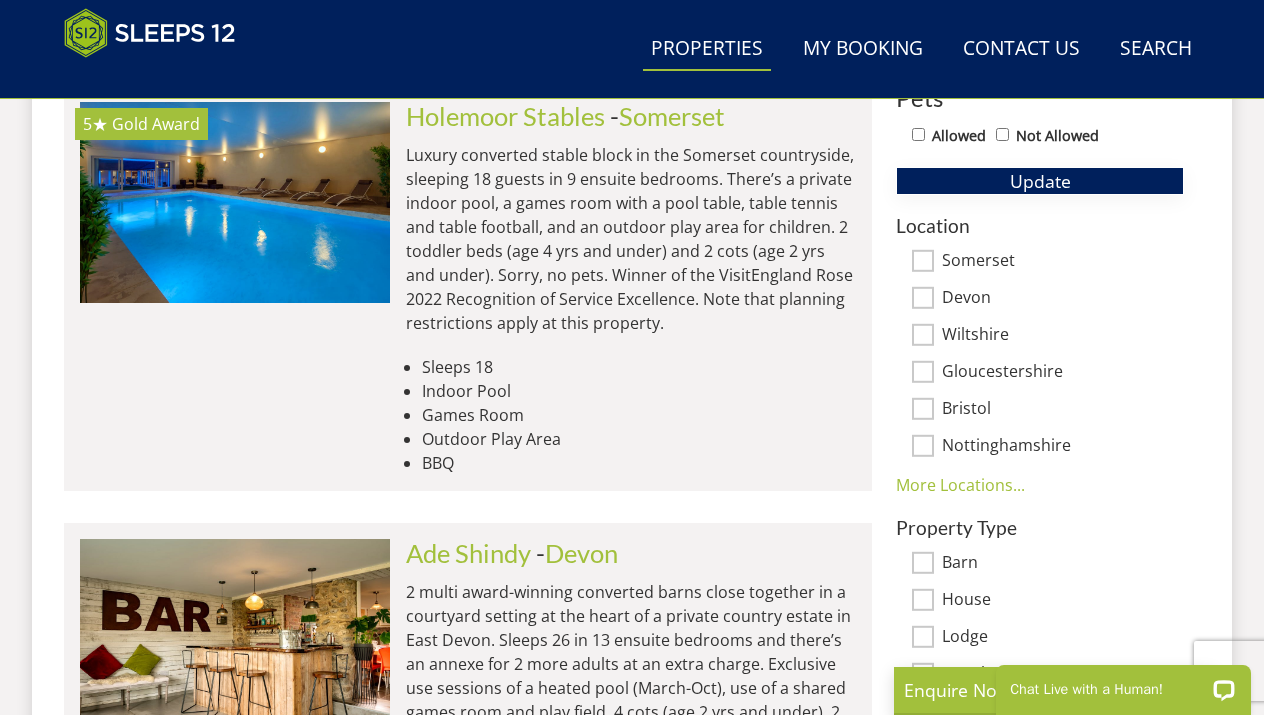 click on "Update" at bounding box center [1040, 181] 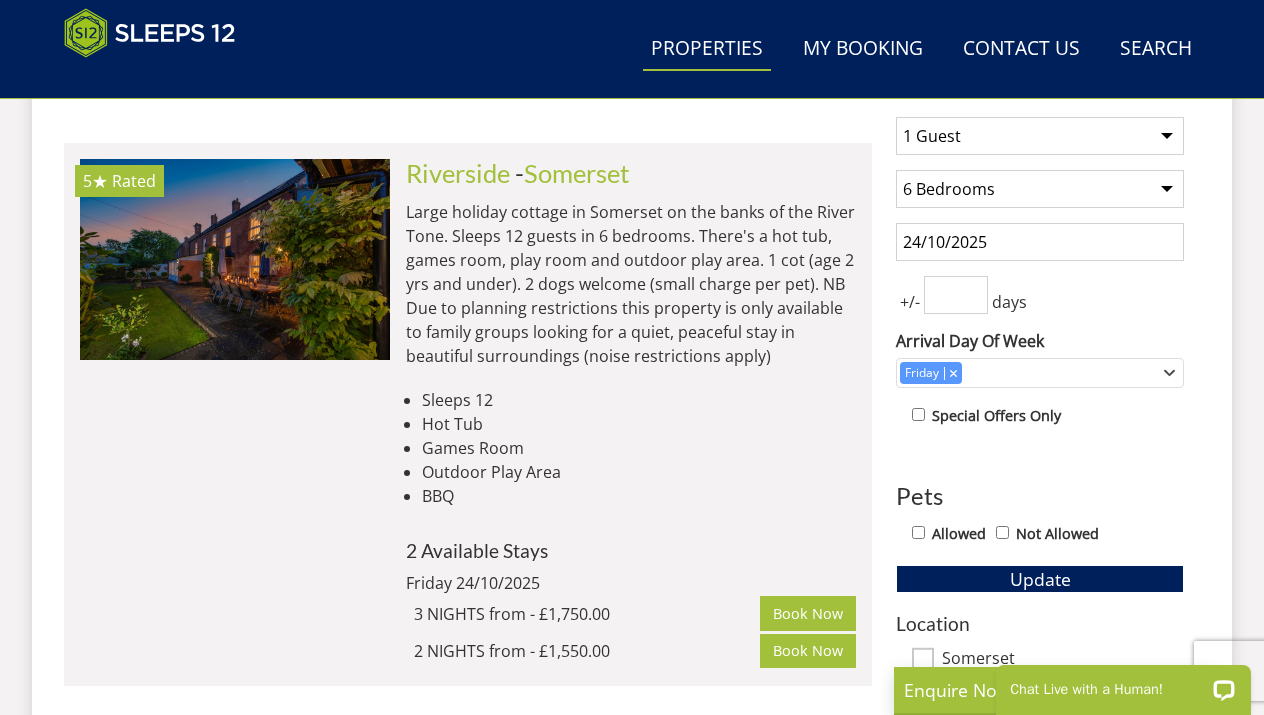 scroll, scrollTop: 803, scrollLeft: 0, axis: vertical 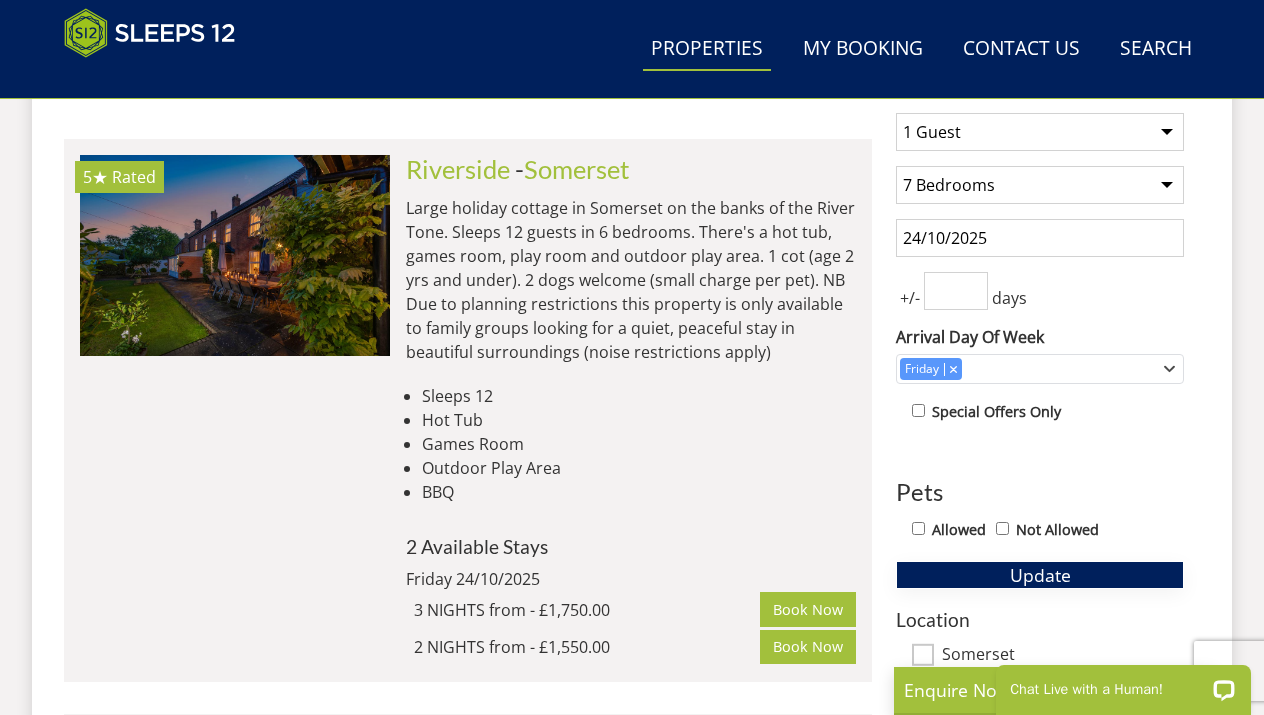 click on "Update" at bounding box center [1040, 575] 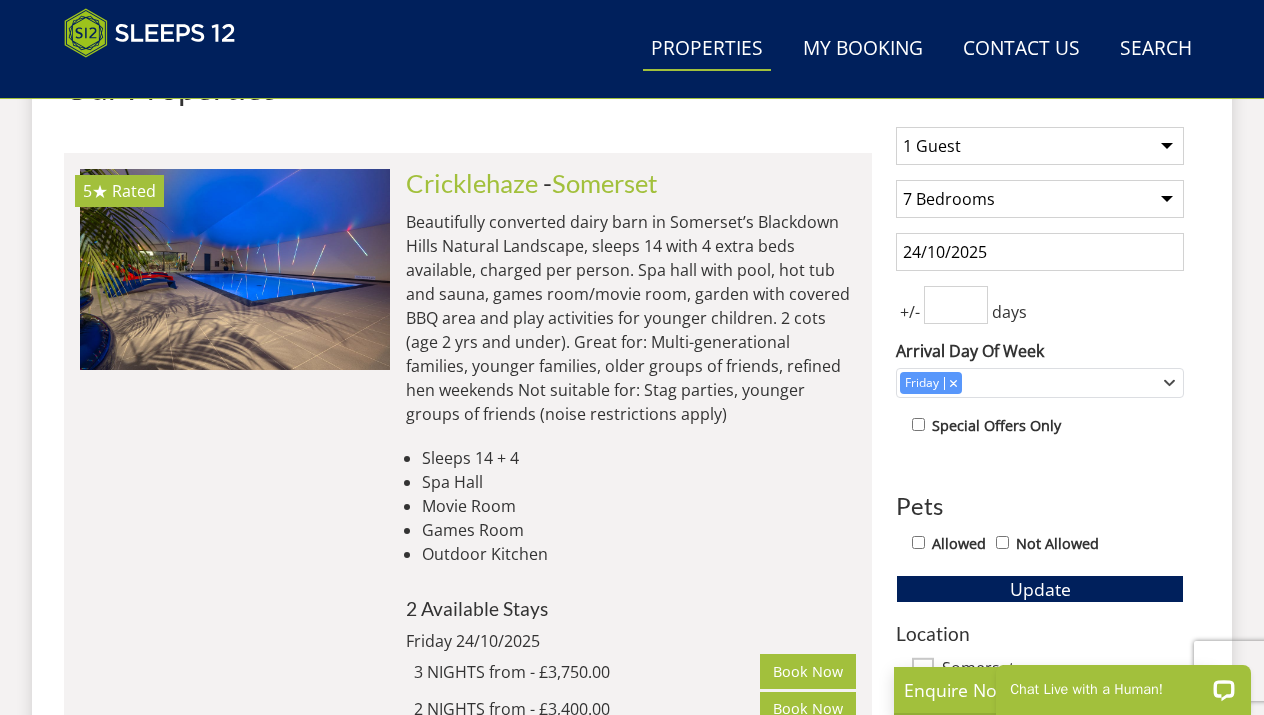 scroll, scrollTop: 751, scrollLeft: 0, axis: vertical 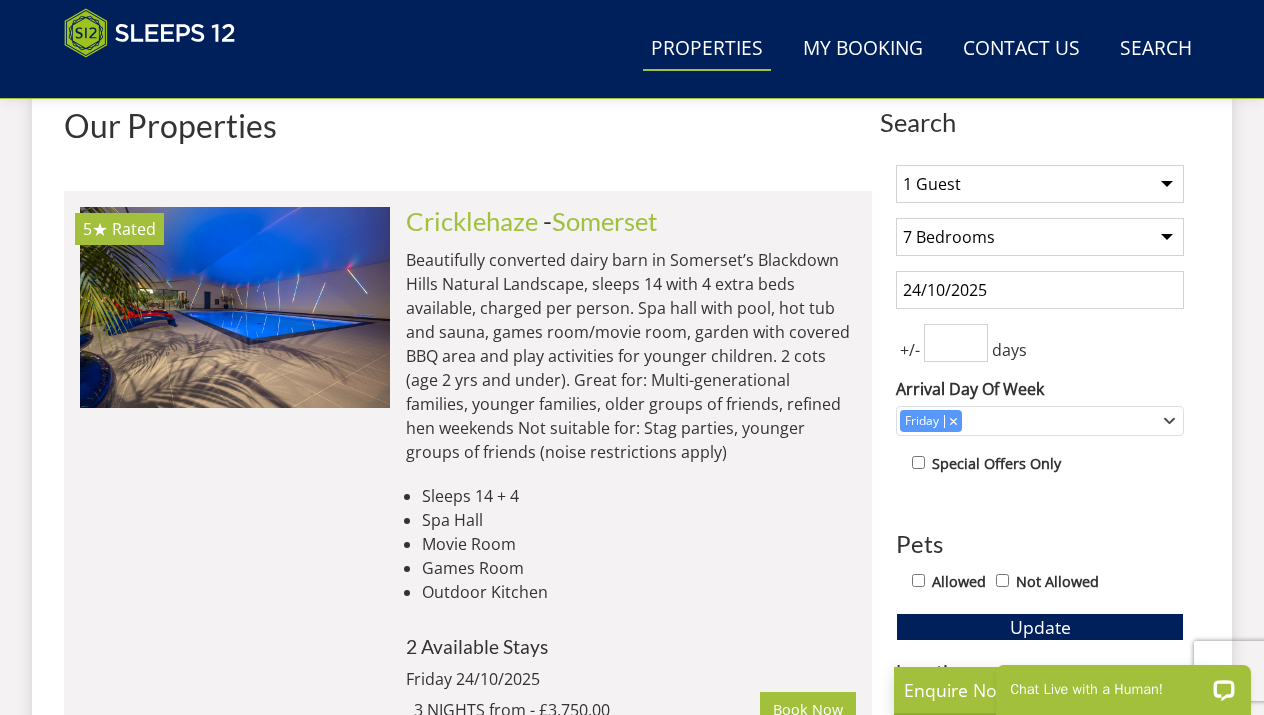 select on "6" 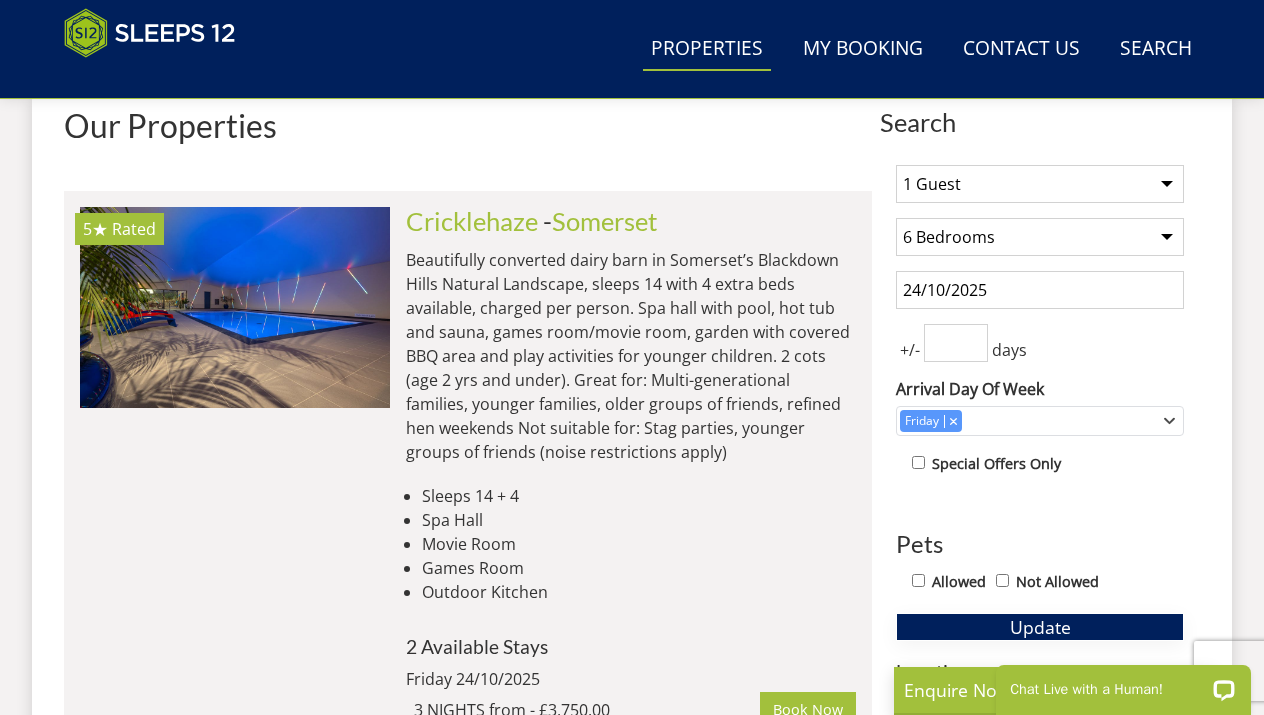 click on "Update" at bounding box center (1040, 627) 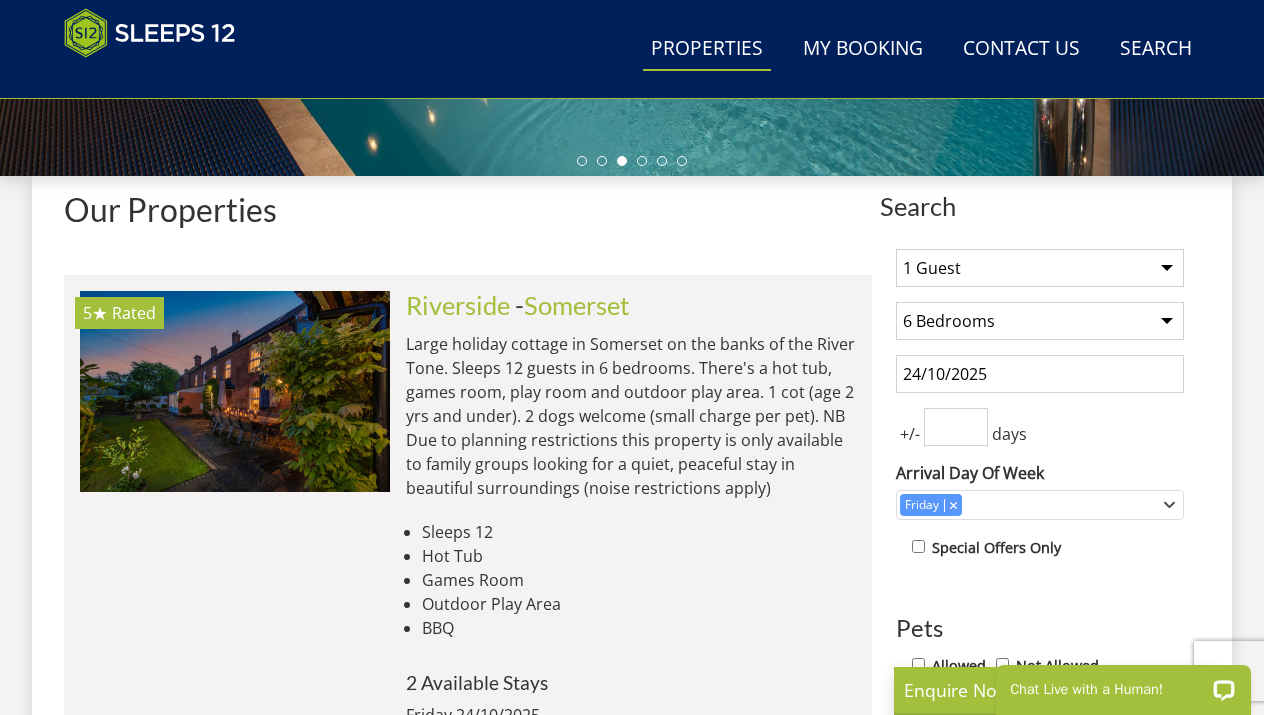 scroll, scrollTop: 781, scrollLeft: 0, axis: vertical 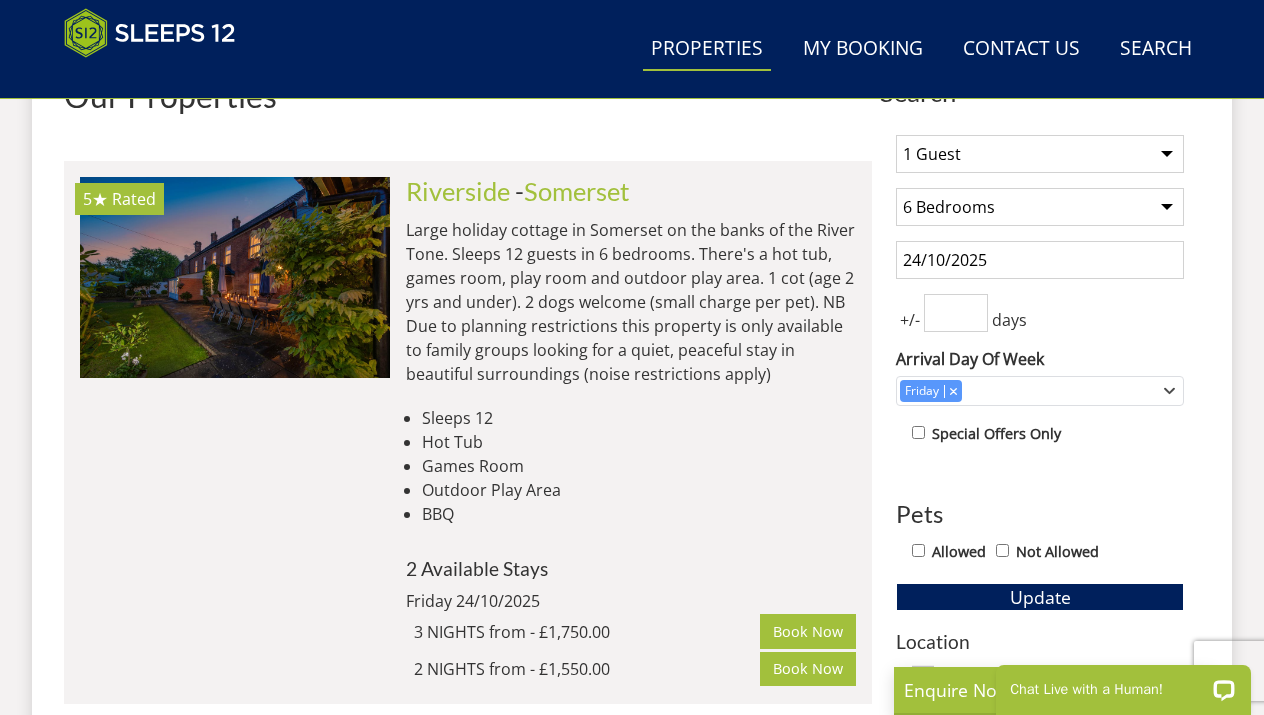 click on "24/10/2025" at bounding box center (1040, 260) 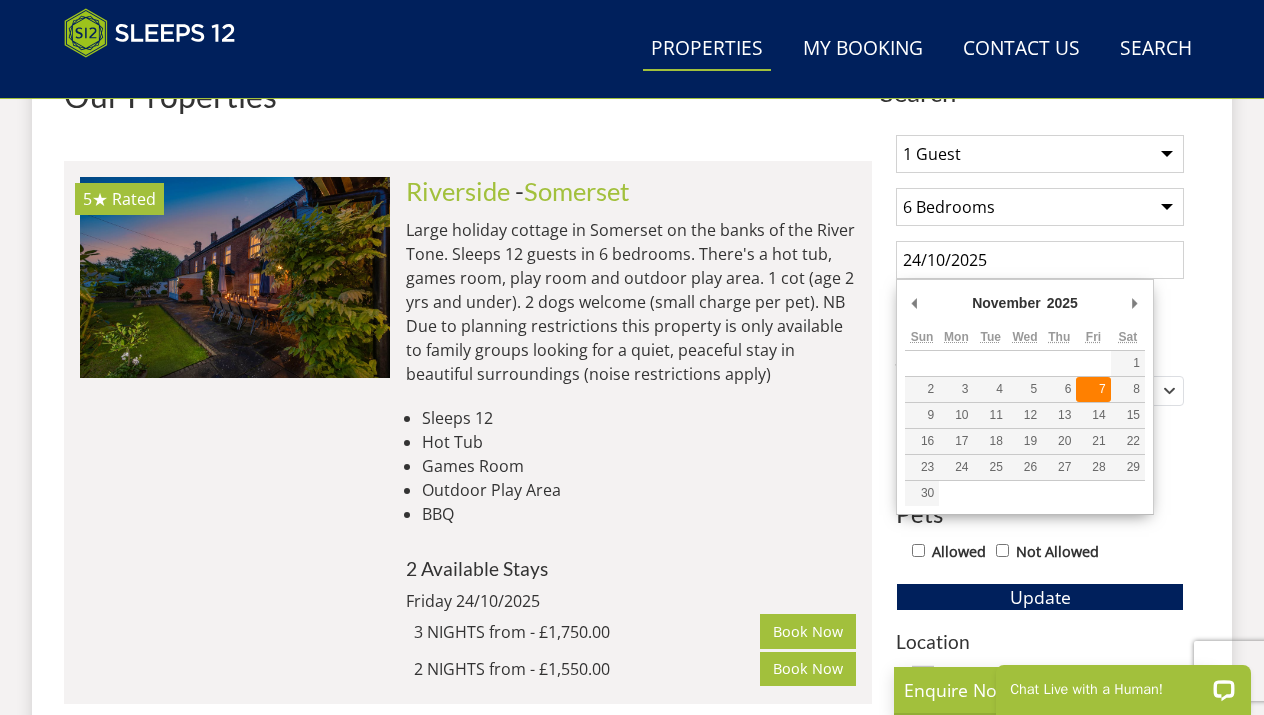 type on "07/11/2025" 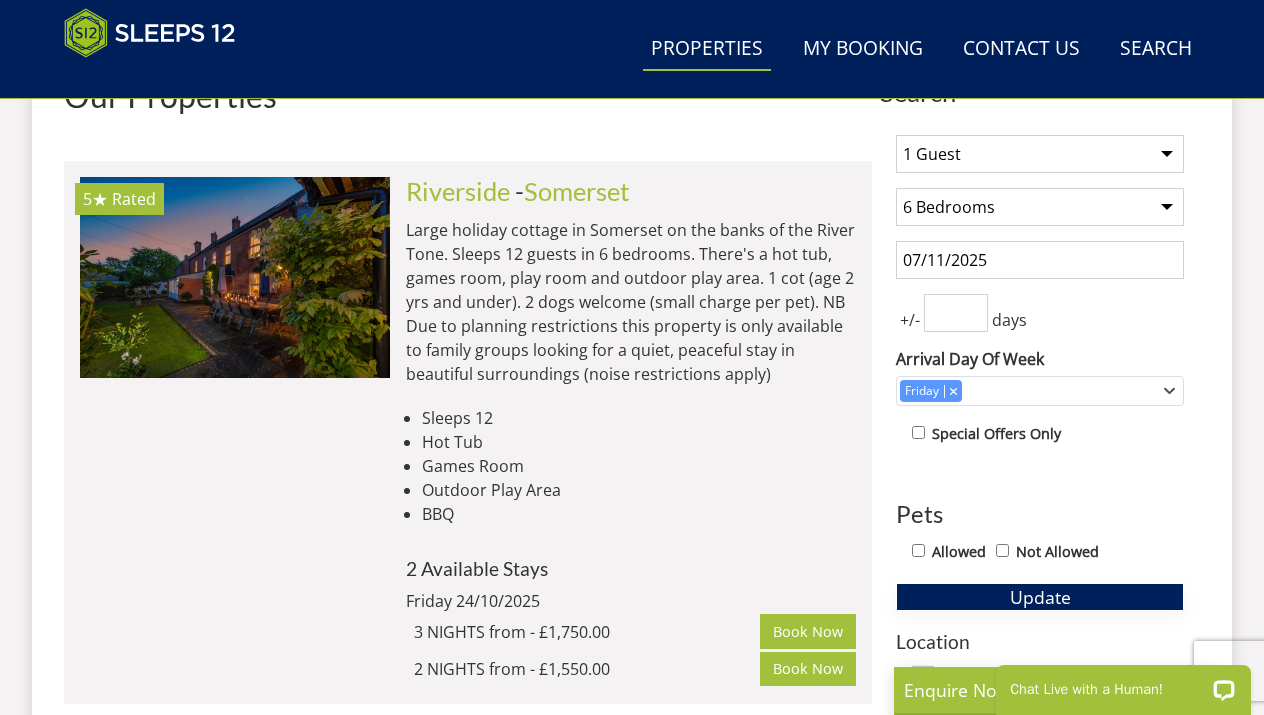 click on "Update" at bounding box center [1040, 597] 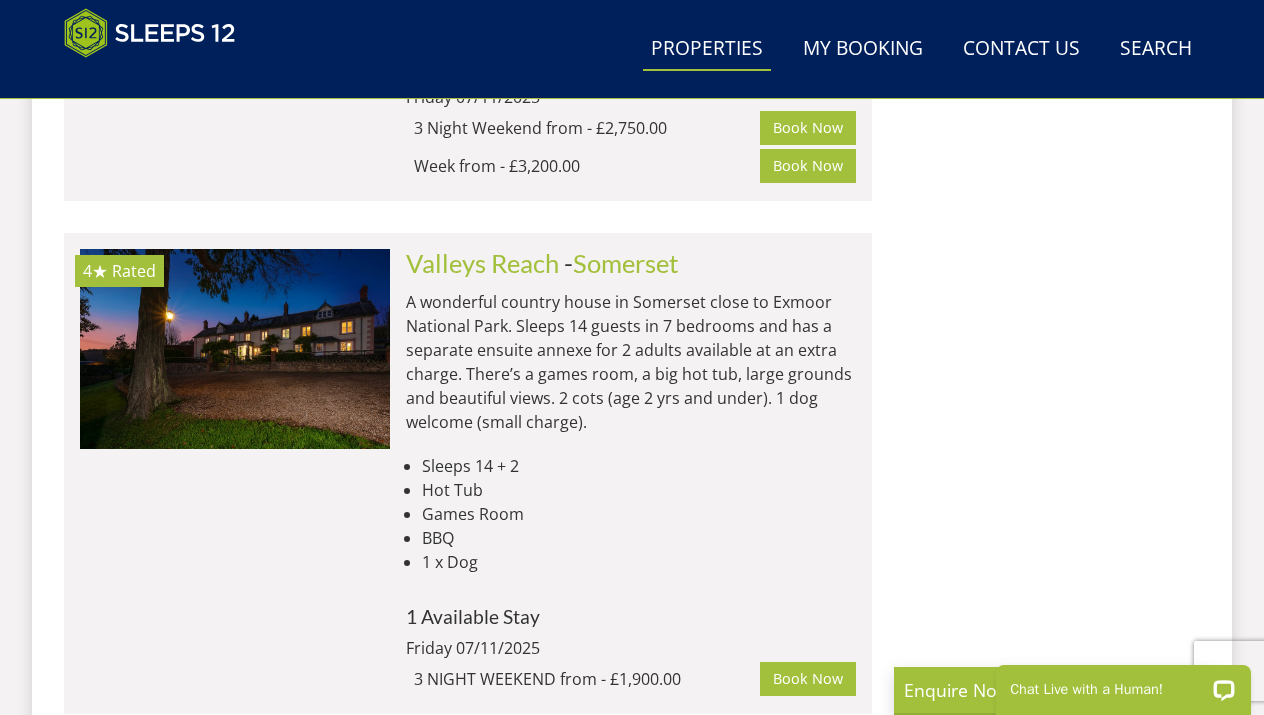 scroll, scrollTop: 2412, scrollLeft: 0, axis: vertical 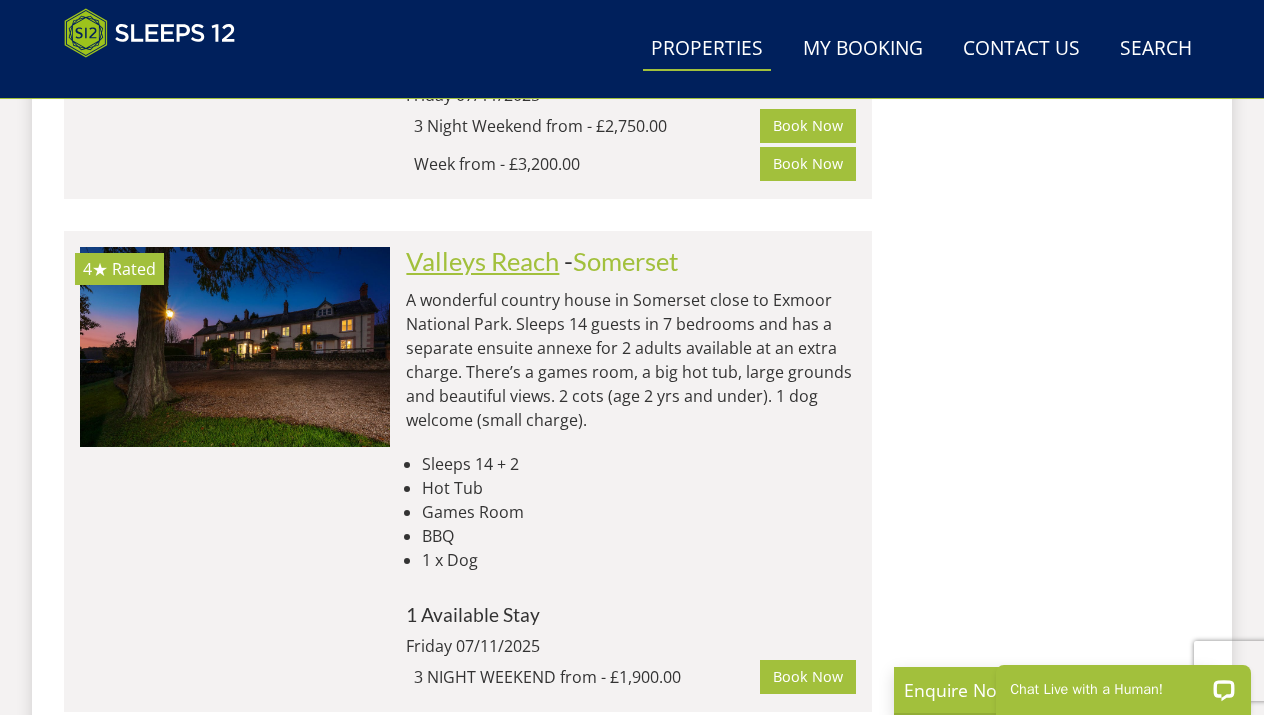 click on "Valleys Reach" at bounding box center (482, 261) 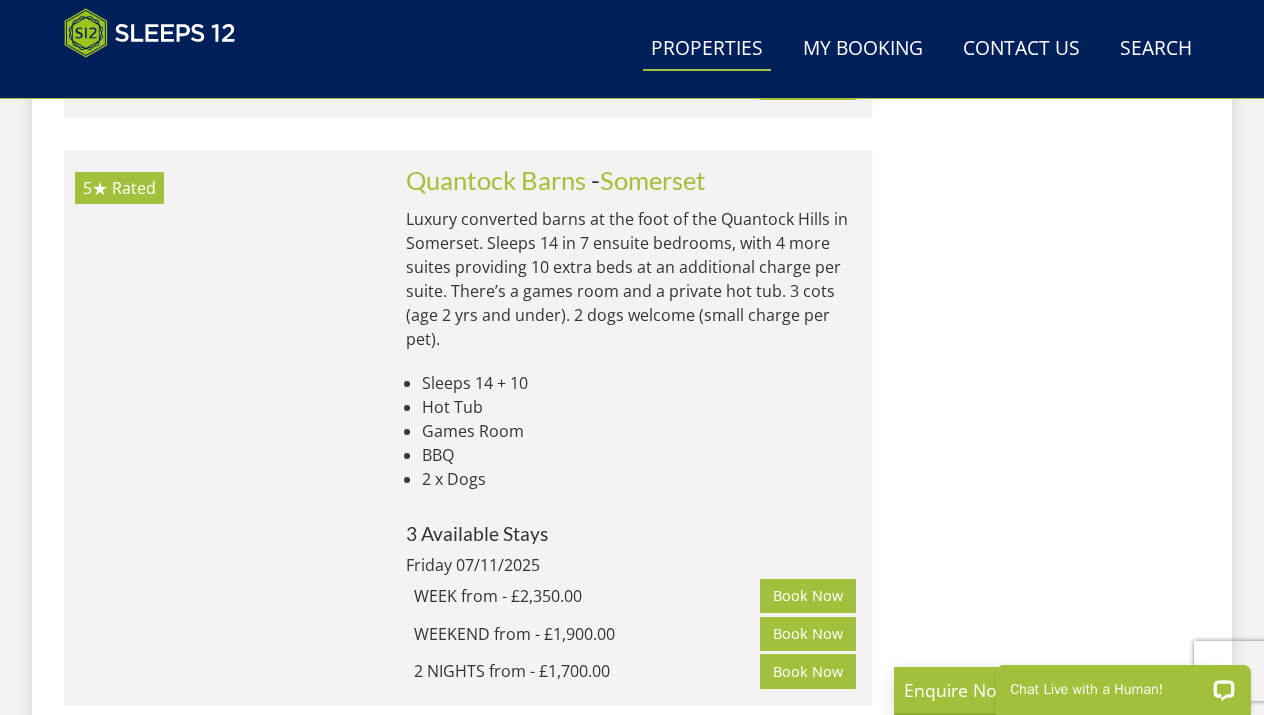 scroll, scrollTop: 3000, scrollLeft: 0, axis: vertical 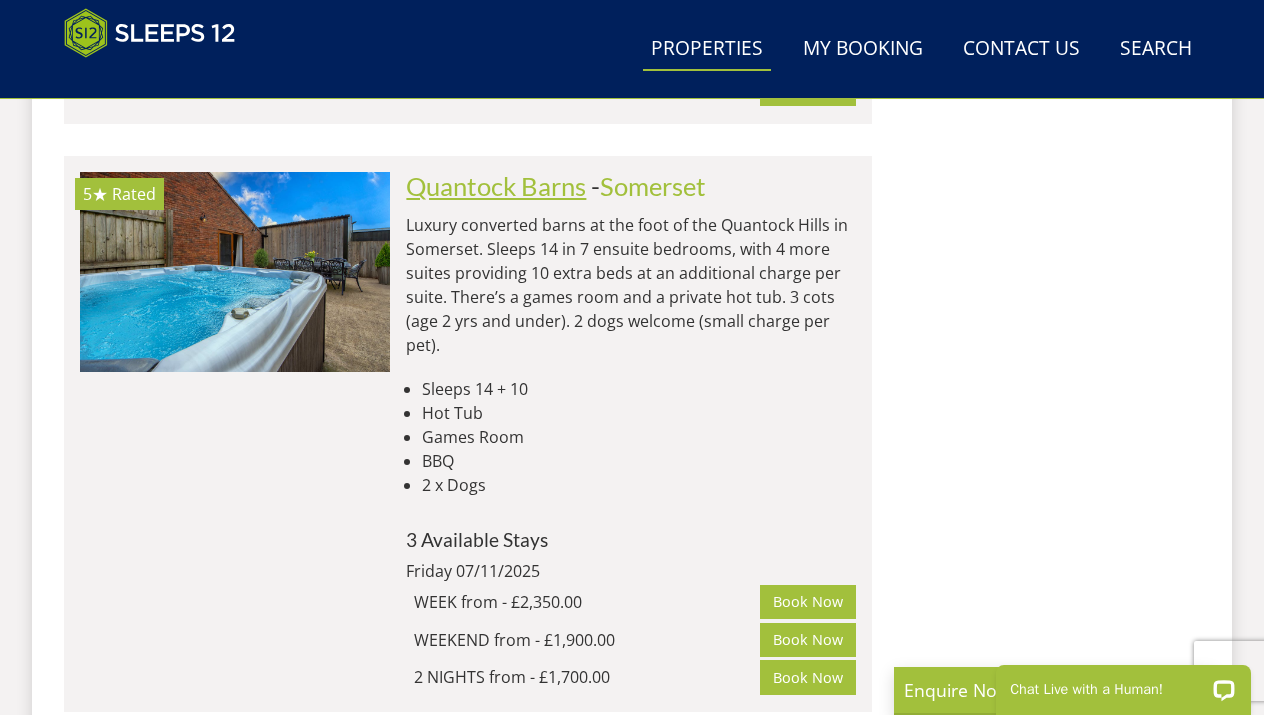 click on "Quantock Barns" at bounding box center [496, 186] 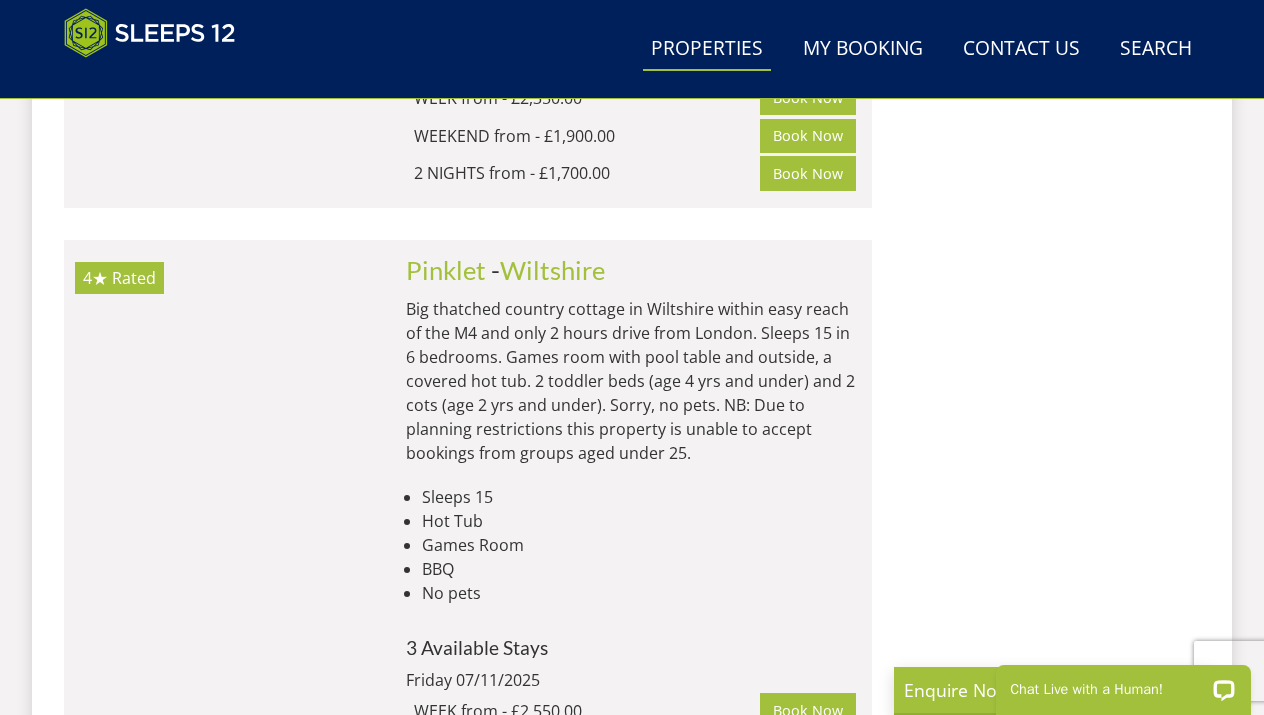 scroll, scrollTop: 3538, scrollLeft: 0, axis: vertical 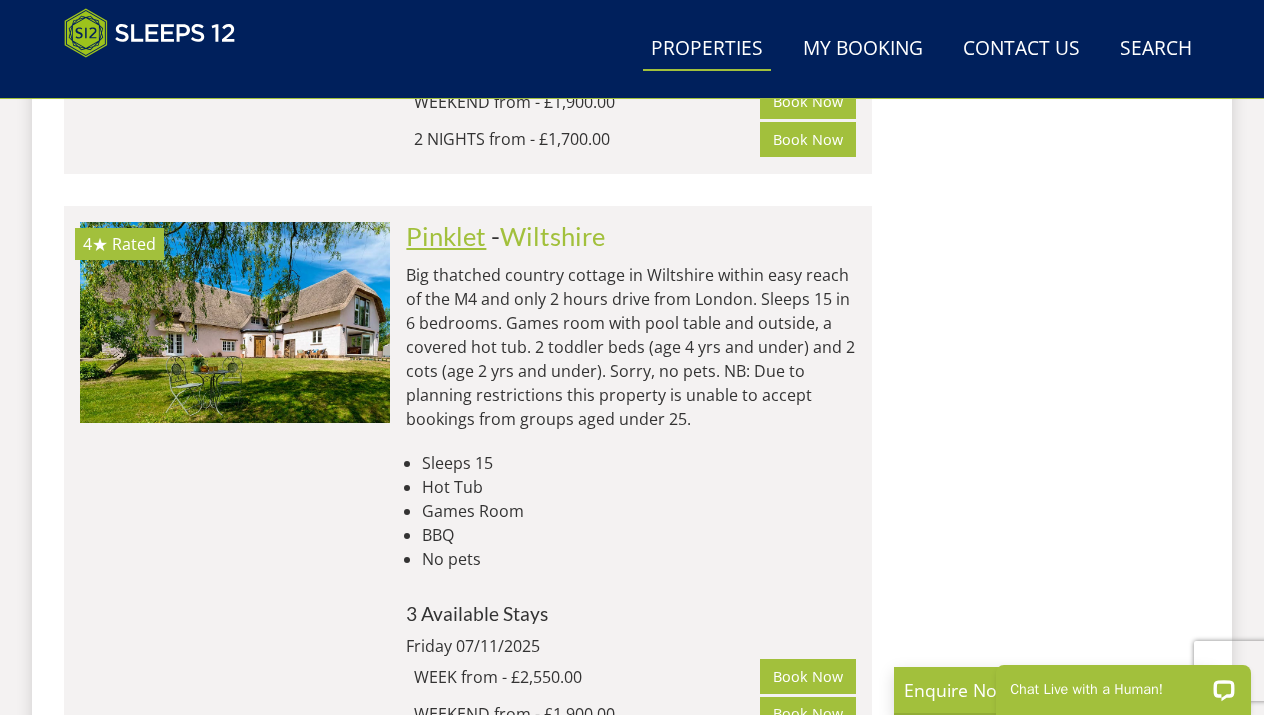 click on "Pinklet" at bounding box center (446, 236) 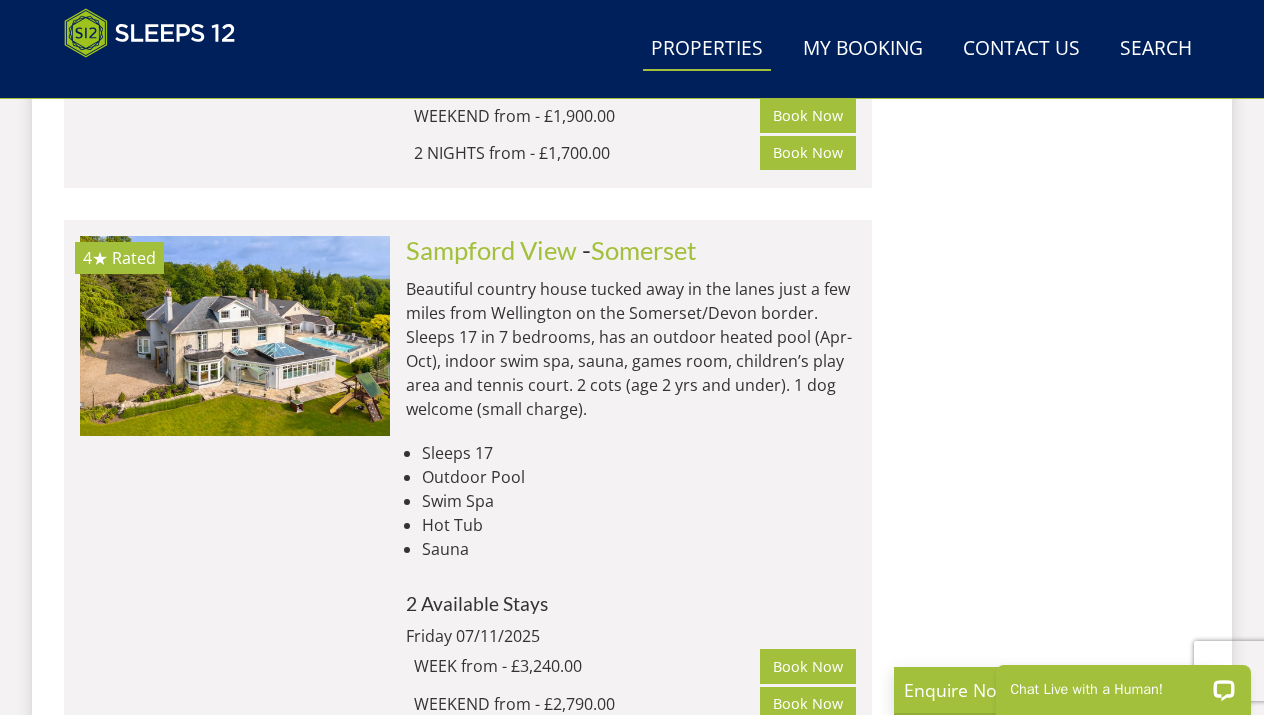 scroll, scrollTop: 4749, scrollLeft: 0, axis: vertical 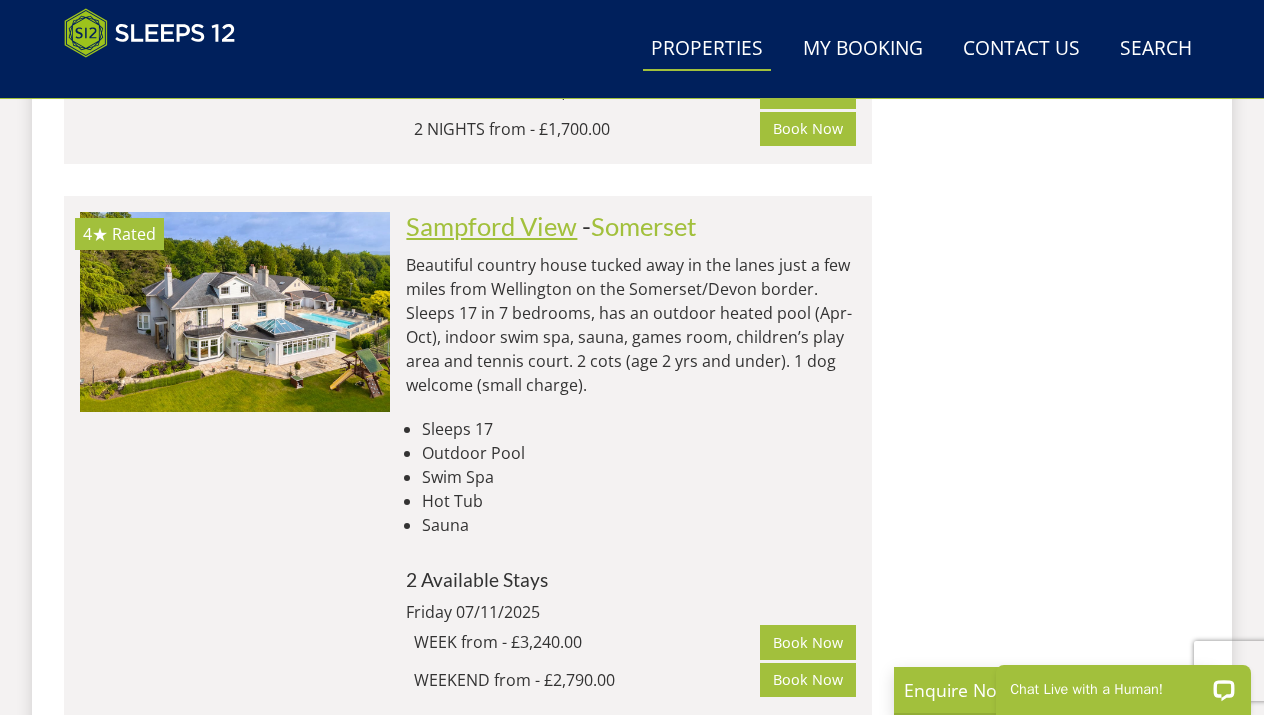 click on "Sampford View" at bounding box center (491, 226) 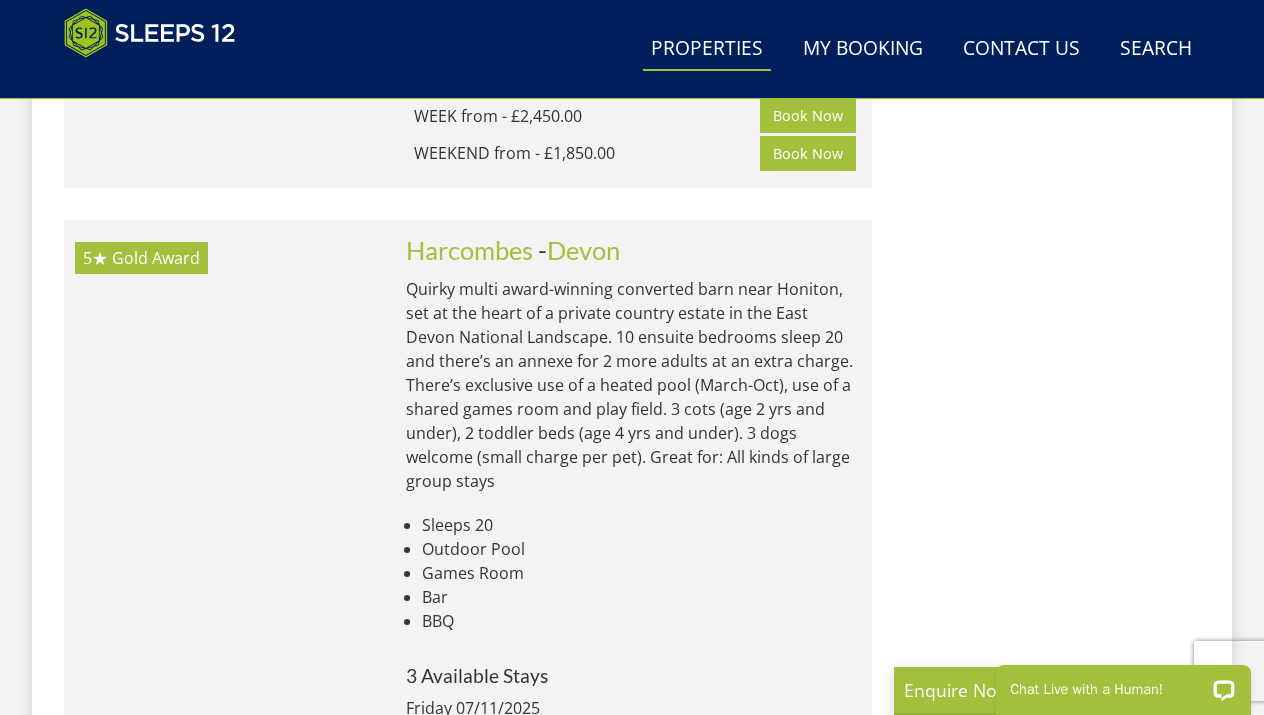 scroll, scrollTop: 5877, scrollLeft: 0, axis: vertical 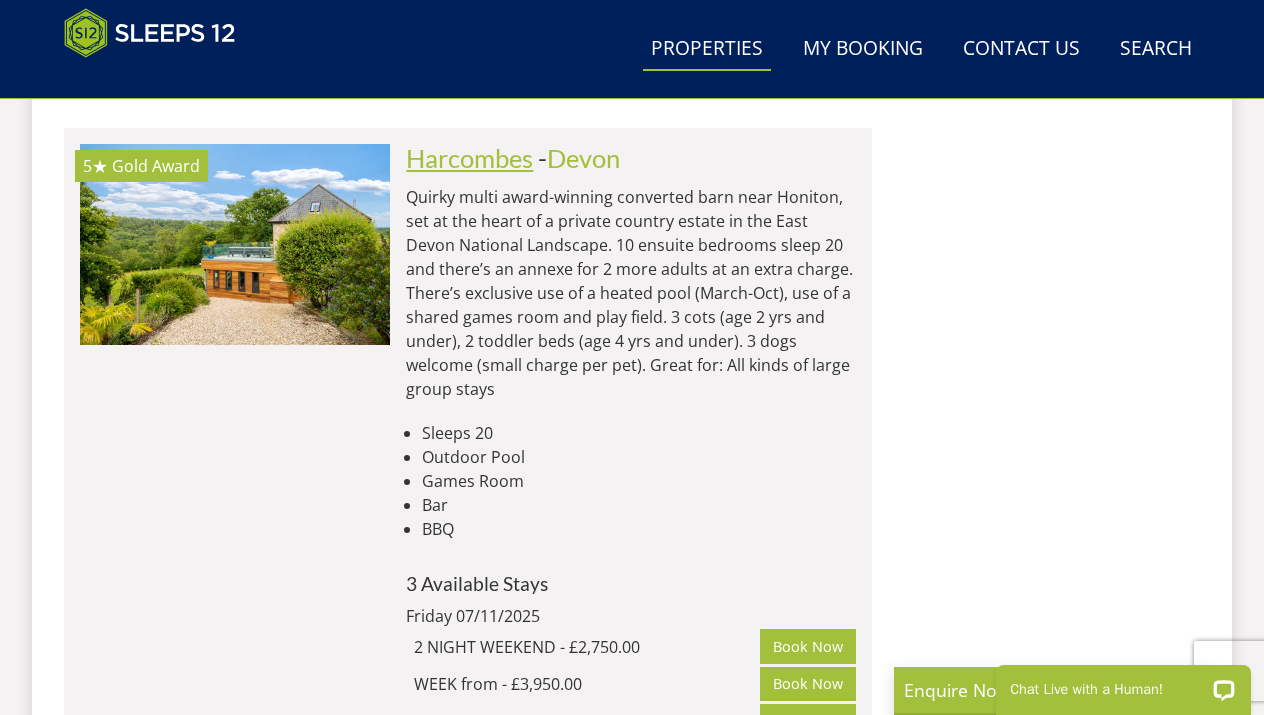 click on "Harcombes" at bounding box center [469, 158] 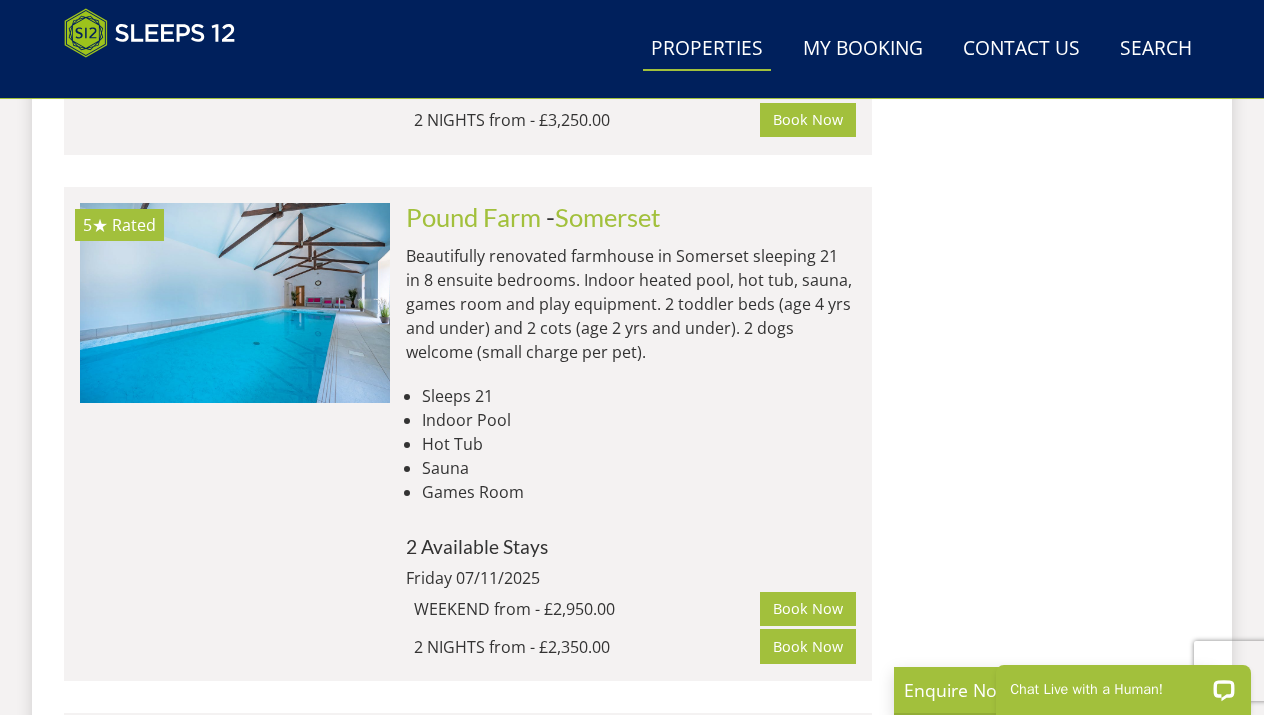 scroll, scrollTop: 7709, scrollLeft: 0, axis: vertical 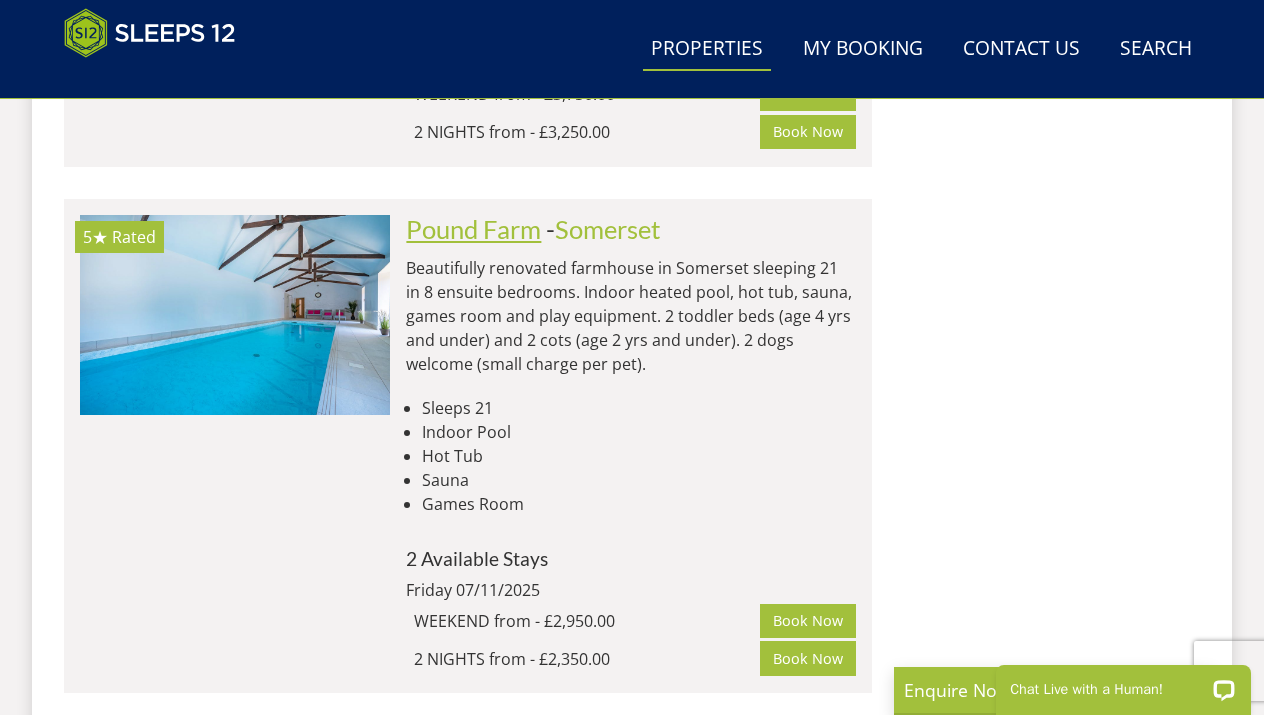 click on "Pound Farm" at bounding box center [473, 229] 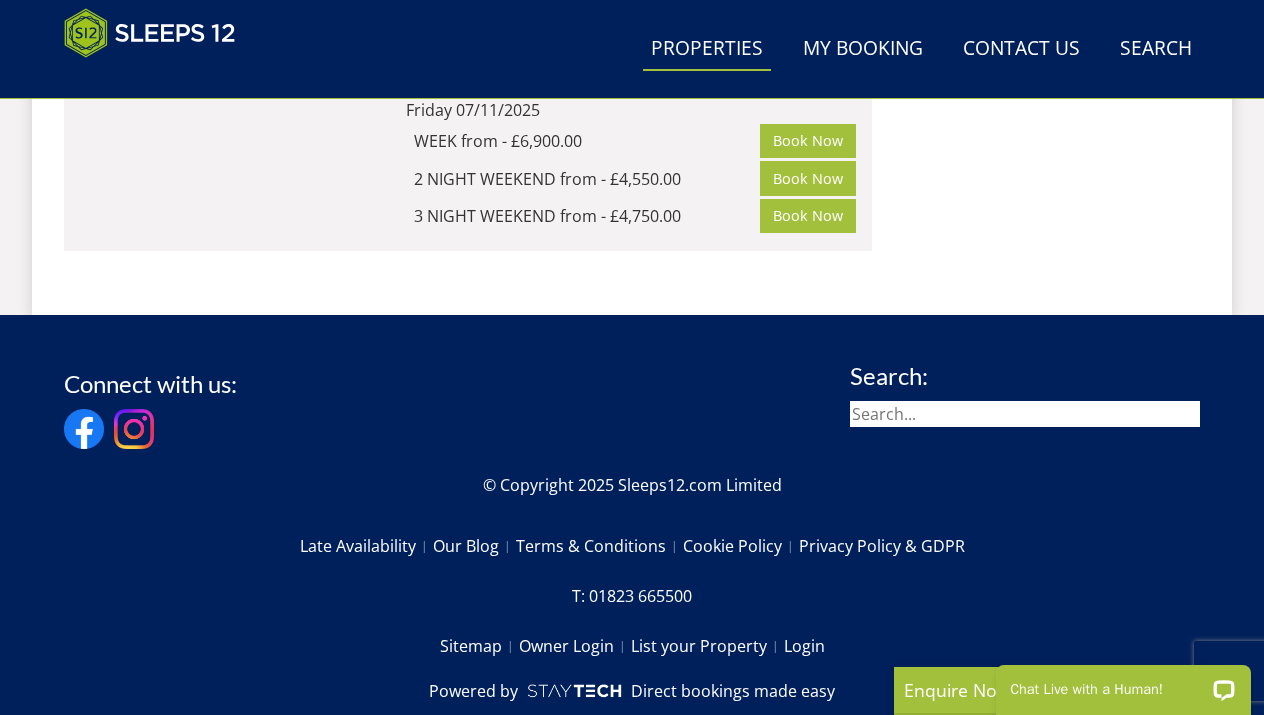 scroll, scrollTop: 10586, scrollLeft: 0, axis: vertical 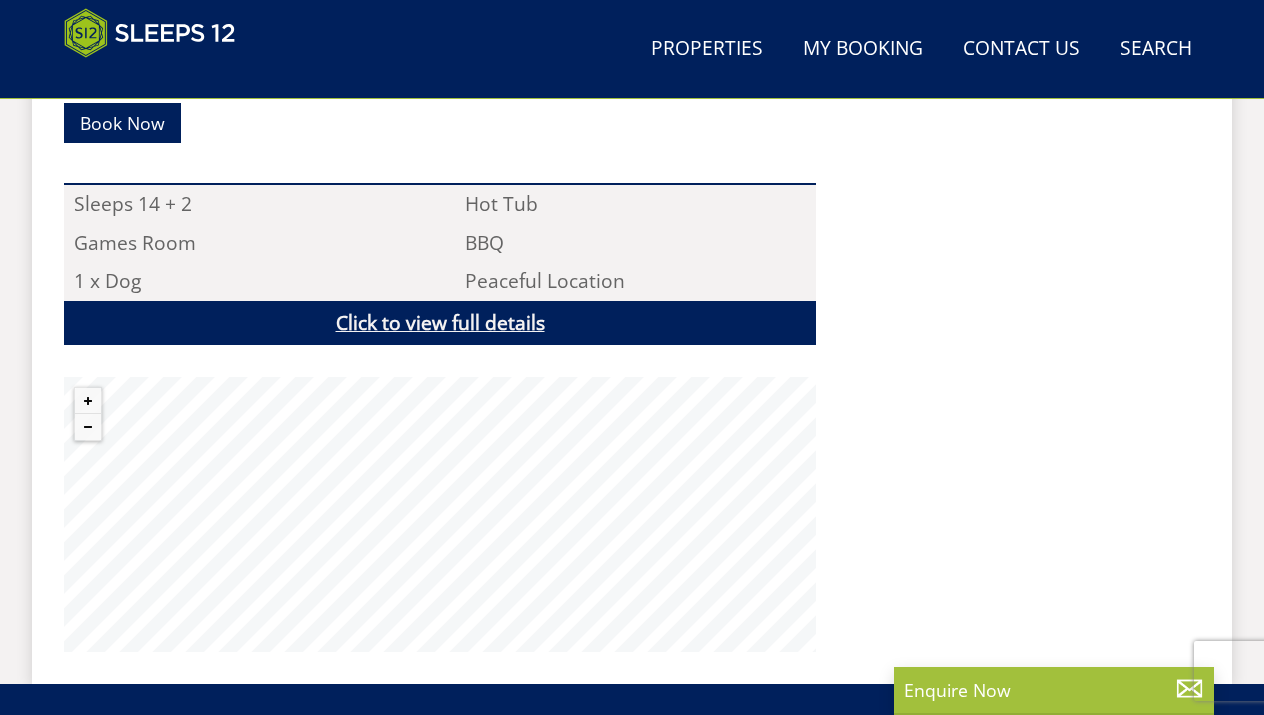 click on "Click to view full details" at bounding box center (440, 323) 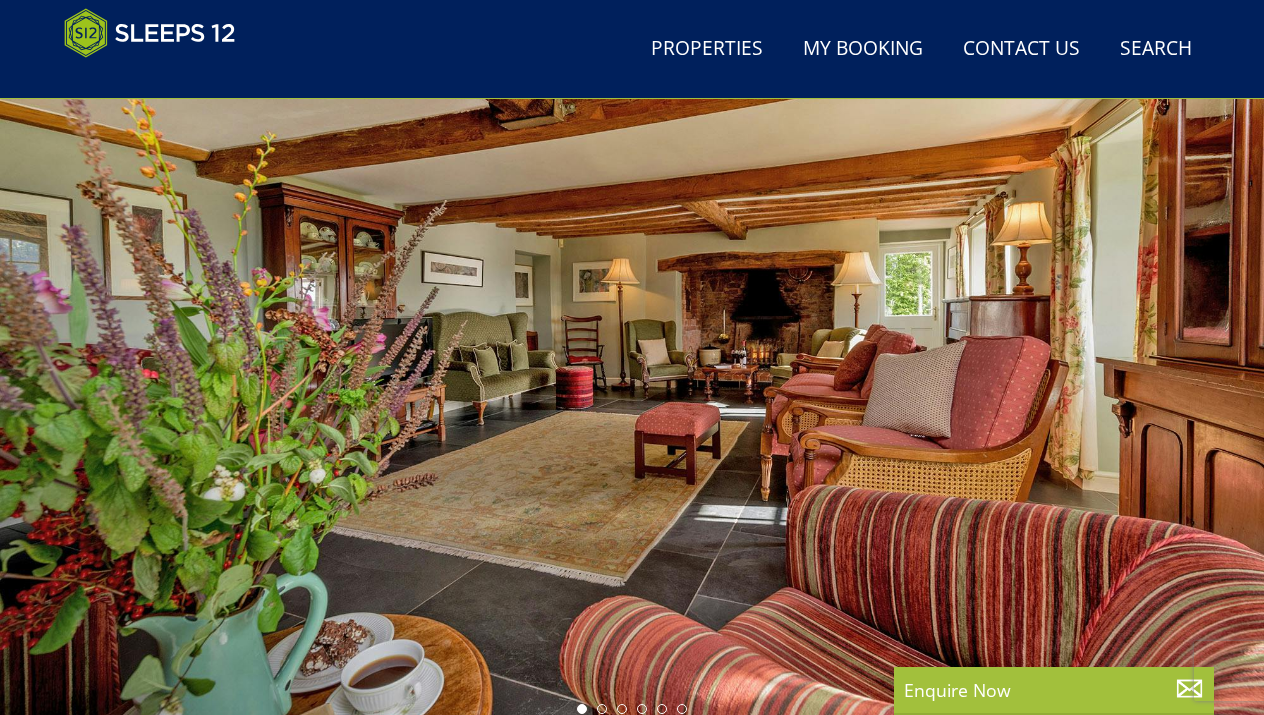 scroll, scrollTop: 256, scrollLeft: 0, axis: vertical 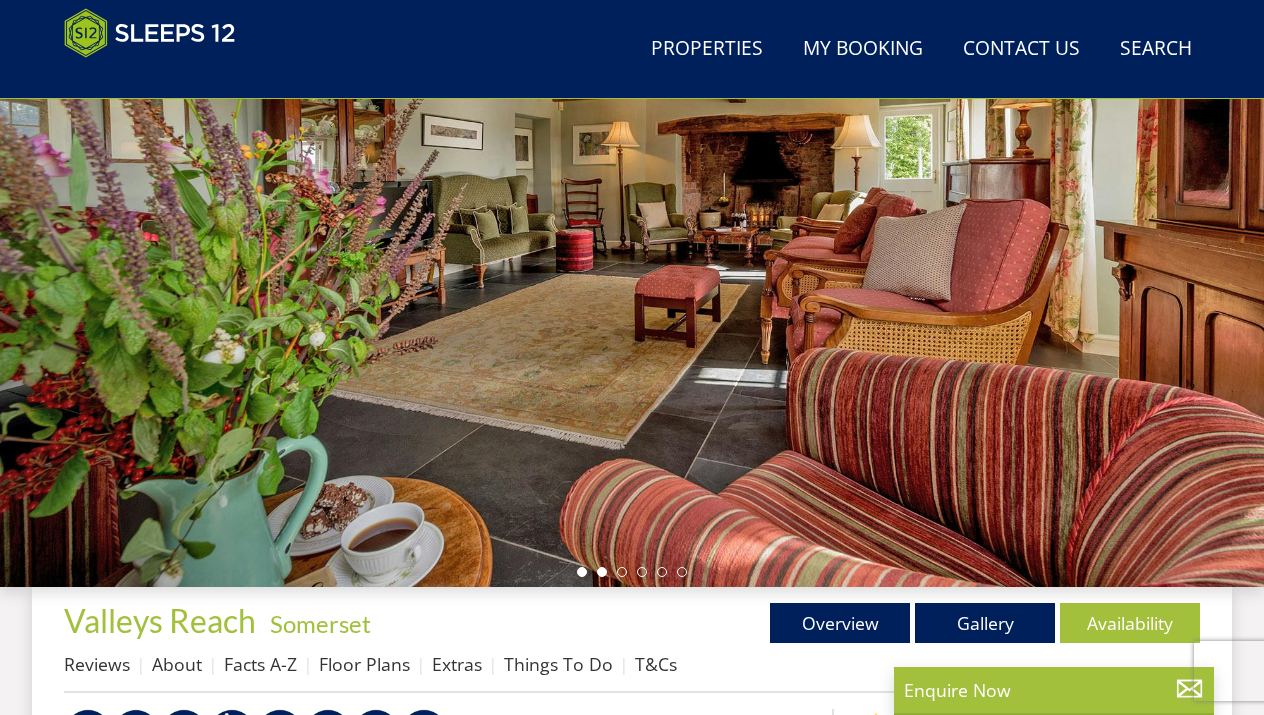 click at bounding box center [602, 572] 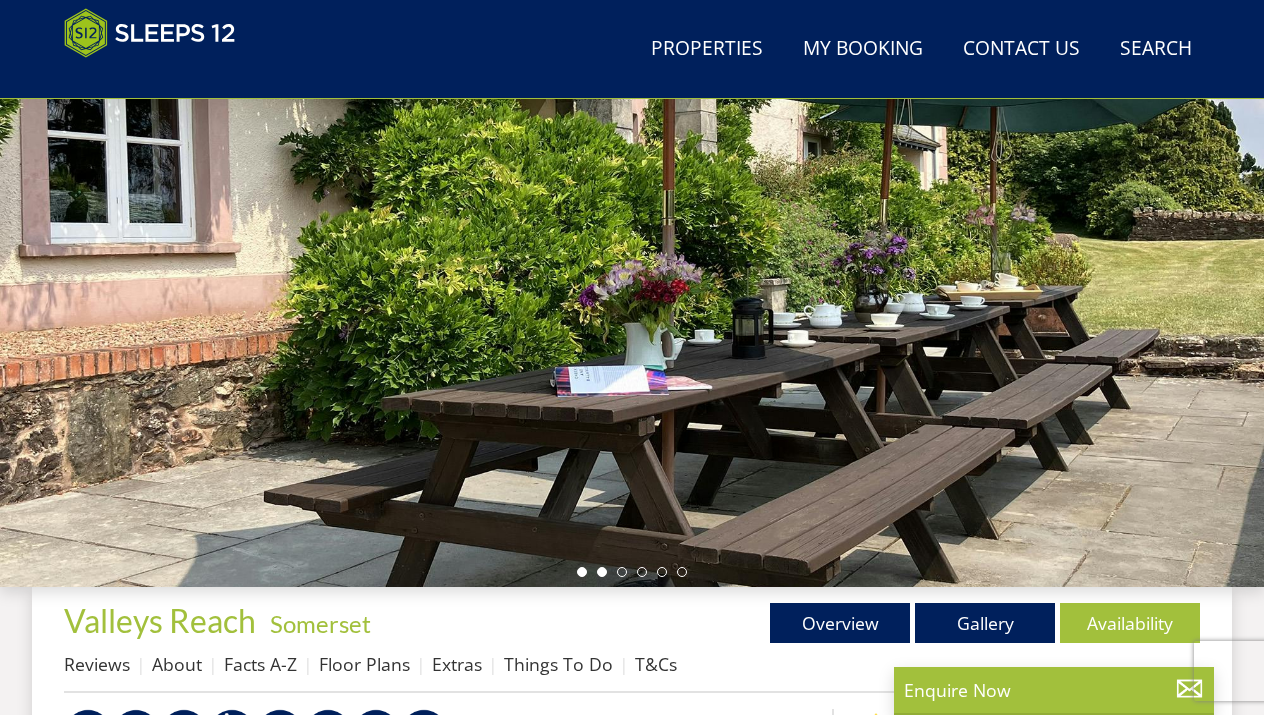 click at bounding box center (582, 572) 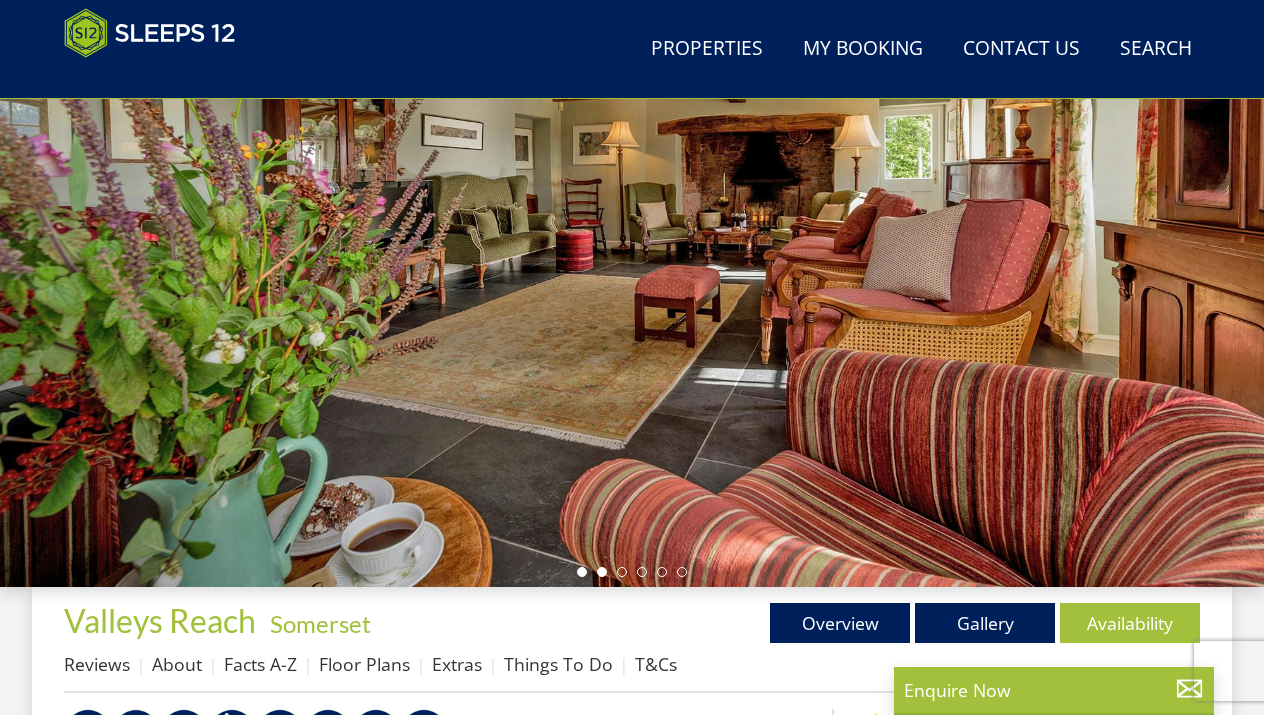 click at bounding box center (602, 572) 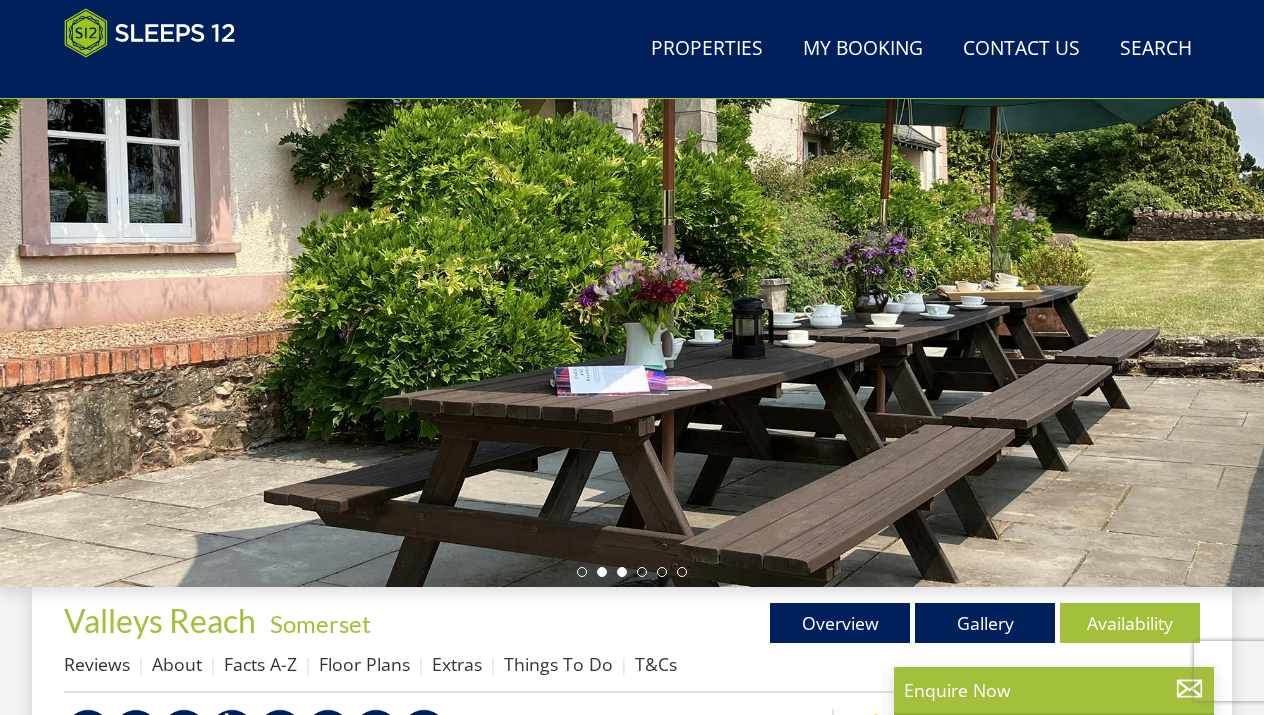 click at bounding box center [622, 572] 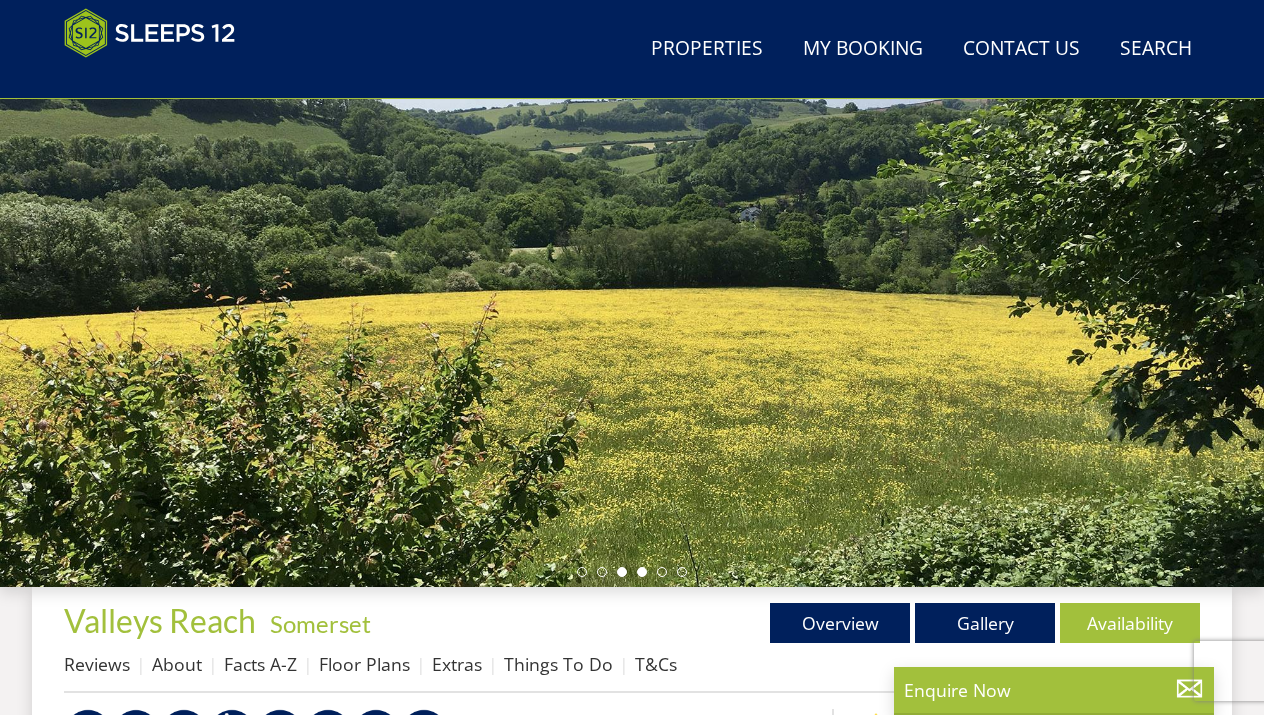 click at bounding box center (642, 572) 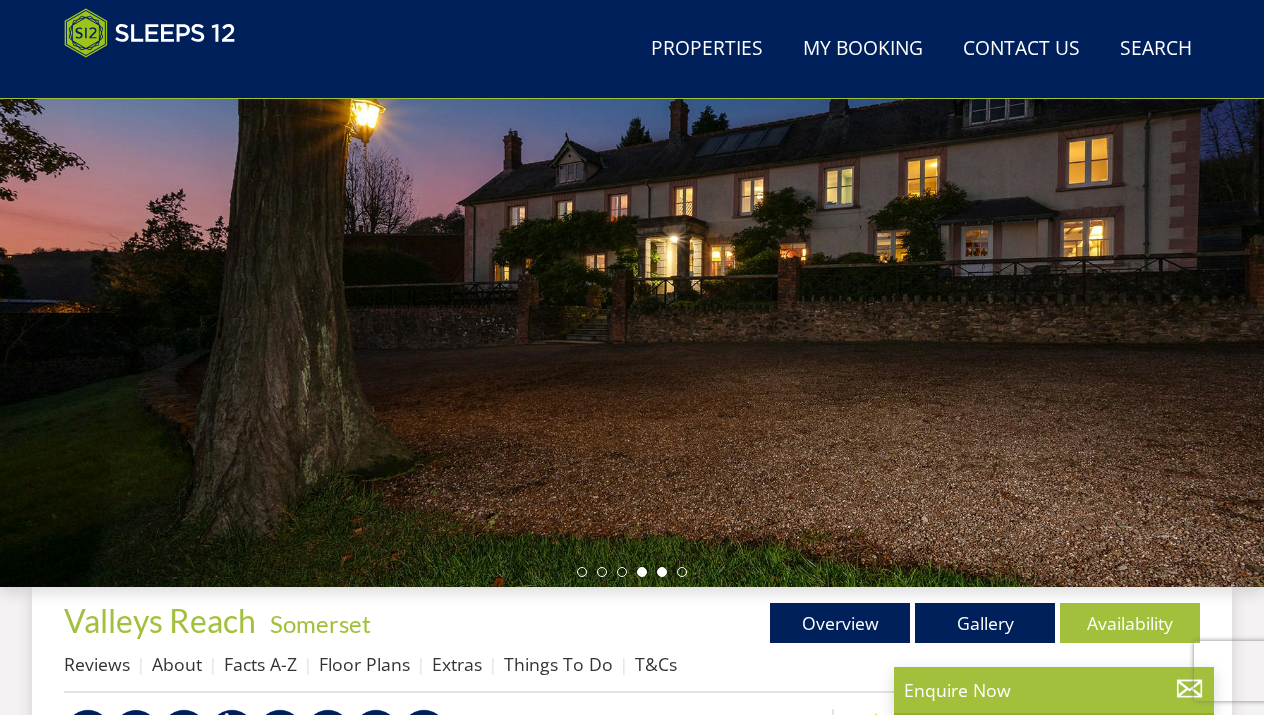 click at bounding box center [662, 572] 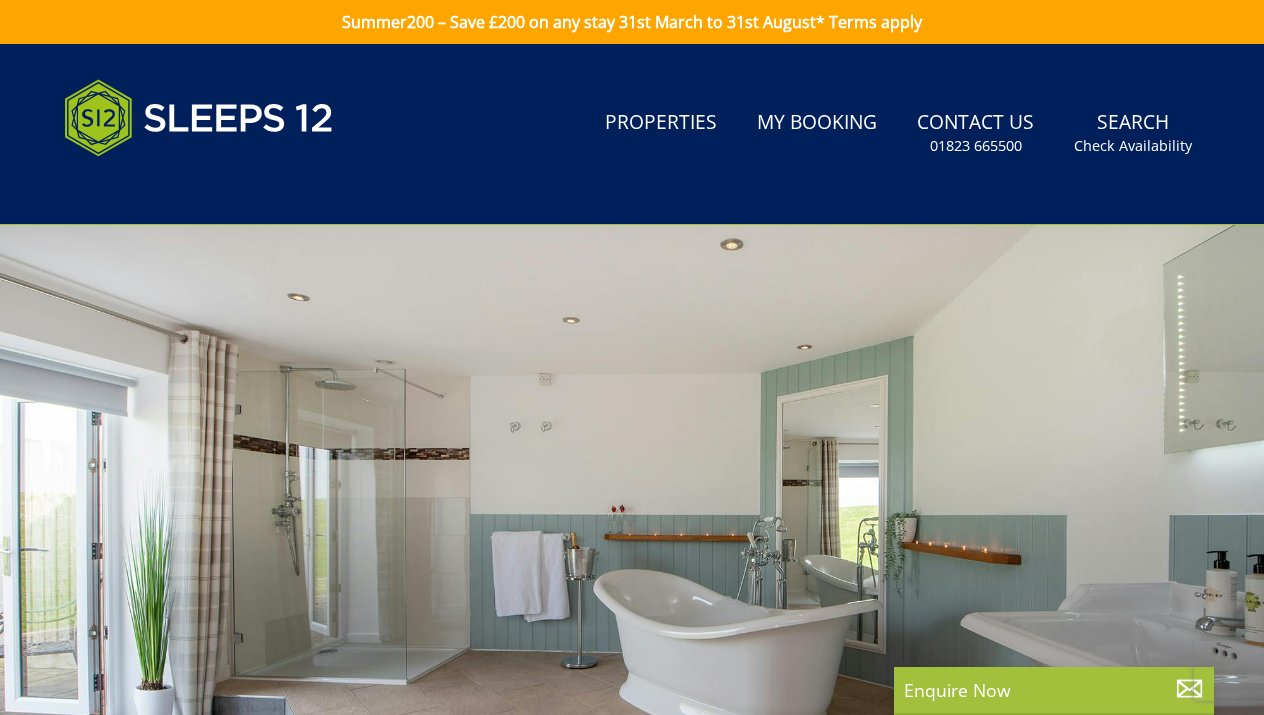 scroll, scrollTop: 0, scrollLeft: 0, axis: both 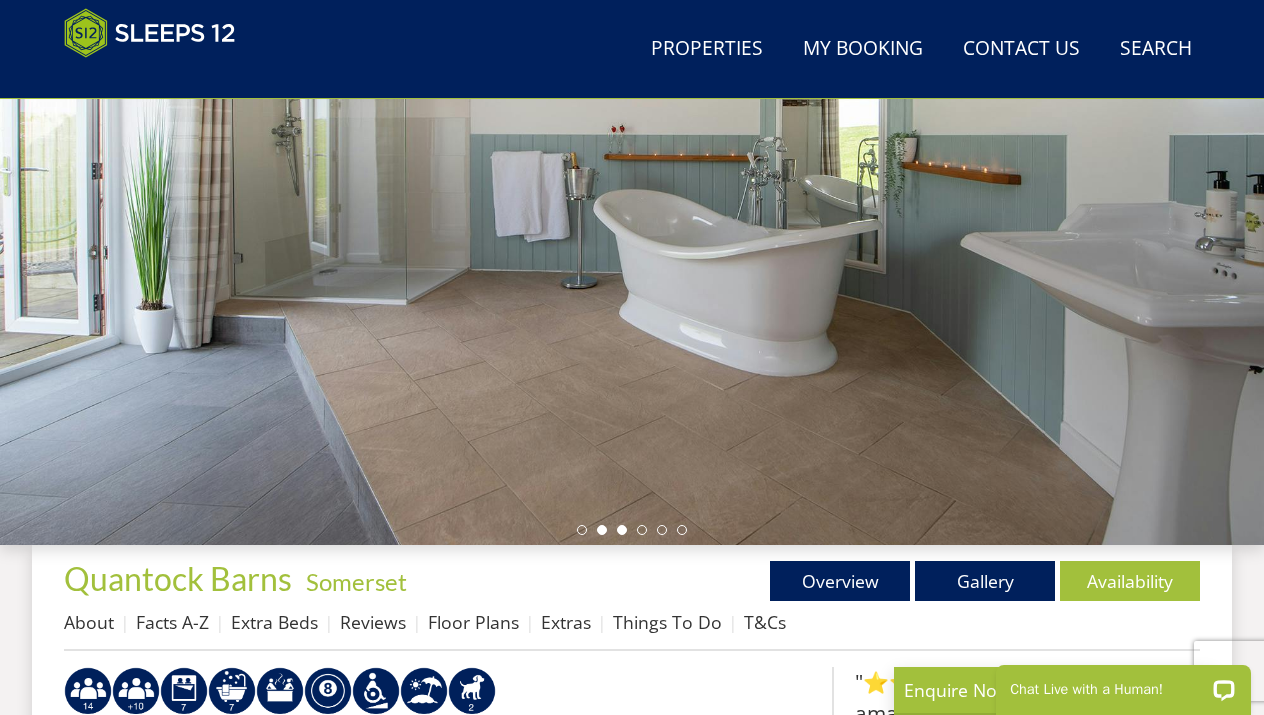 click at bounding box center [622, 530] 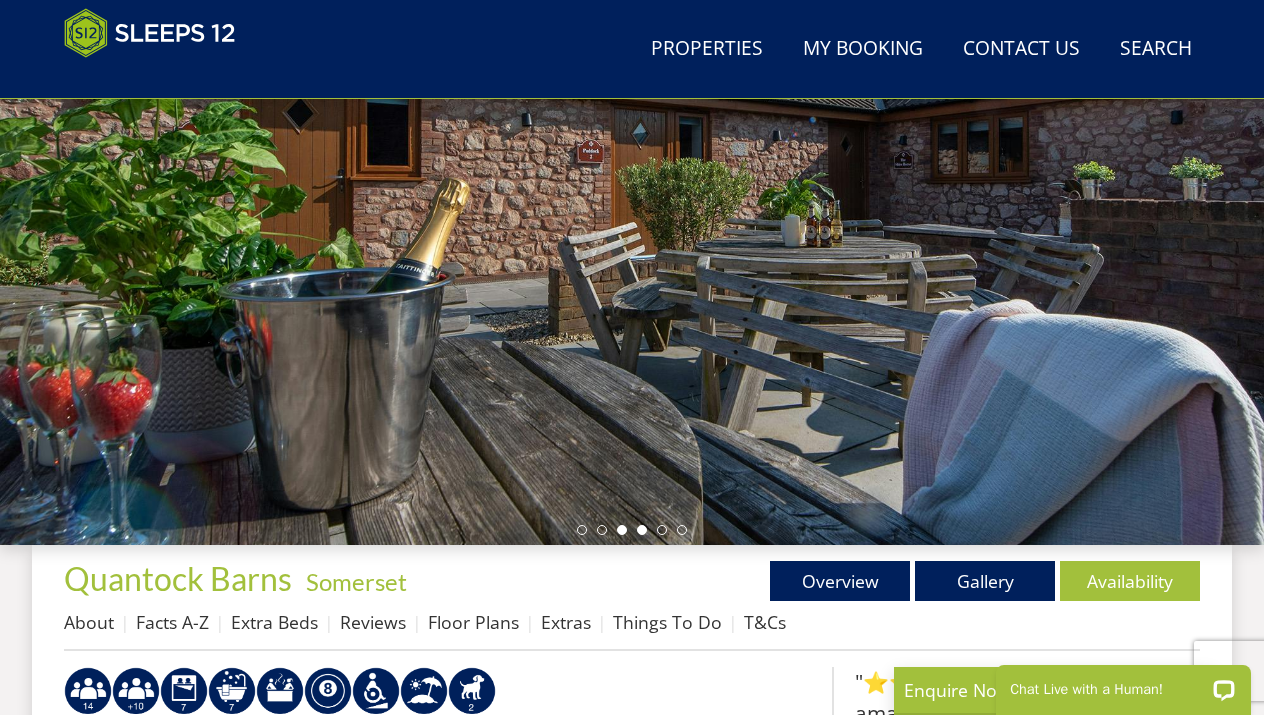click at bounding box center (642, 530) 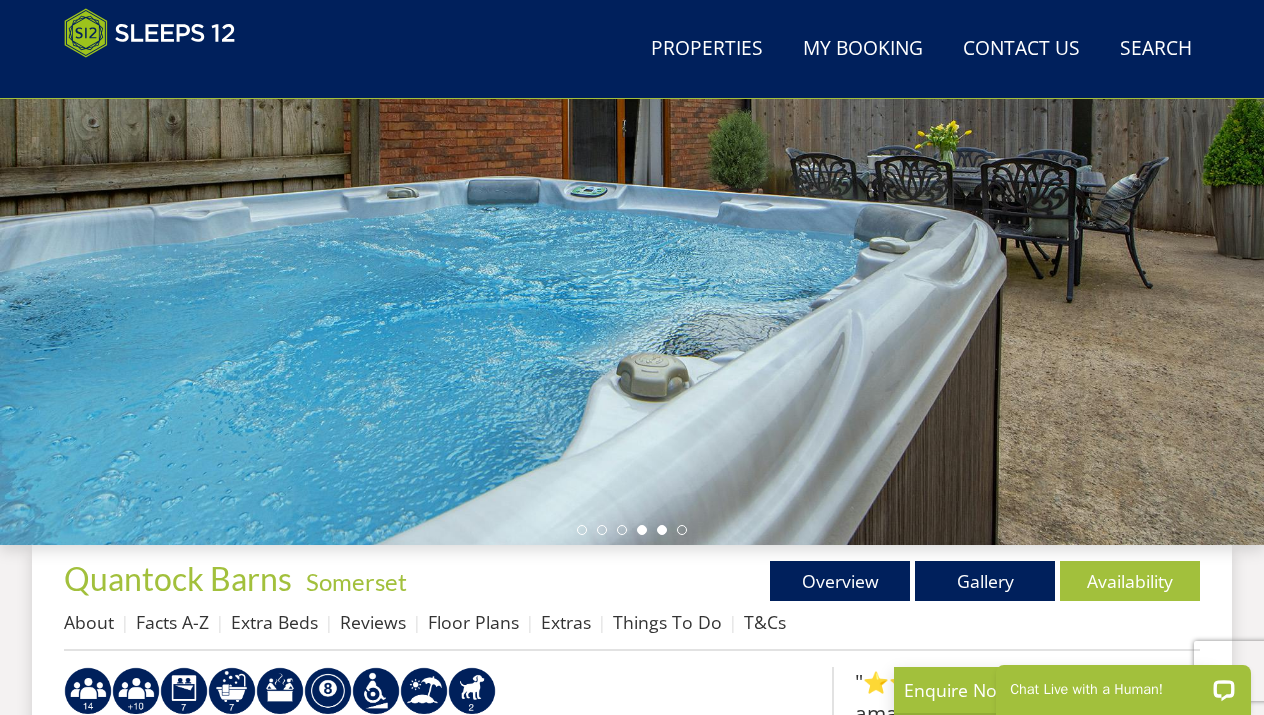 click at bounding box center (662, 530) 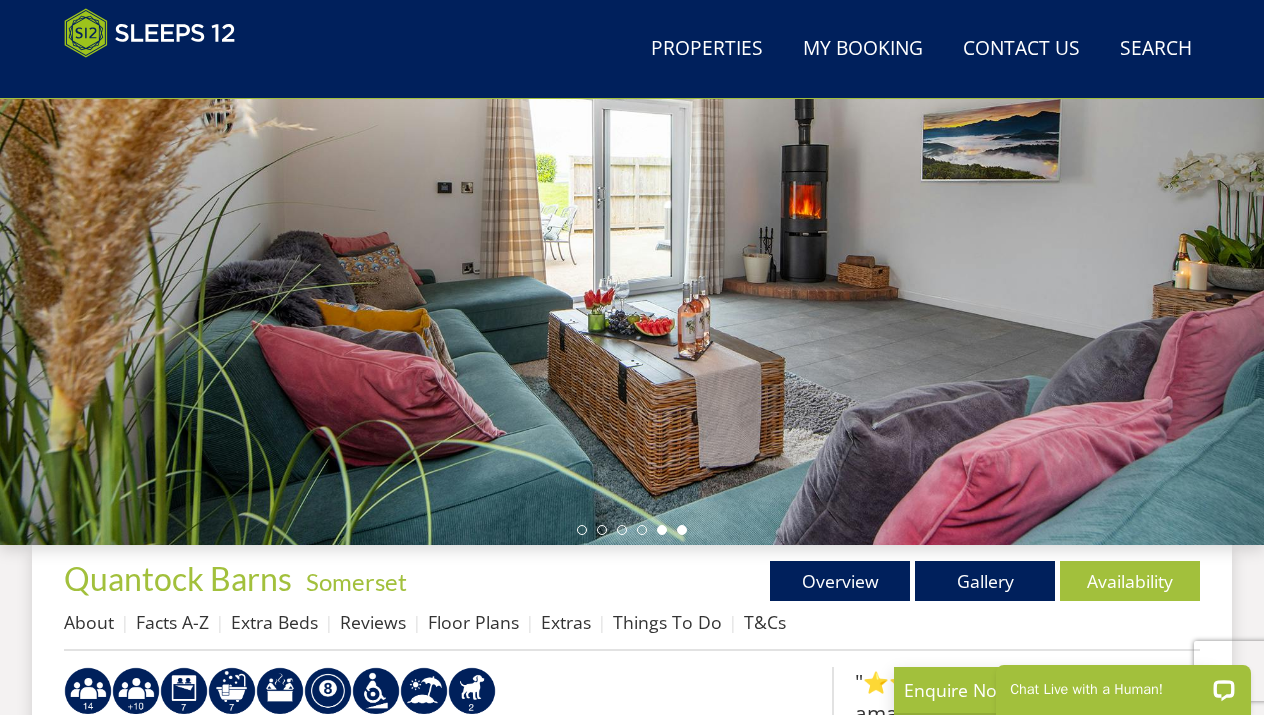 click at bounding box center (682, 530) 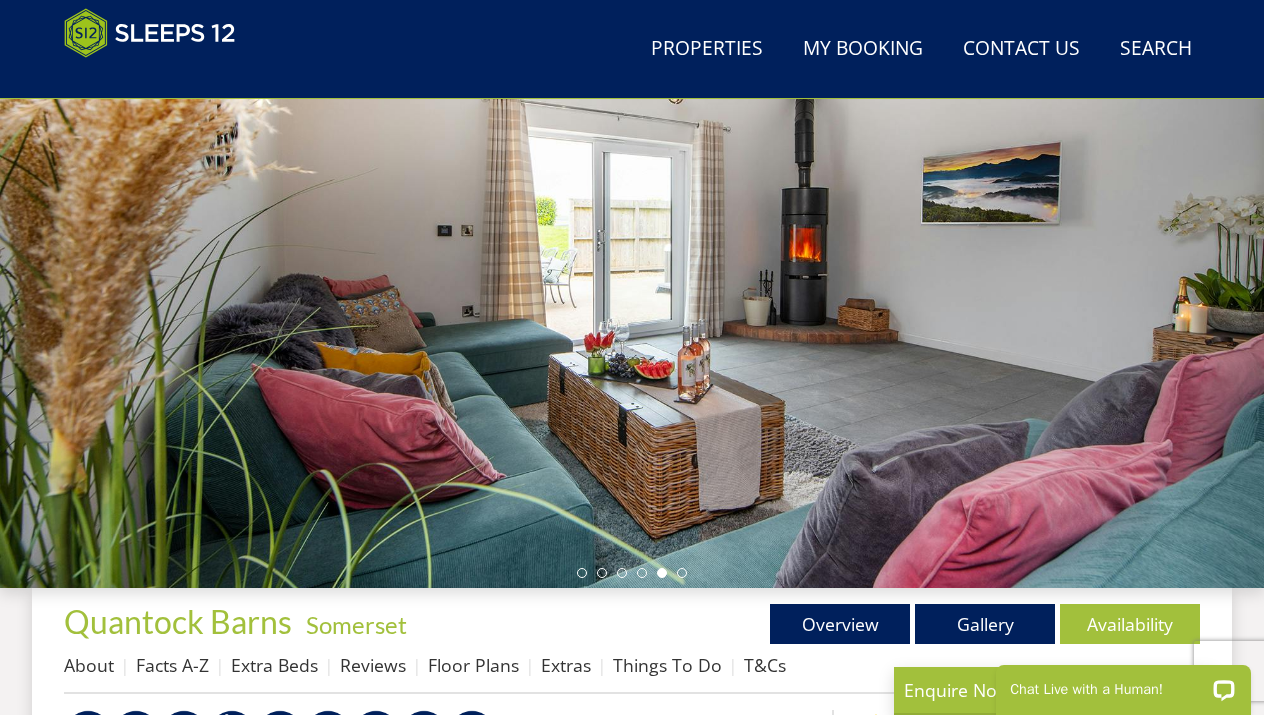 scroll, scrollTop: 519, scrollLeft: 0, axis: vertical 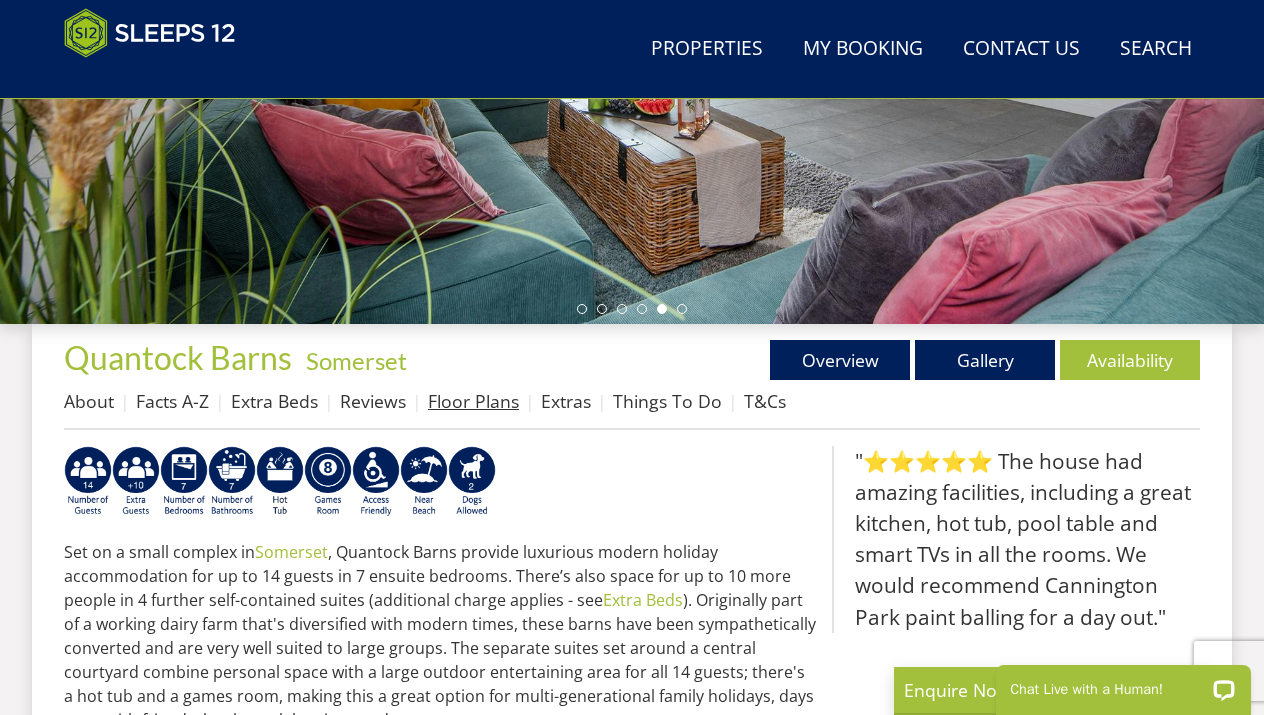 click on "Floor Plans" at bounding box center [473, 401] 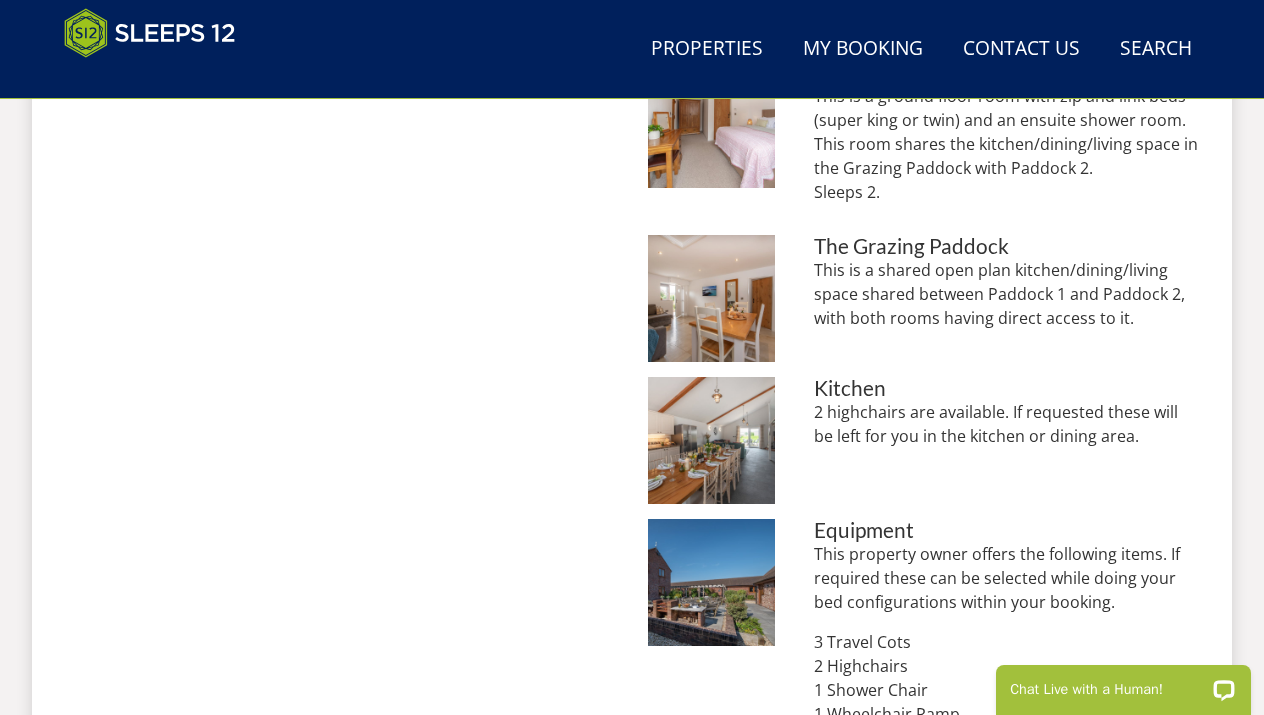 scroll, scrollTop: 2036, scrollLeft: 0, axis: vertical 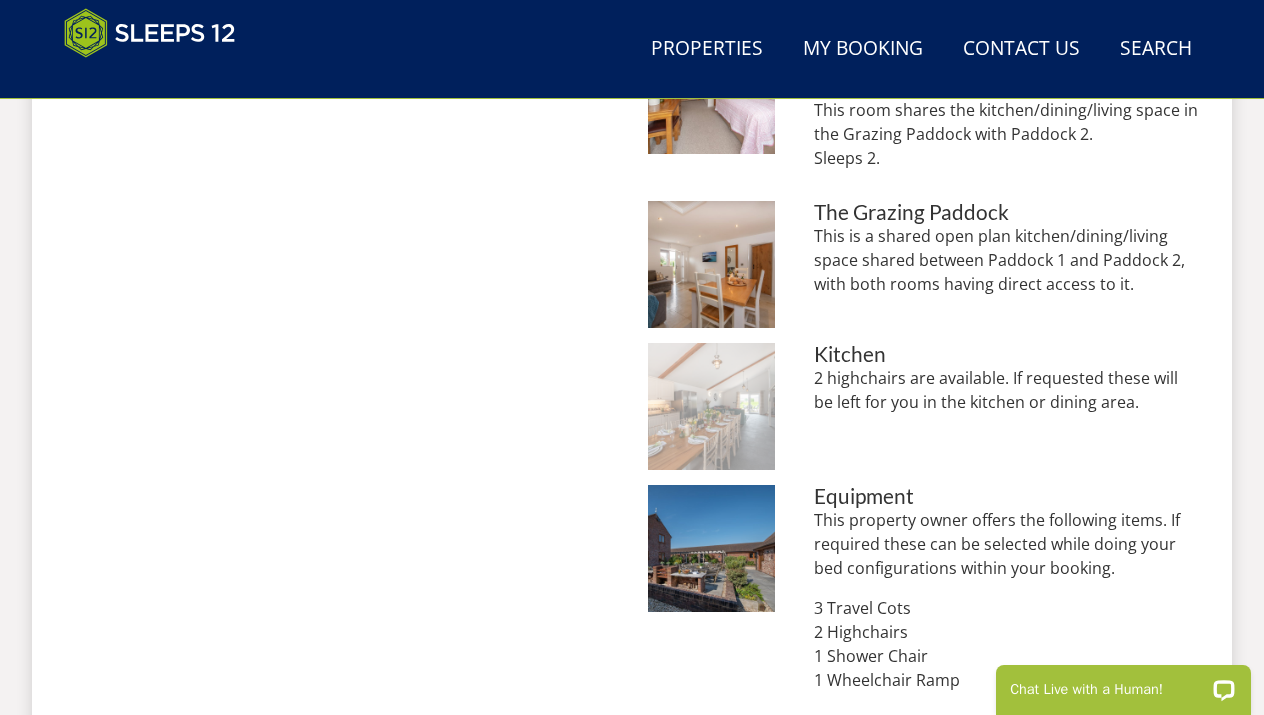 click at bounding box center (711, 406) 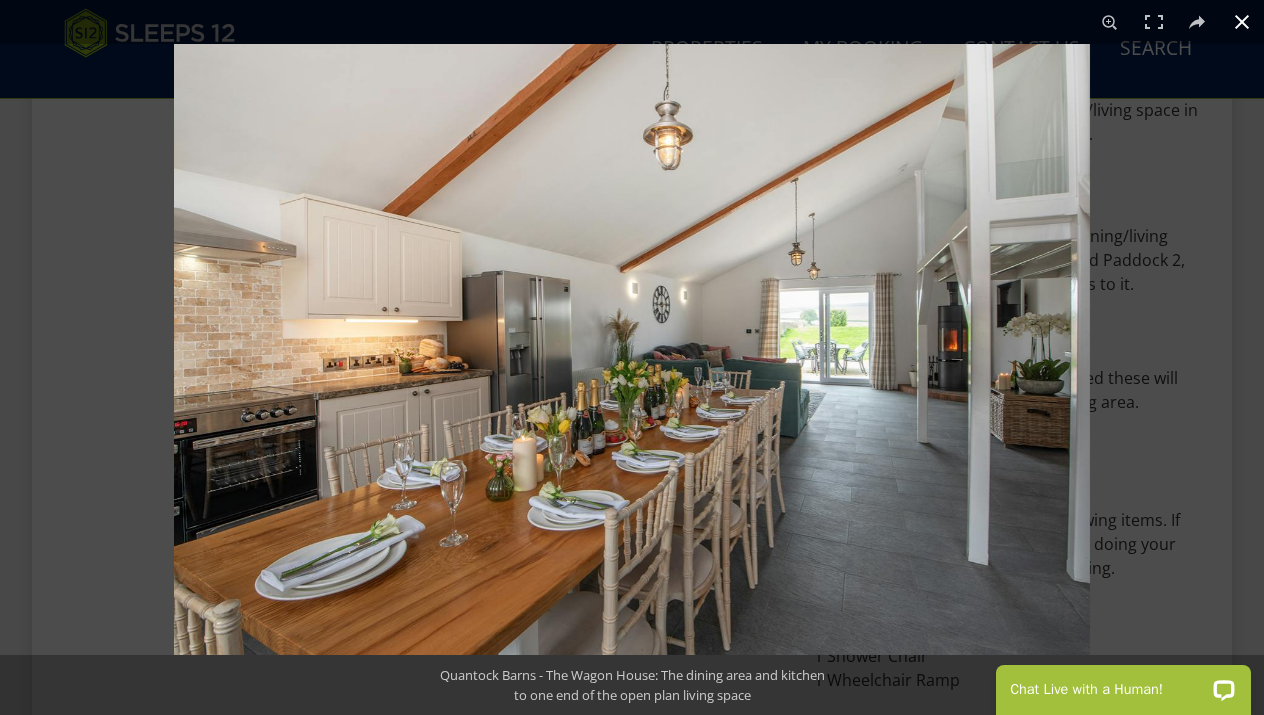 click at bounding box center [632, 357] 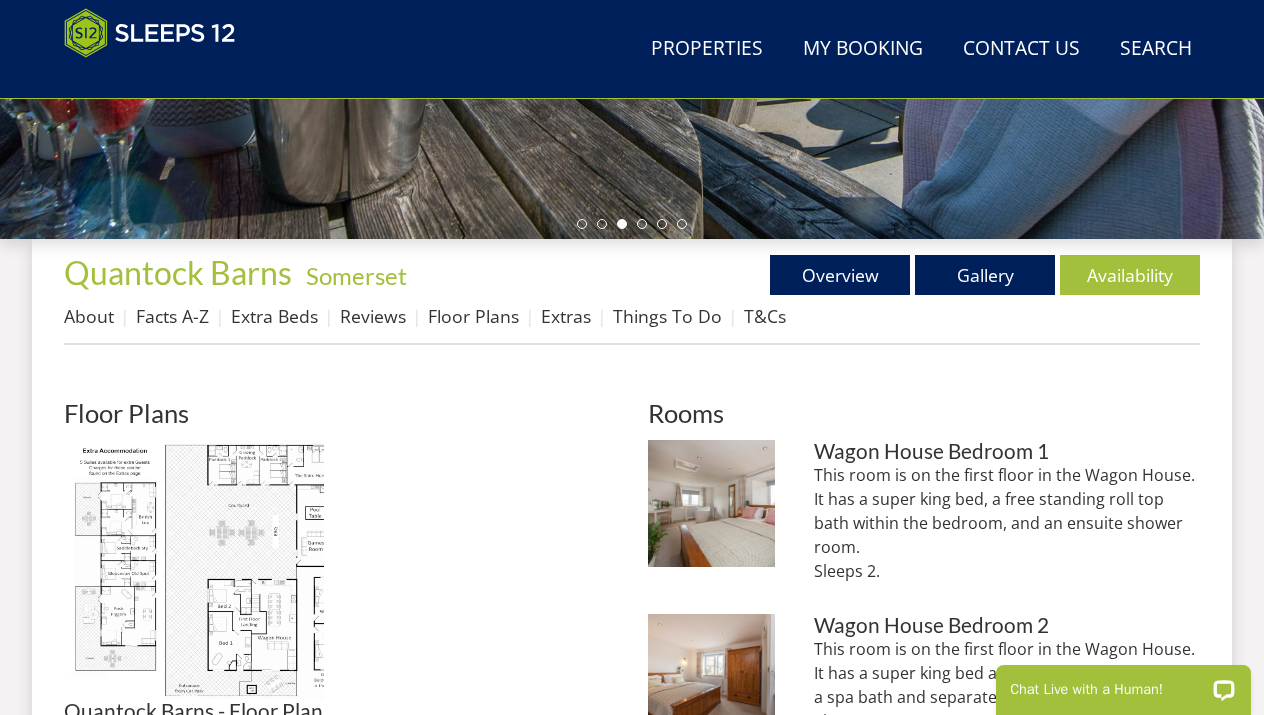 scroll, scrollTop: 627, scrollLeft: 0, axis: vertical 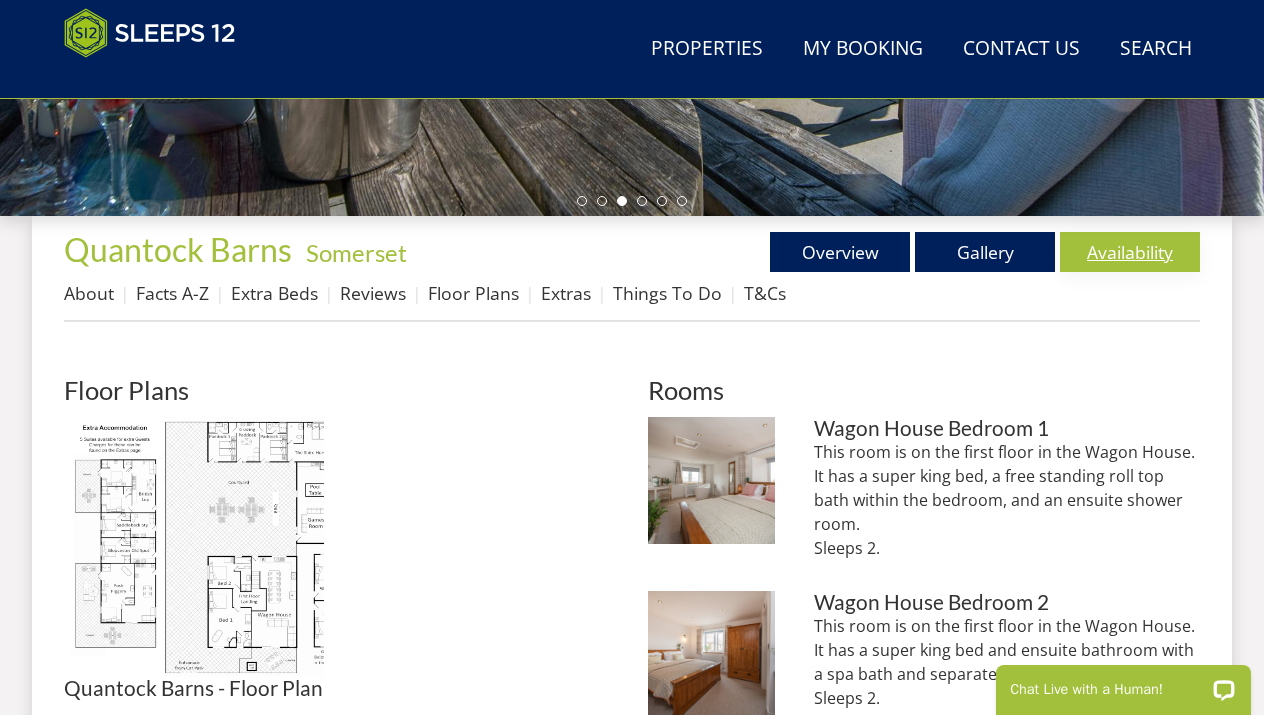 click on "Availability" at bounding box center (1130, 252) 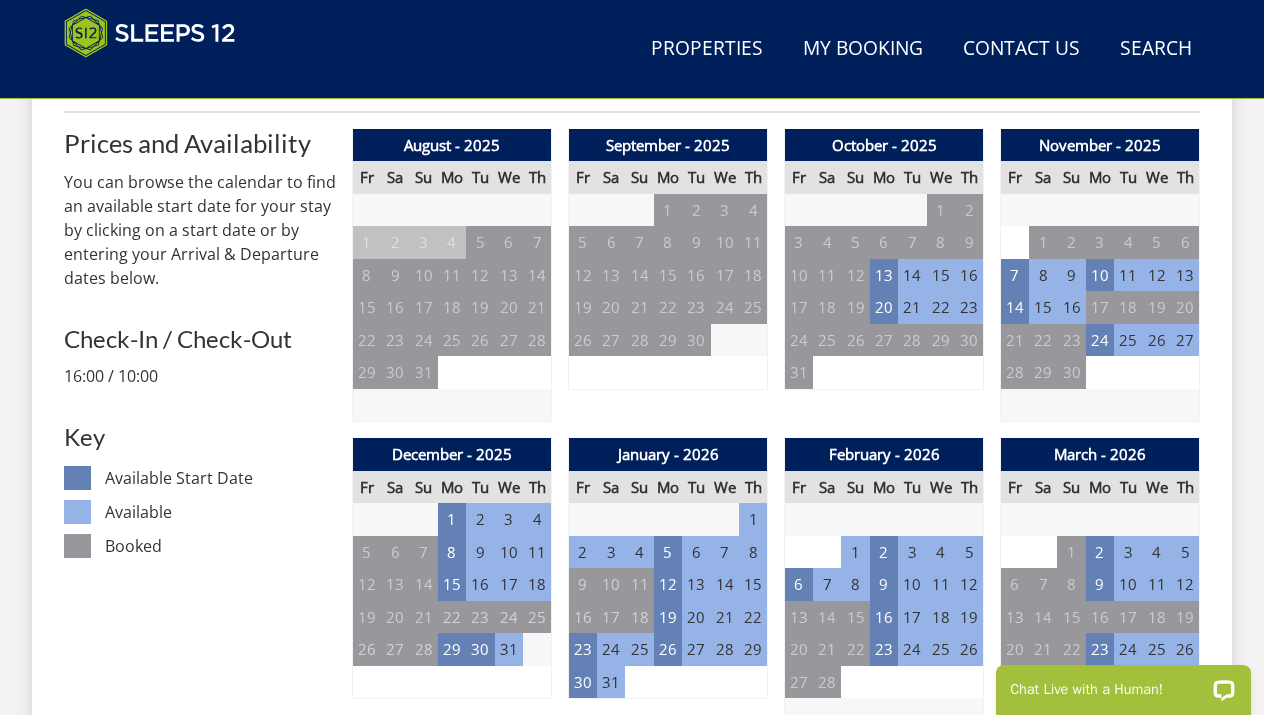 scroll, scrollTop: 857, scrollLeft: 0, axis: vertical 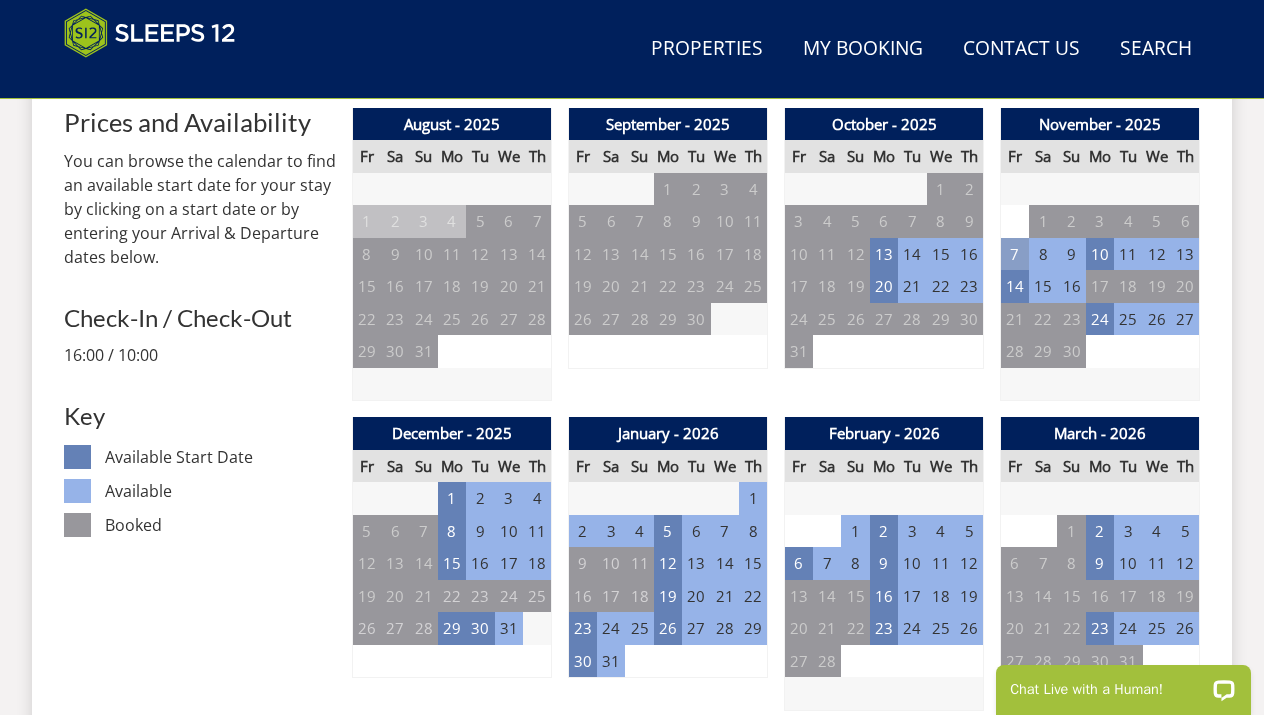 click on "7" at bounding box center (1015, 254) 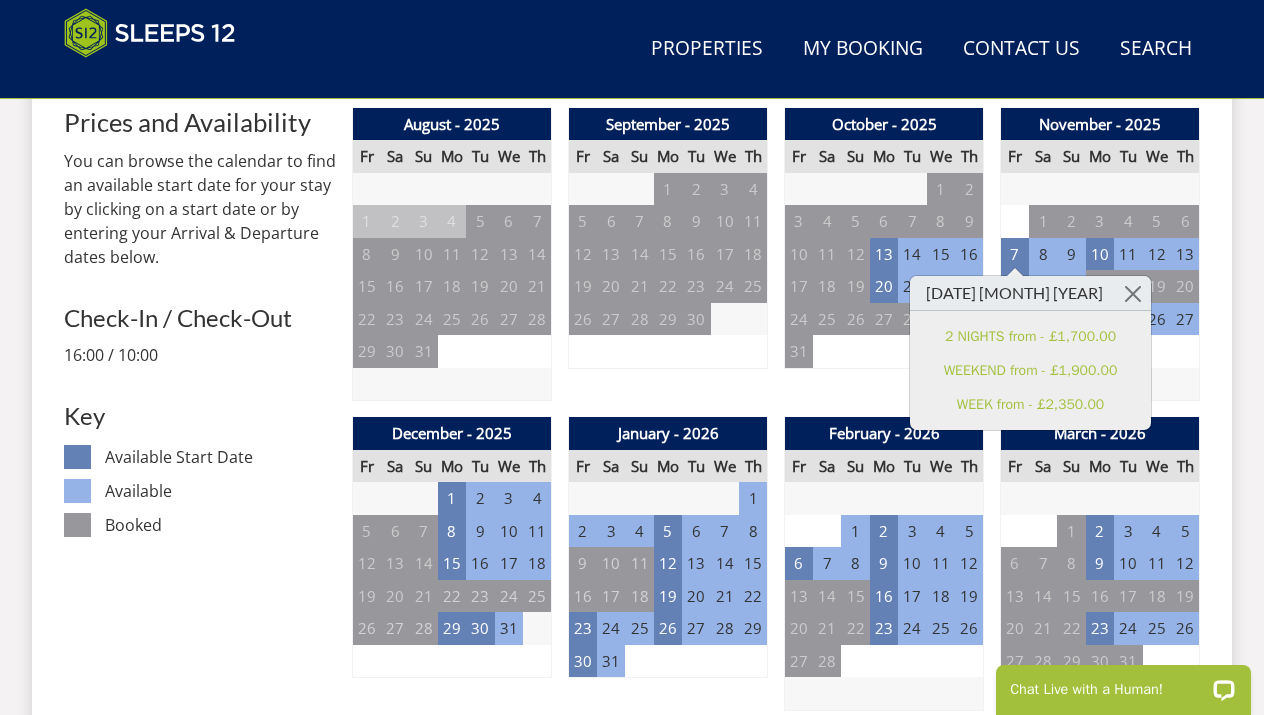 click on "You can browse the calendar to find an available start date for your stay by clicking on a start date or by entering your Arrival & Departure dates below." at bounding box center [200, 209] 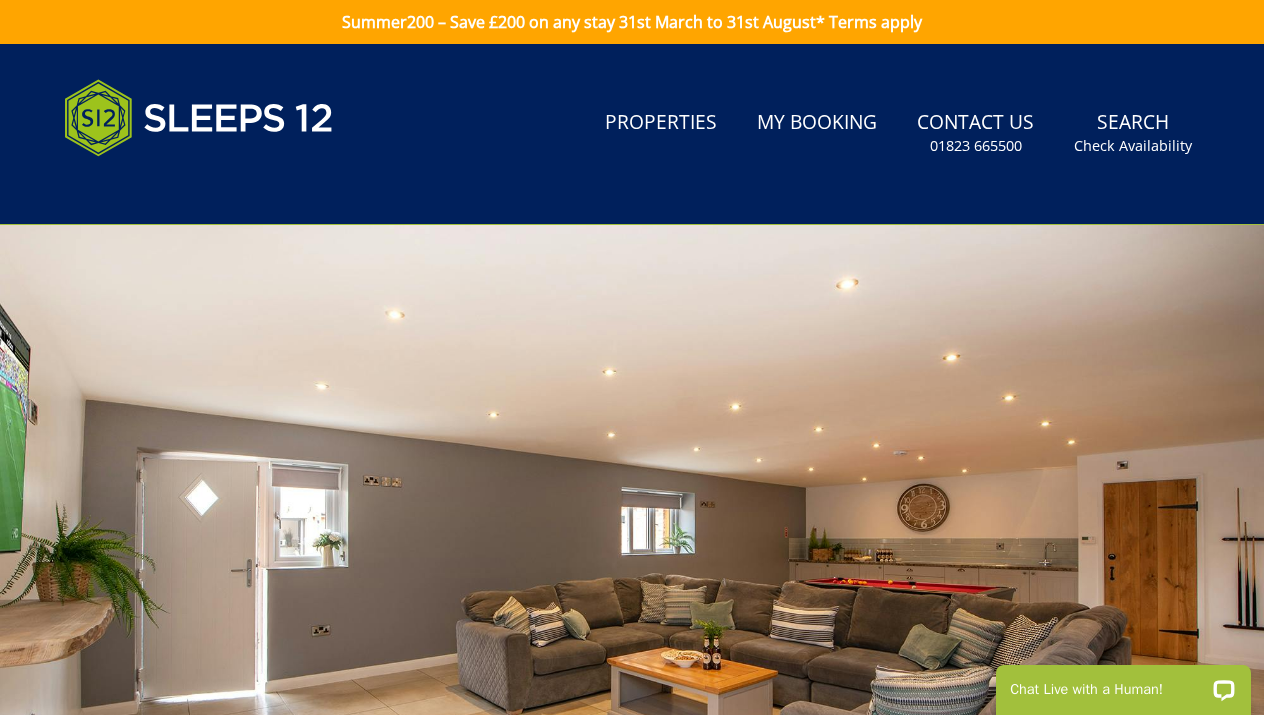 scroll, scrollTop: 0, scrollLeft: 0, axis: both 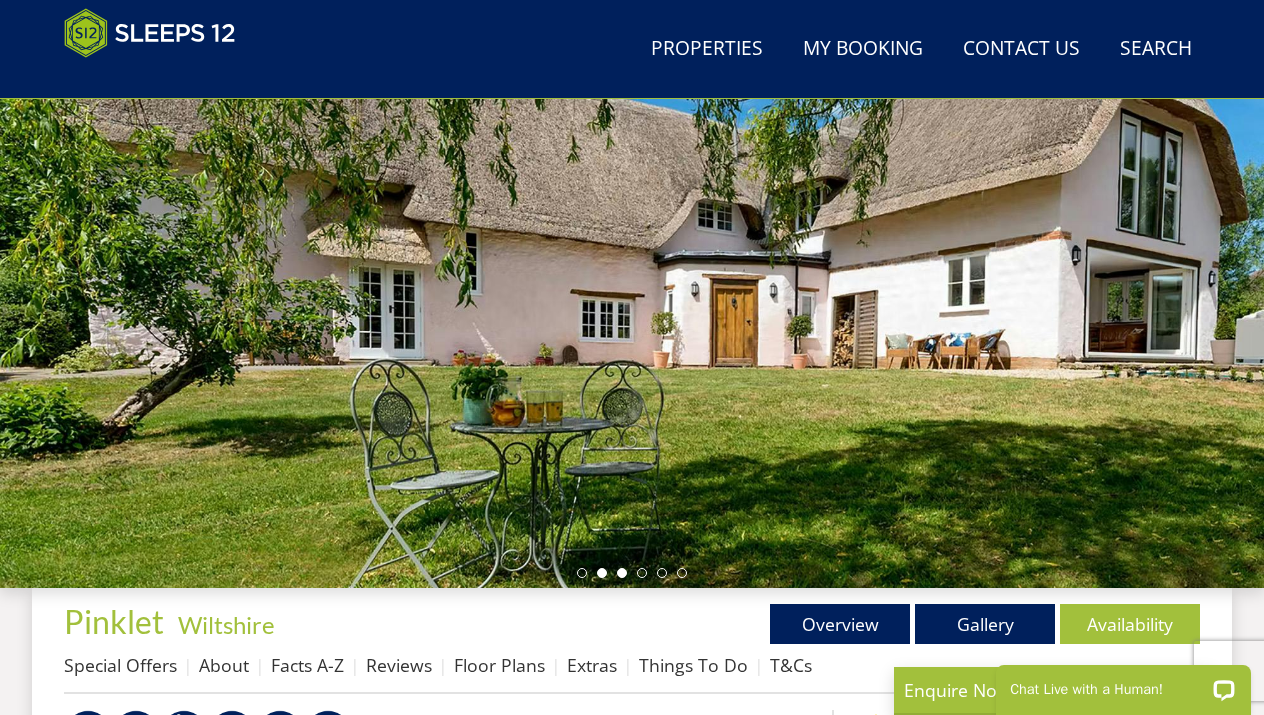 click at bounding box center (622, 573) 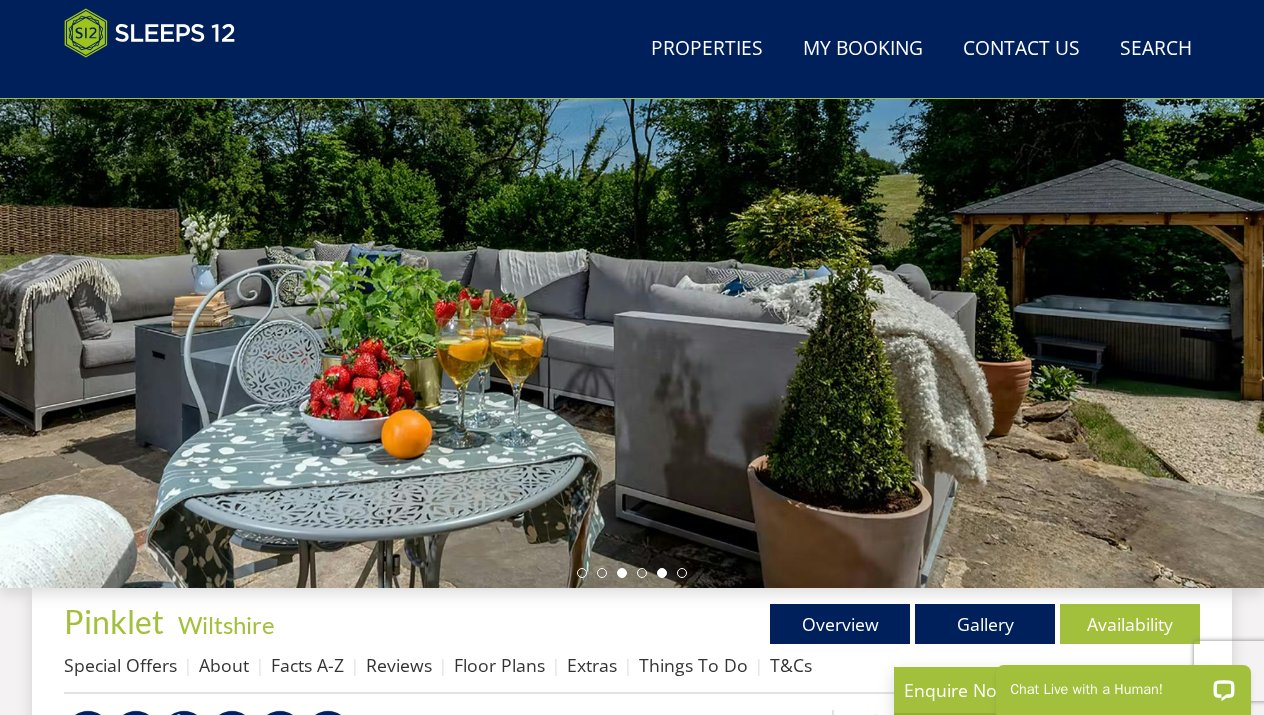 click at bounding box center (662, 573) 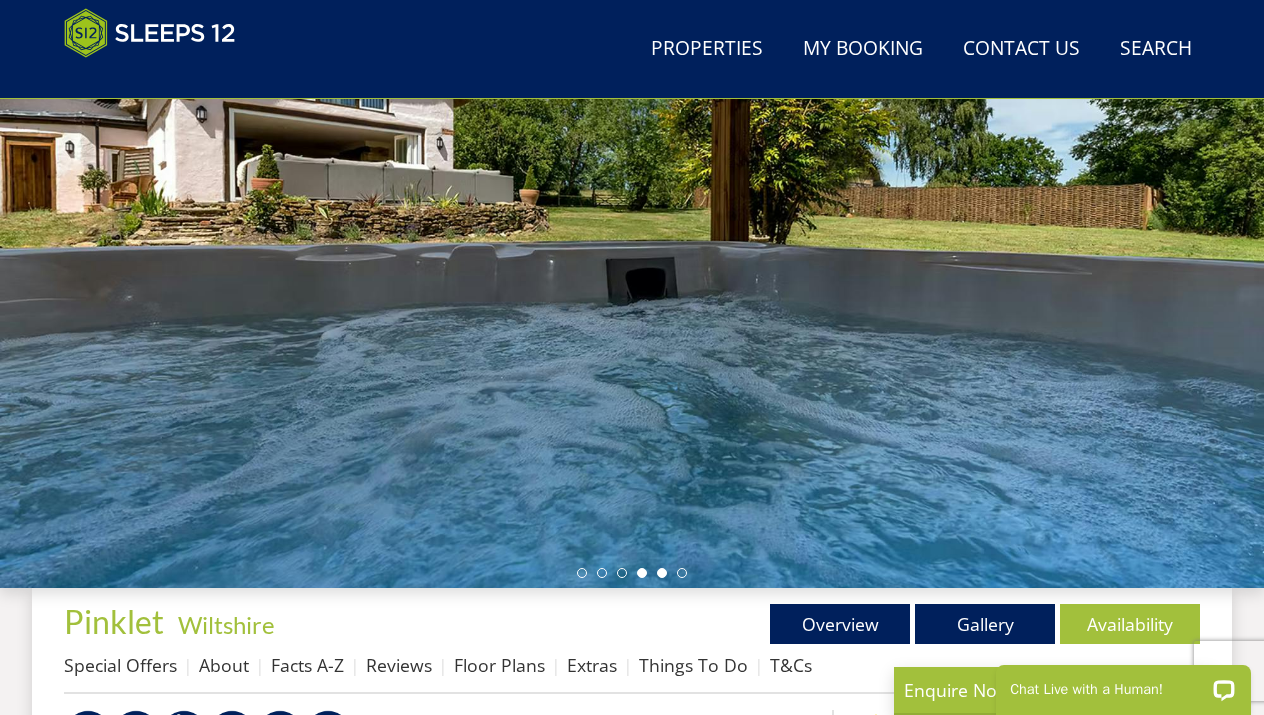 click at bounding box center [642, 573] 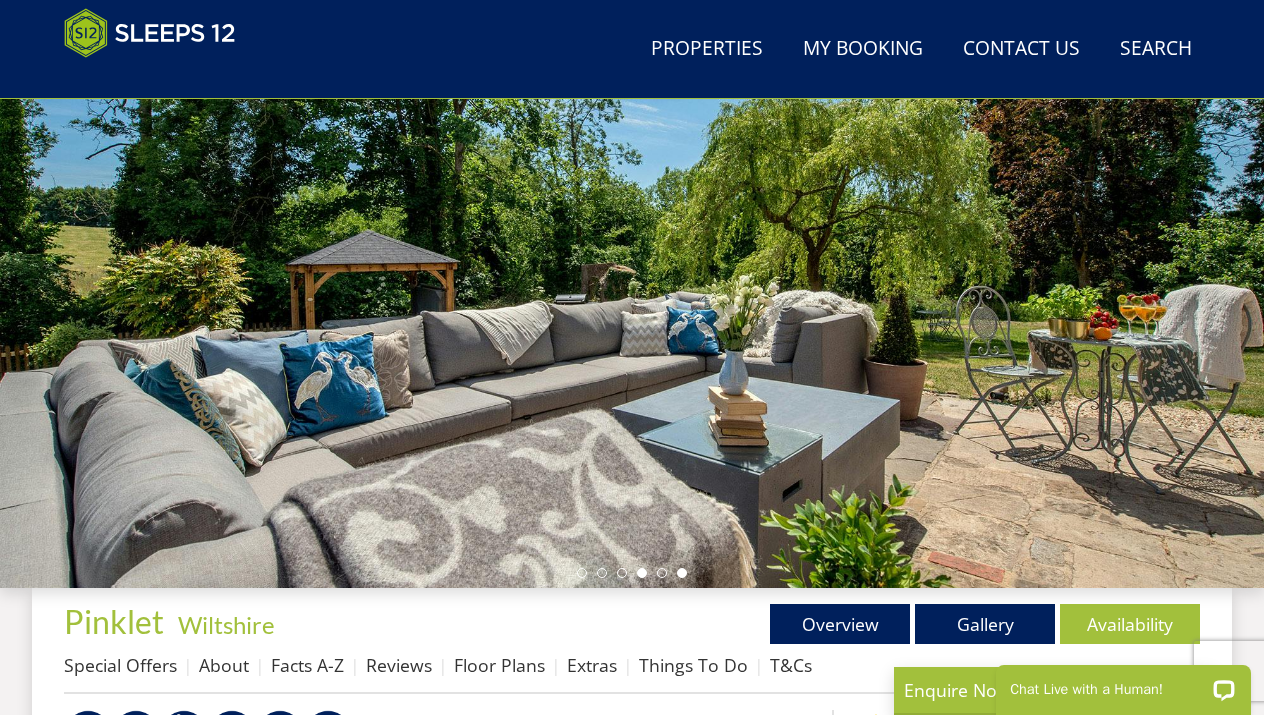 click at bounding box center (682, 573) 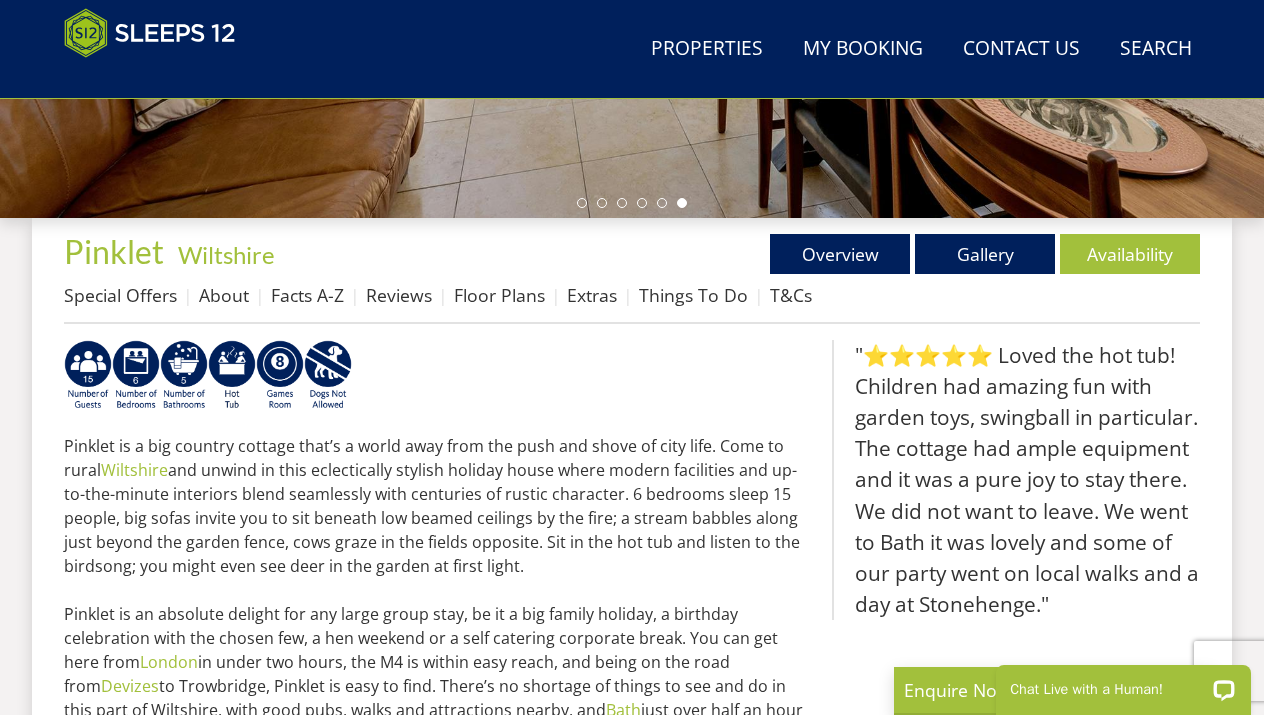 scroll, scrollTop: 791, scrollLeft: 0, axis: vertical 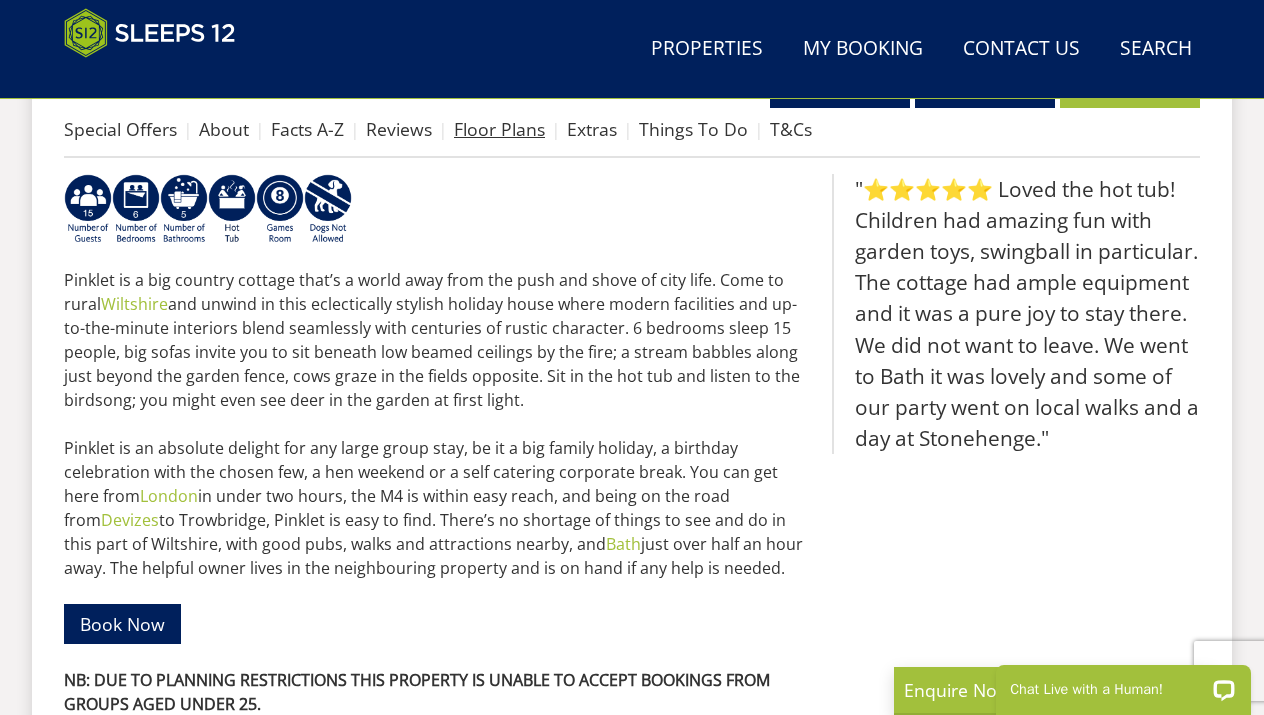 click on "Floor Plans" at bounding box center [499, 129] 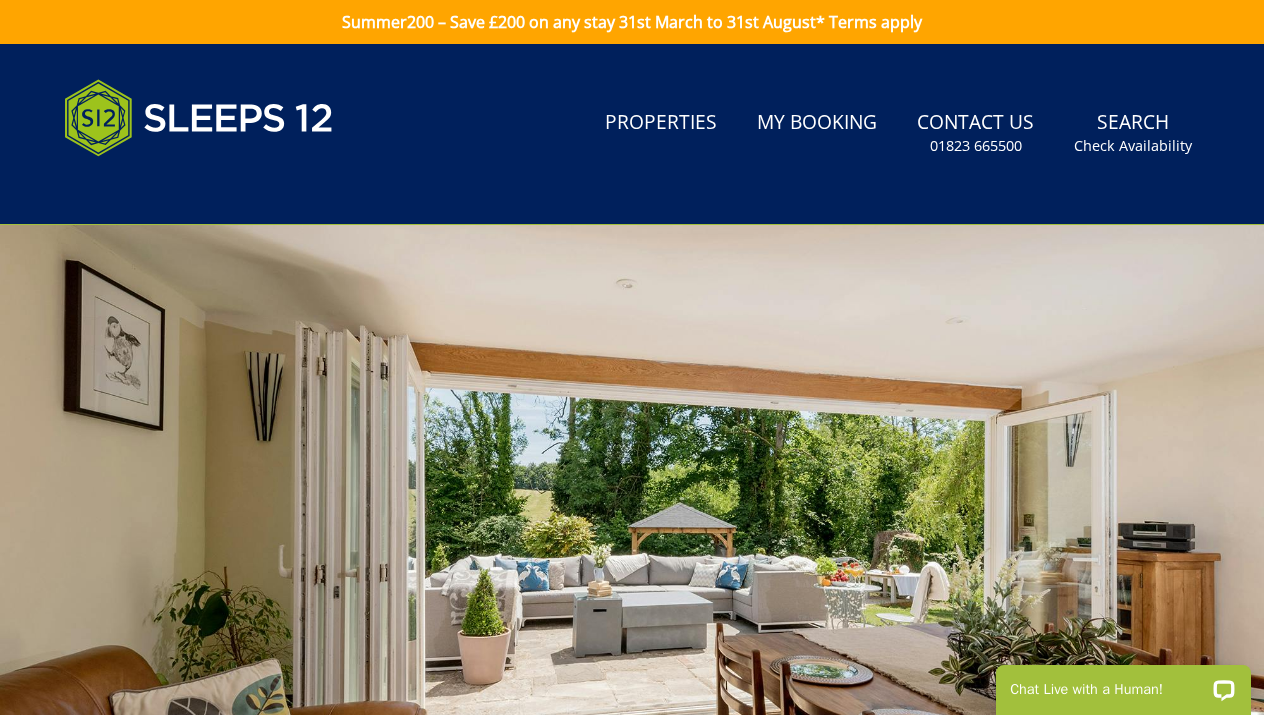 scroll, scrollTop: 0, scrollLeft: 0, axis: both 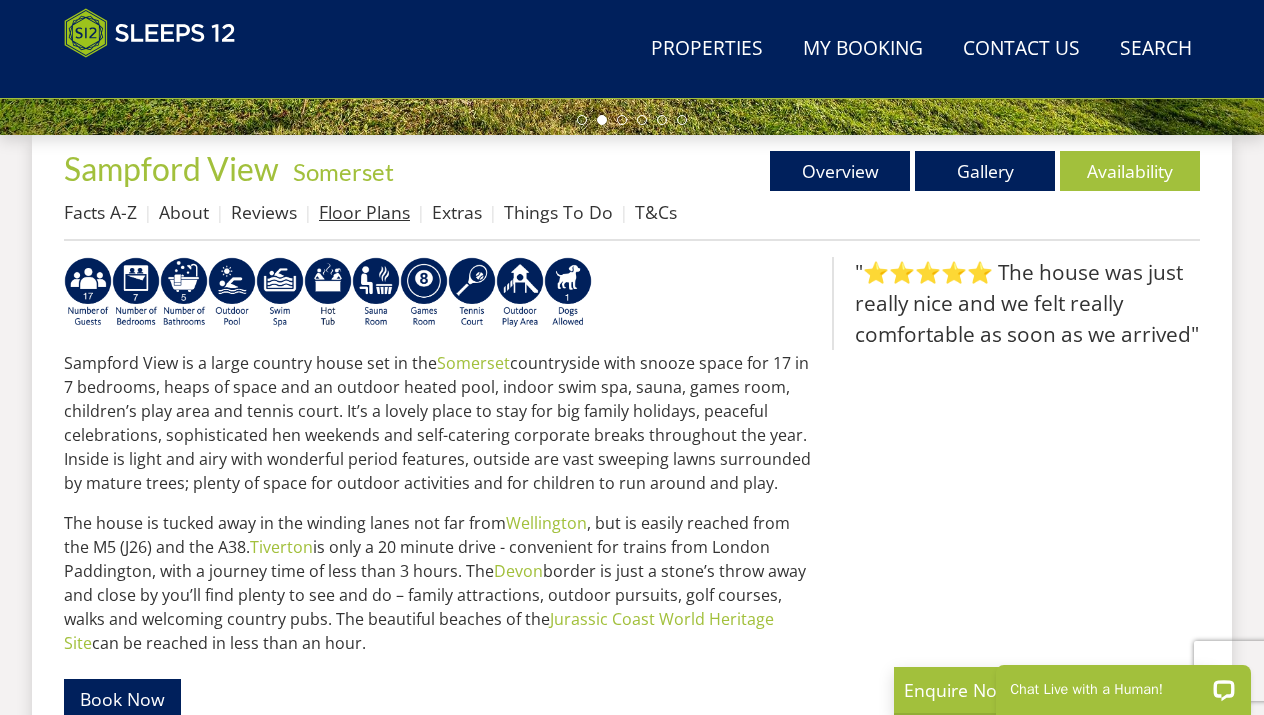 click on "Floor Plans" at bounding box center (364, 212) 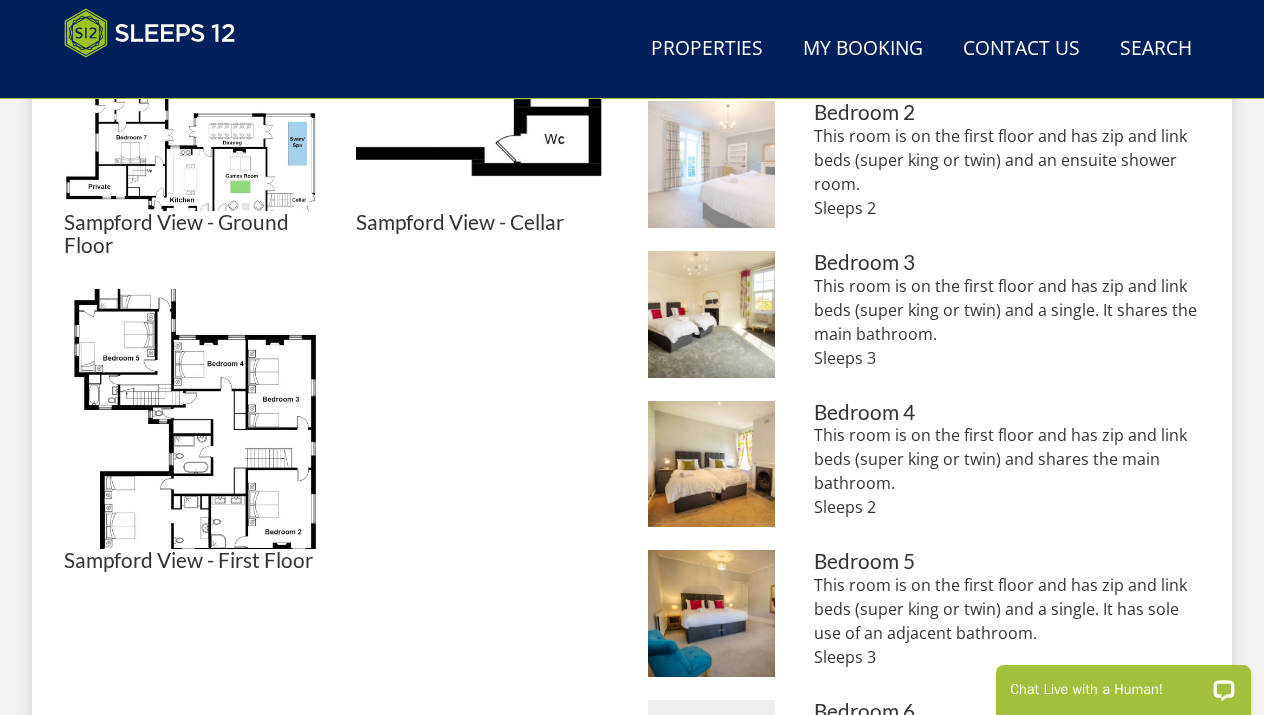 scroll, scrollTop: 1133, scrollLeft: 0, axis: vertical 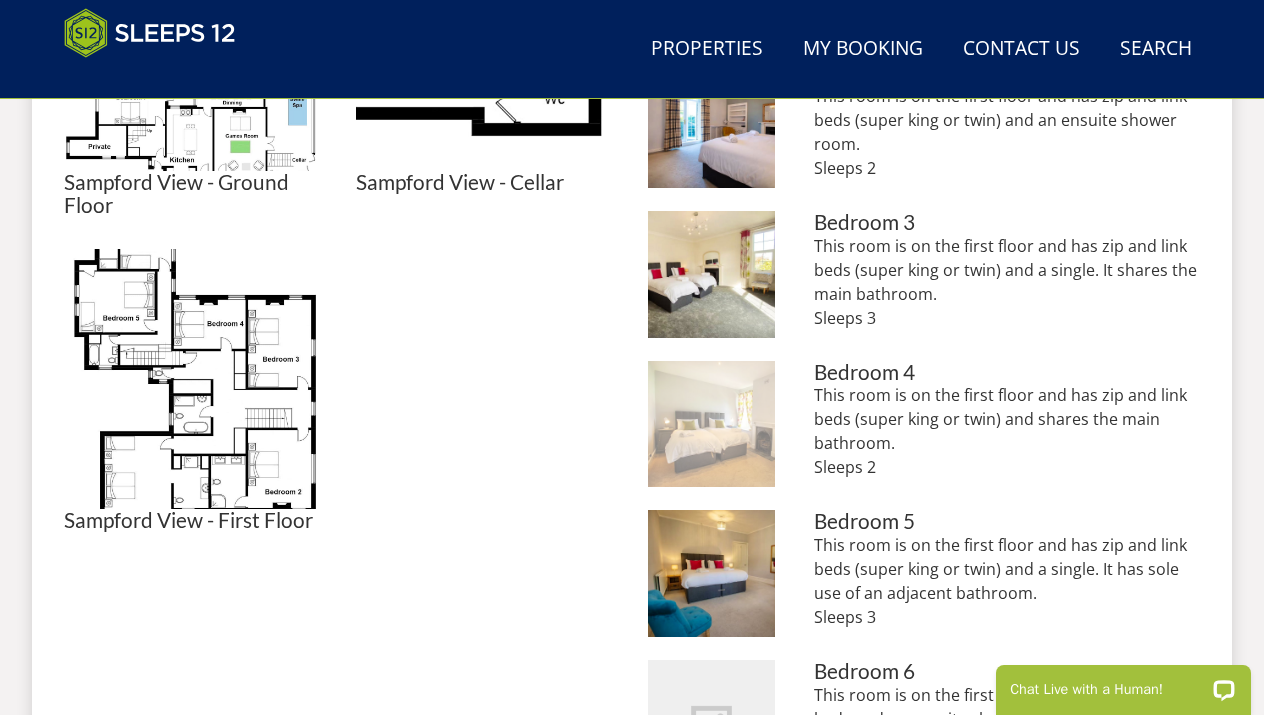 click at bounding box center (711, 424) 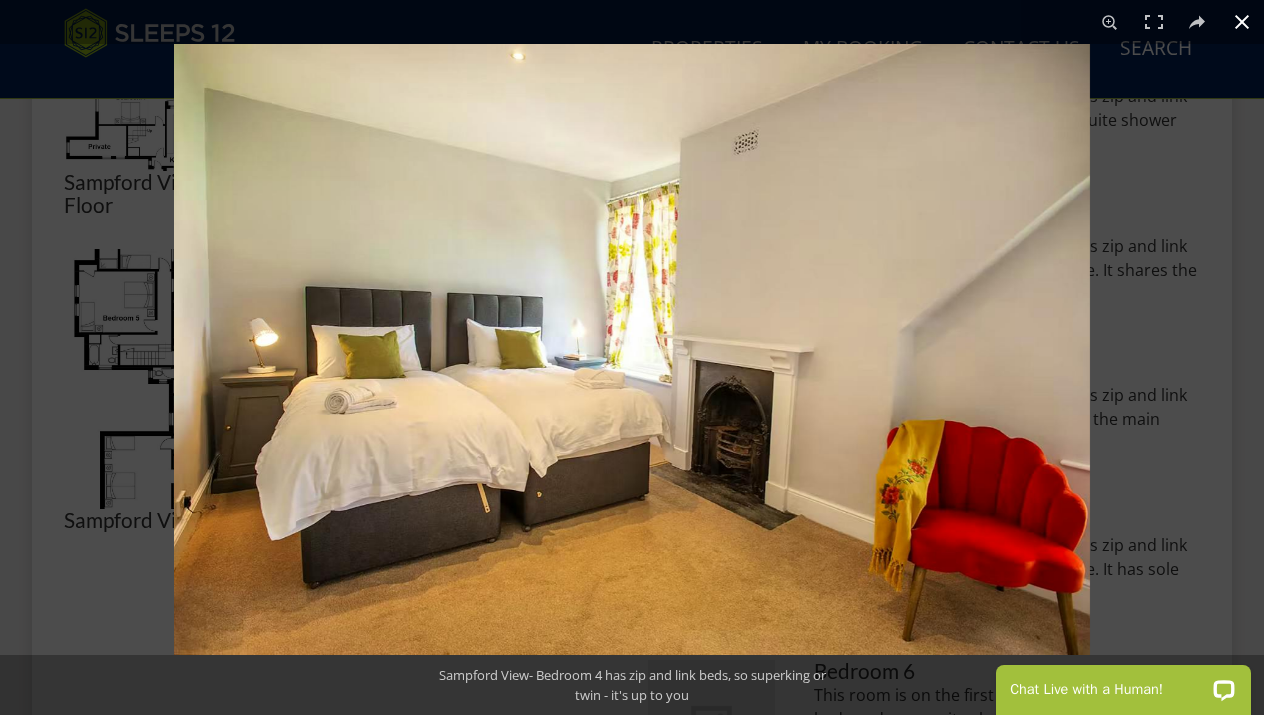 click at bounding box center [806, 401] 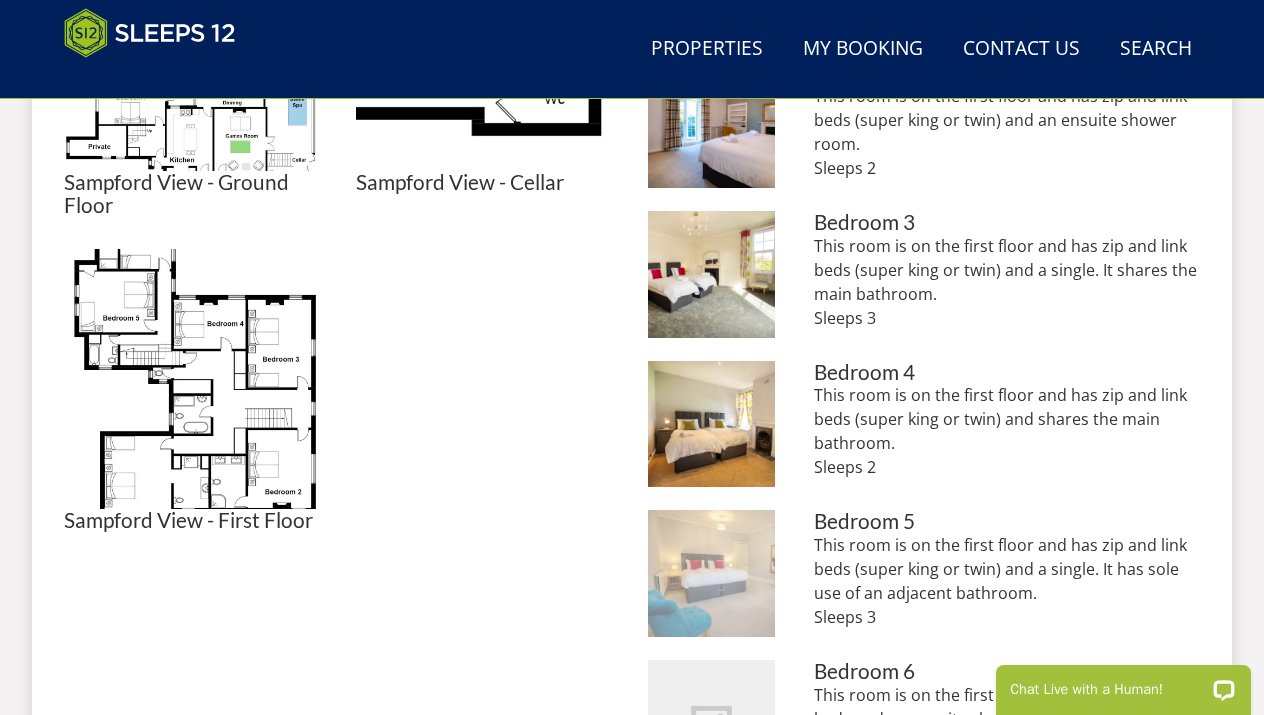 click at bounding box center [711, 573] 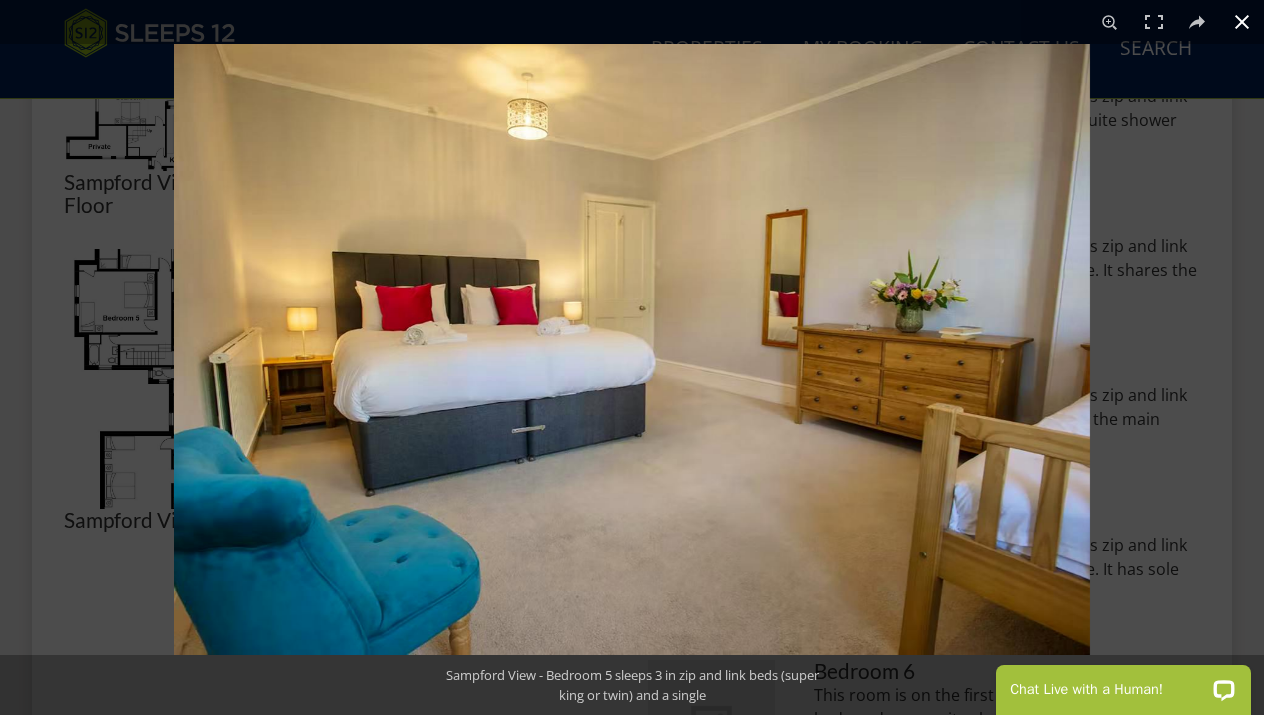 click at bounding box center [806, 401] 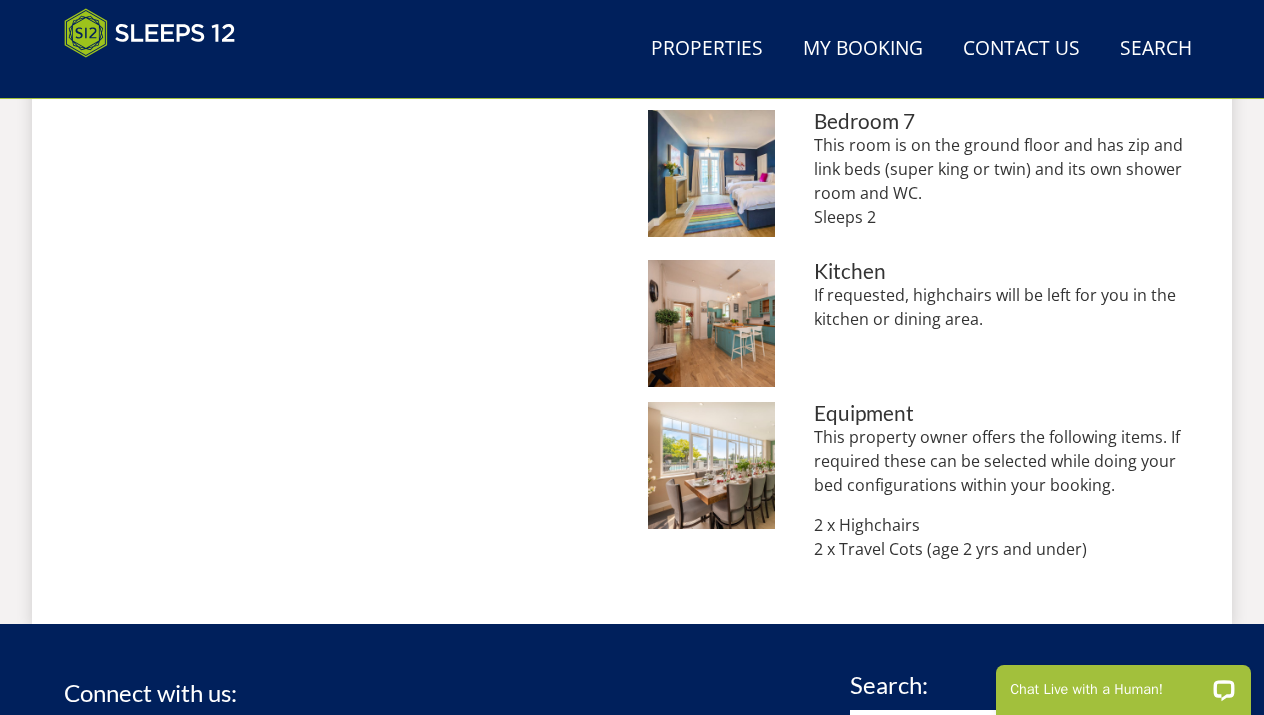 scroll, scrollTop: 1853, scrollLeft: 0, axis: vertical 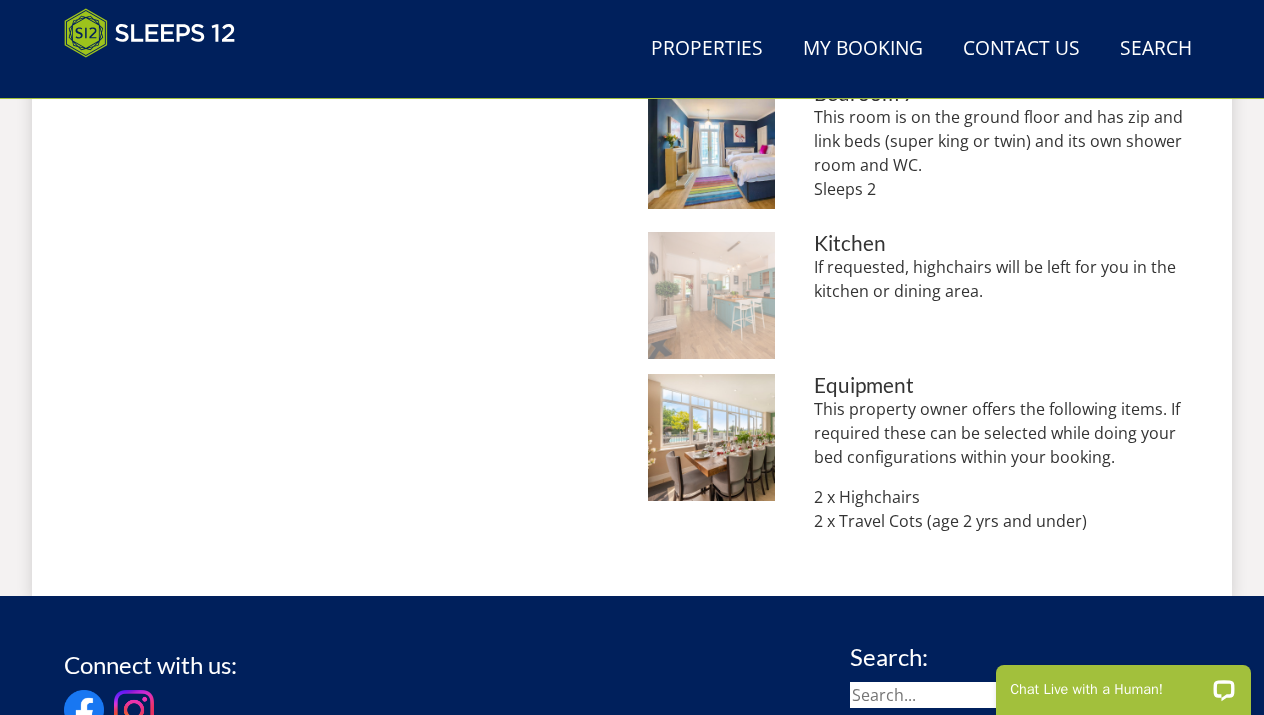 click at bounding box center (711, 295) 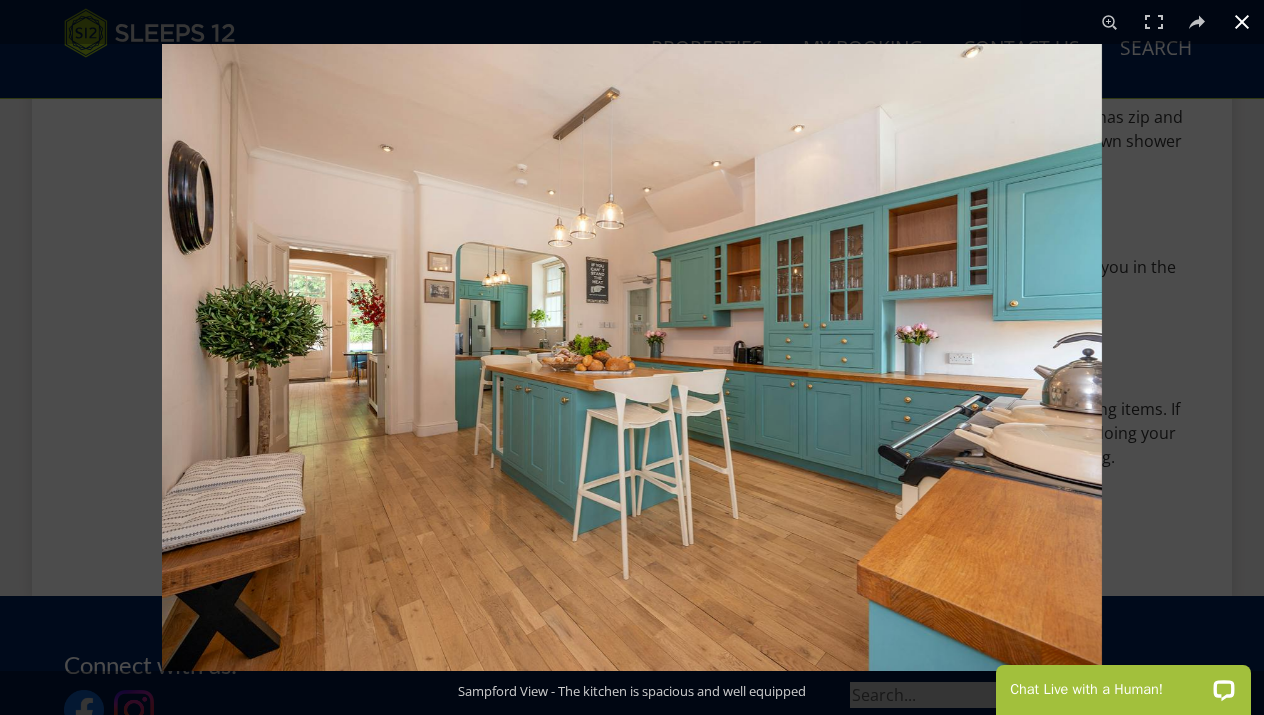 click at bounding box center [794, 401] 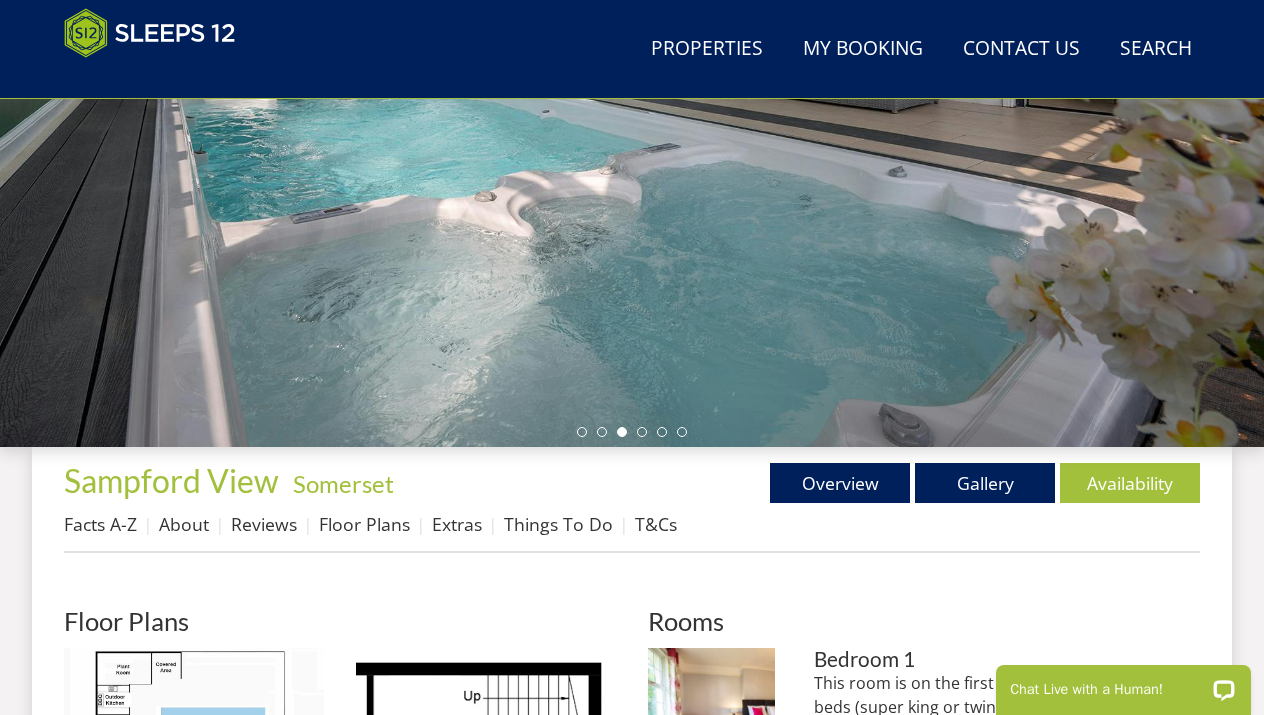 scroll, scrollTop: 633, scrollLeft: 0, axis: vertical 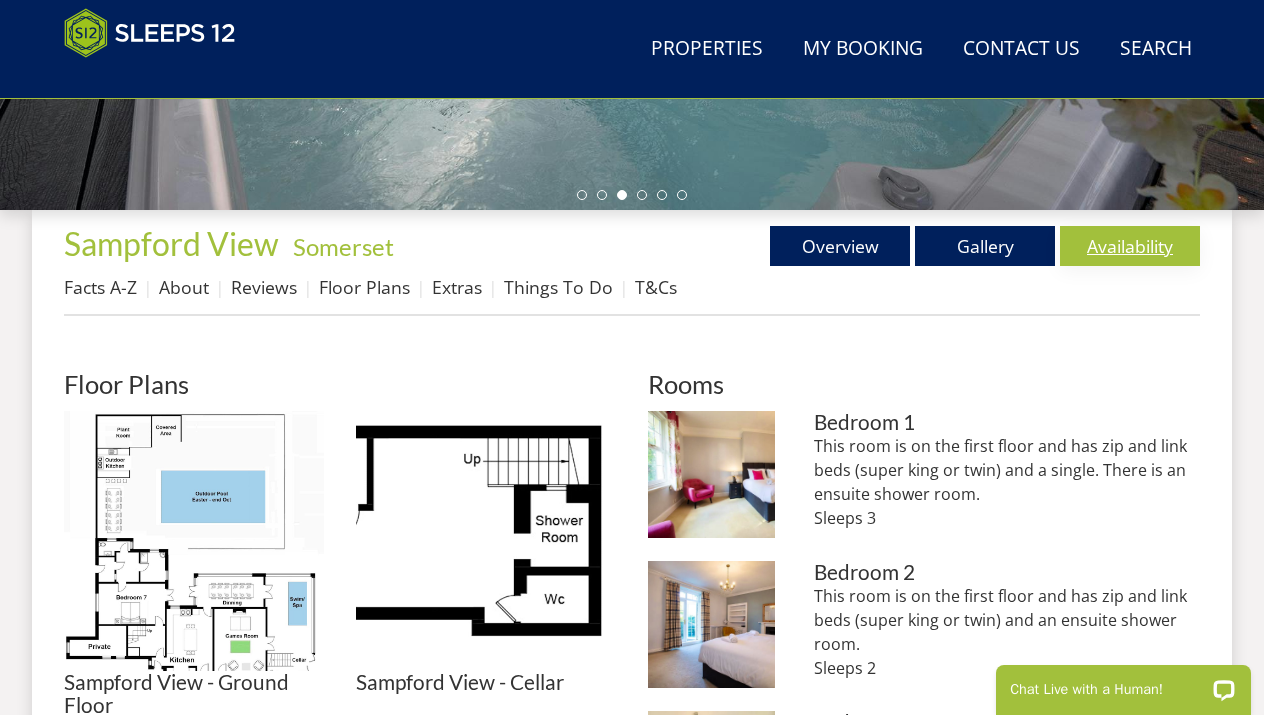 click on "Availability" at bounding box center [1130, 246] 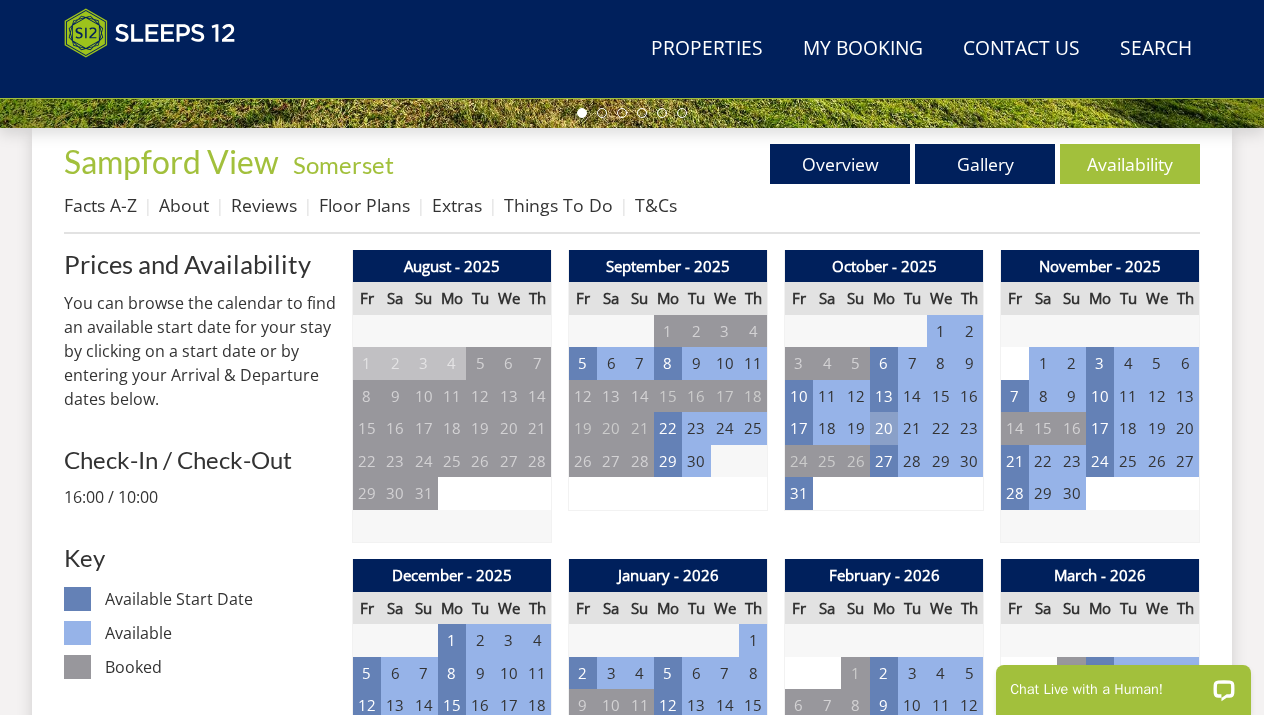 scroll, scrollTop: 714, scrollLeft: 0, axis: vertical 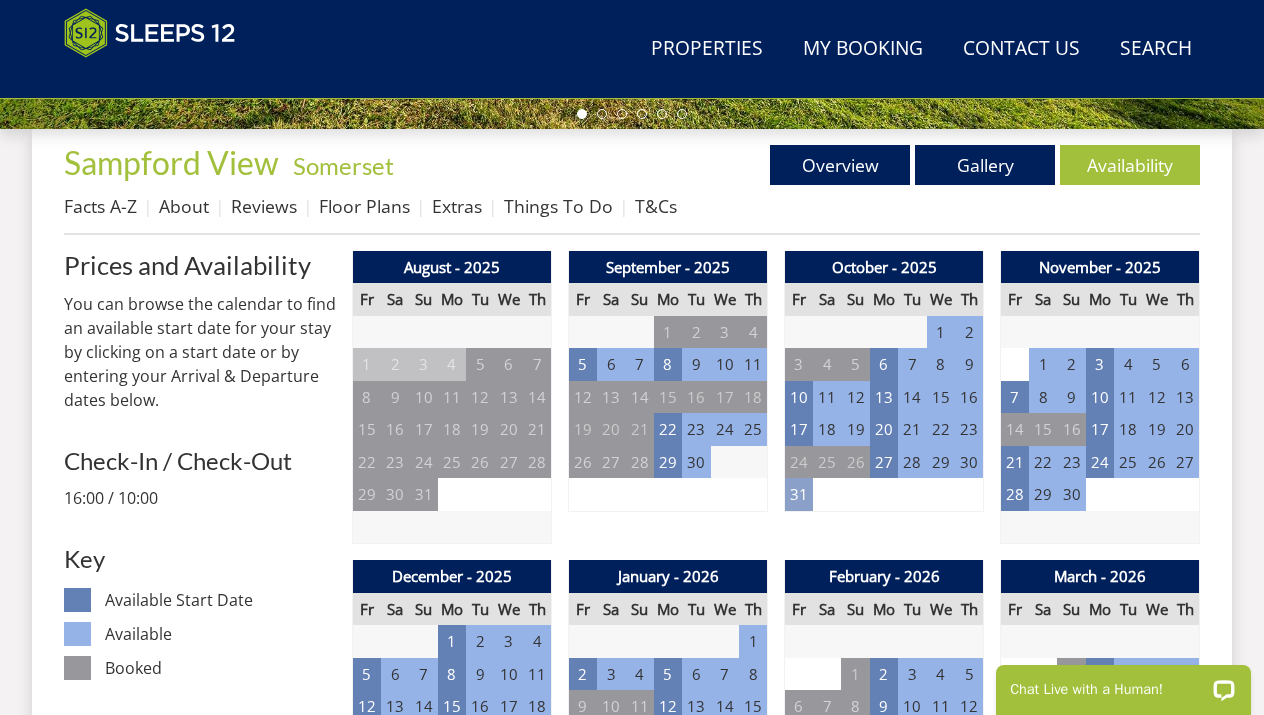 click on "31" at bounding box center [799, 494] 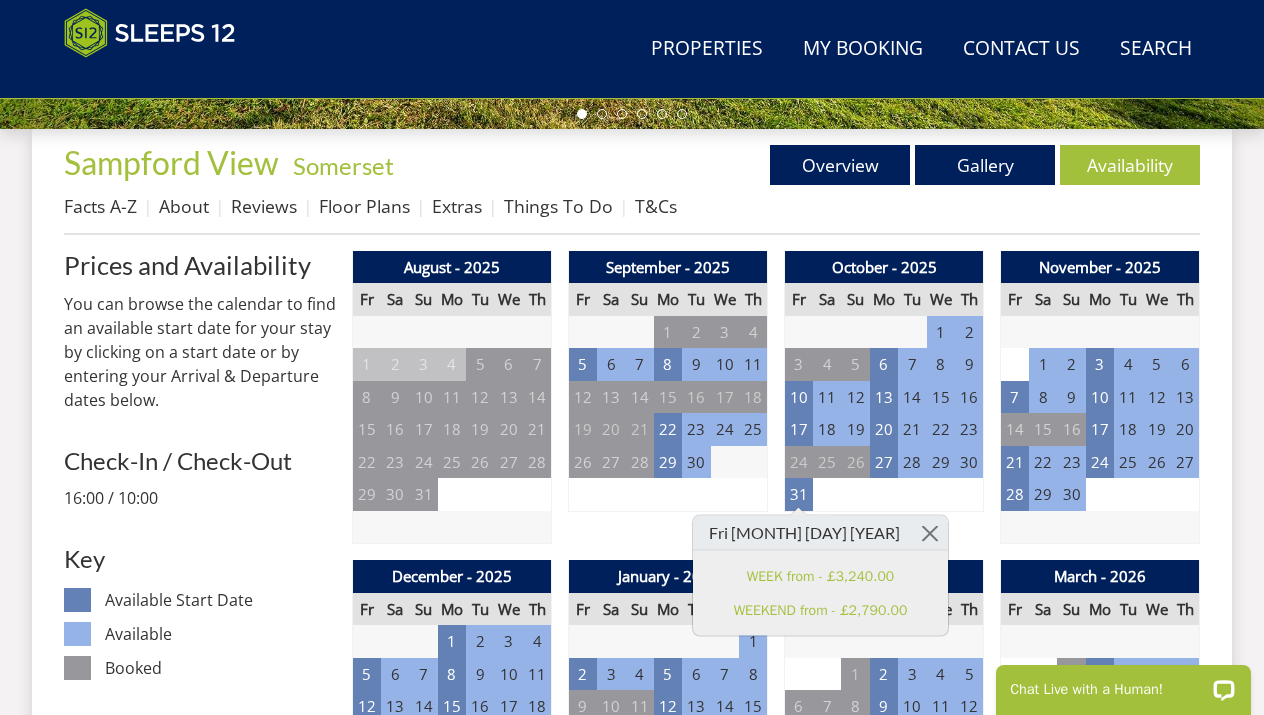 click on "Prices and Availability" at bounding box center [200, 265] 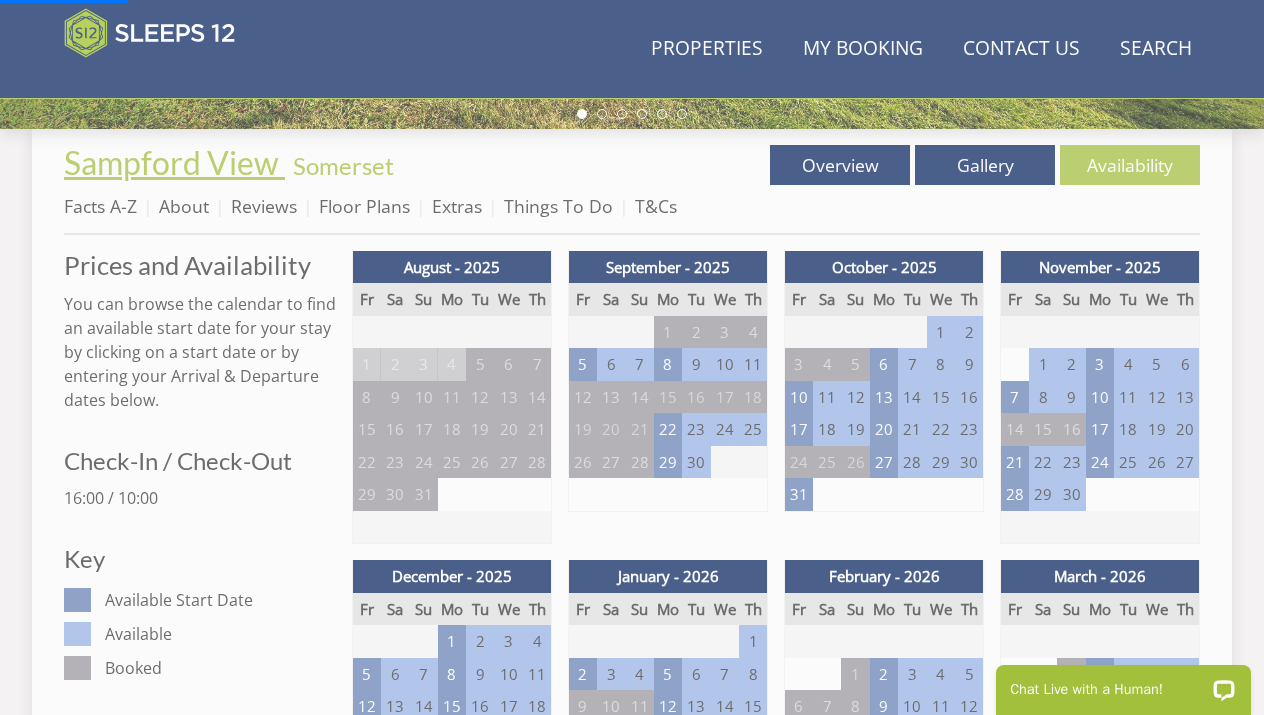 click on "Sampford View" at bounding box center [171, 162] 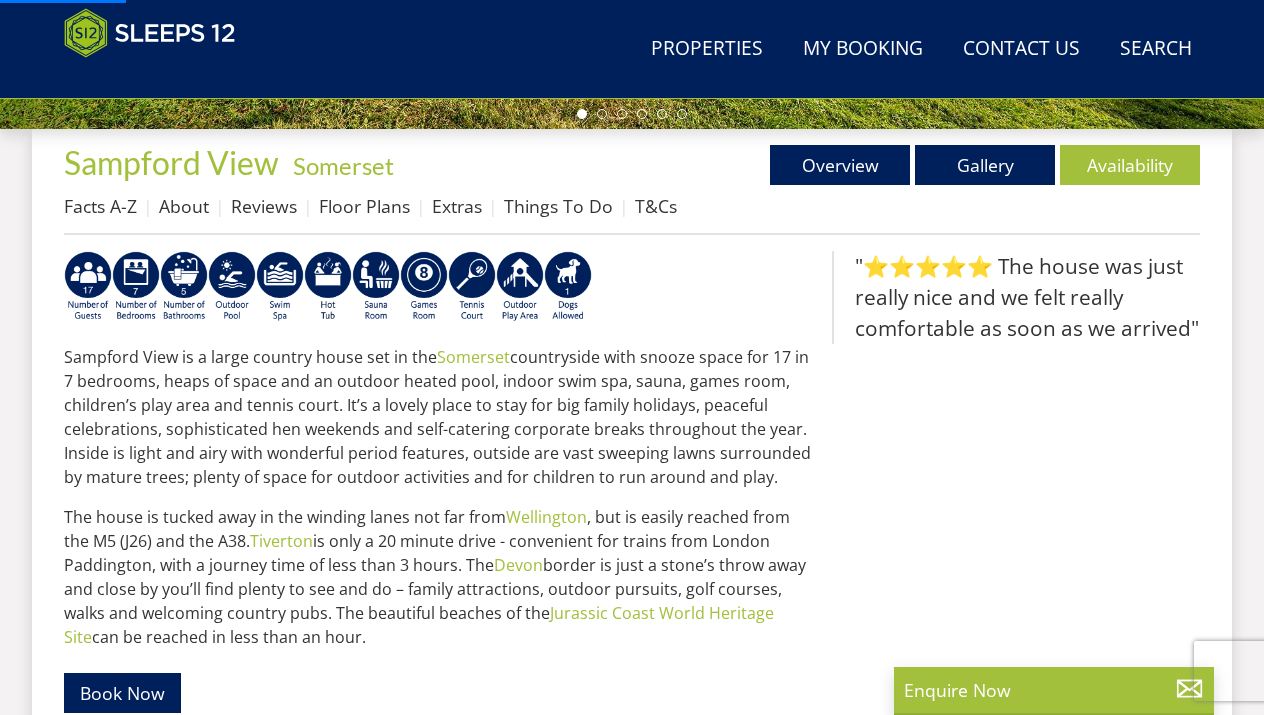 scroll, scrollTop: 0, scrollLeft: 0, axis: both 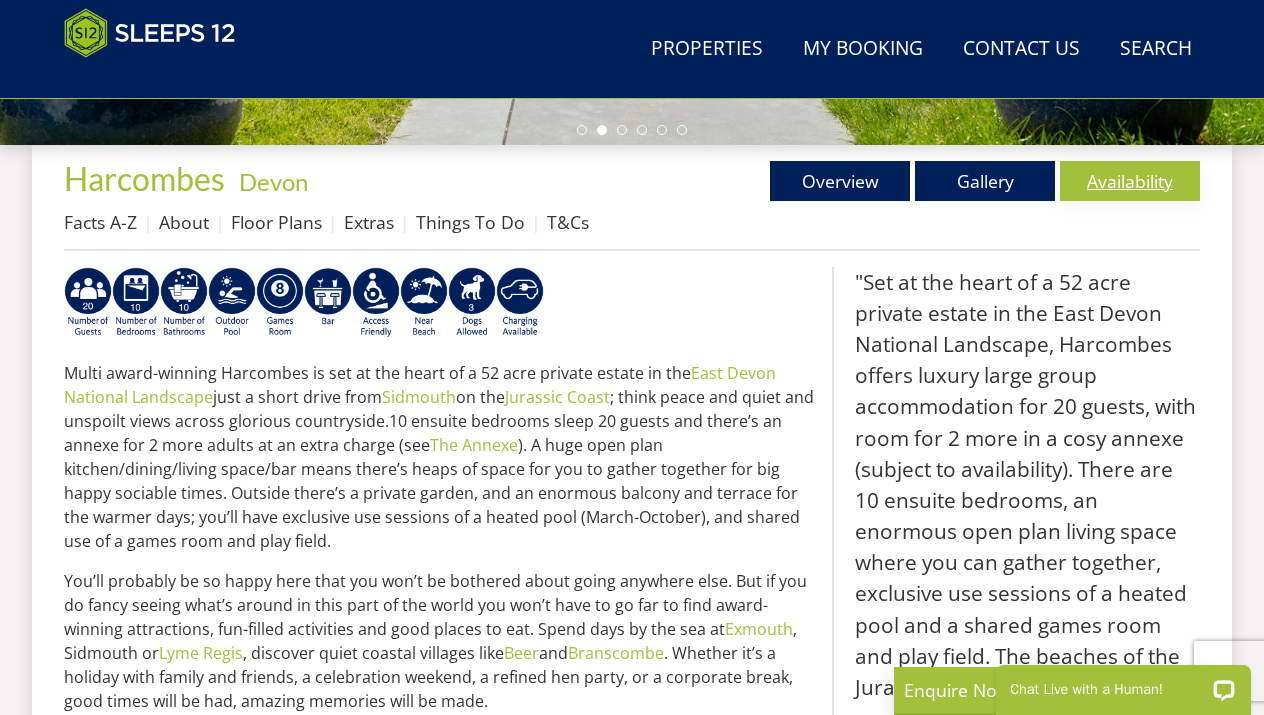 click on "Availability" at bounding box center (1130, 181) 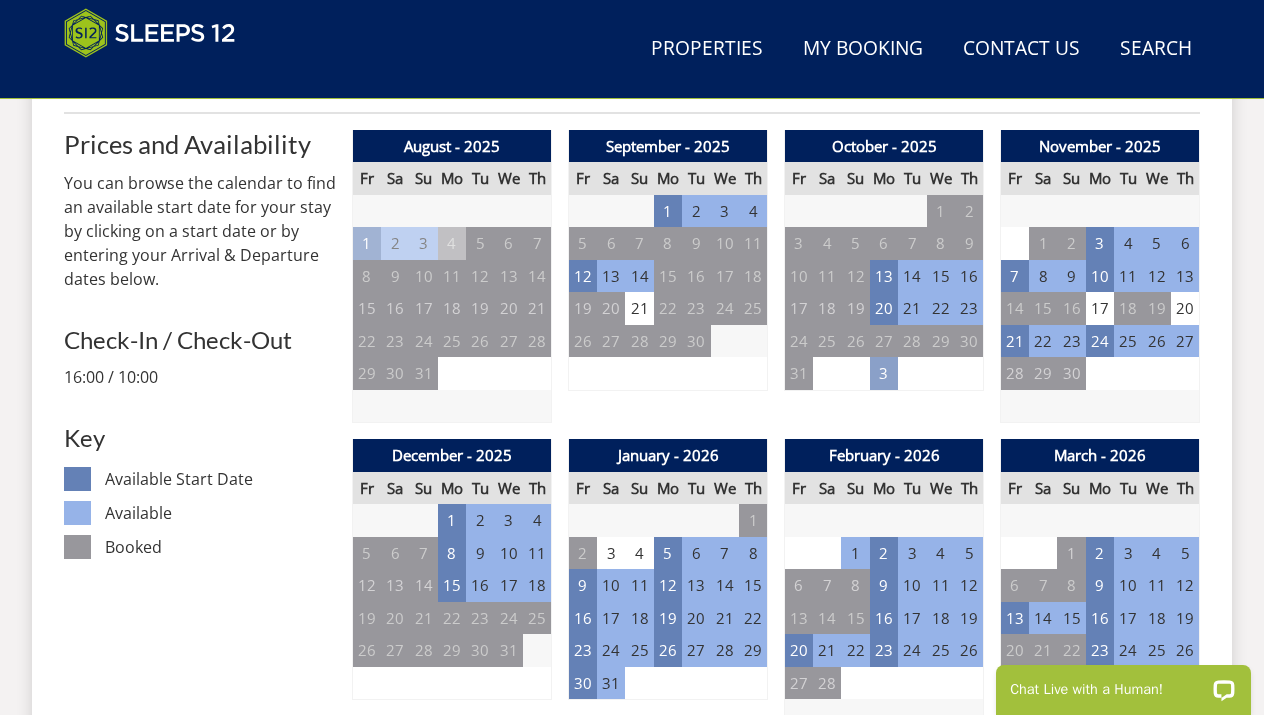 scroll, scrollTop: 0, scrollLeft: 0, axis: both 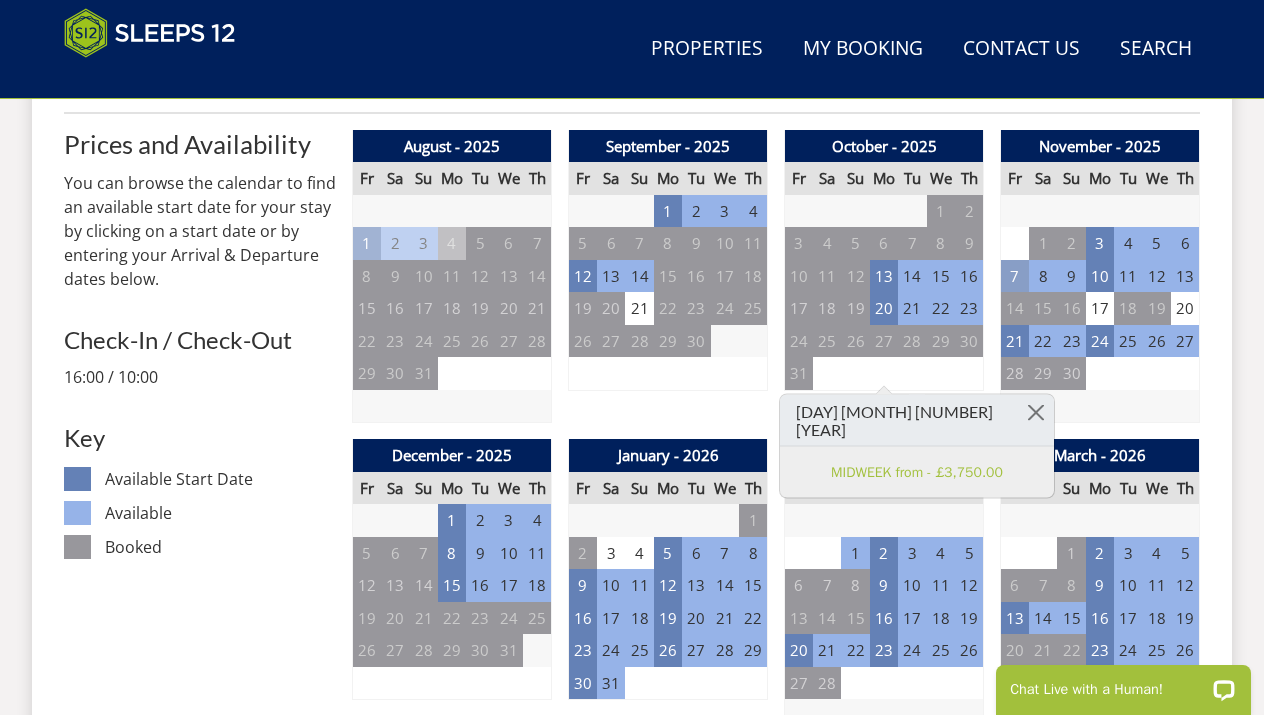 click on "7" at bounding box center (1015, 276) 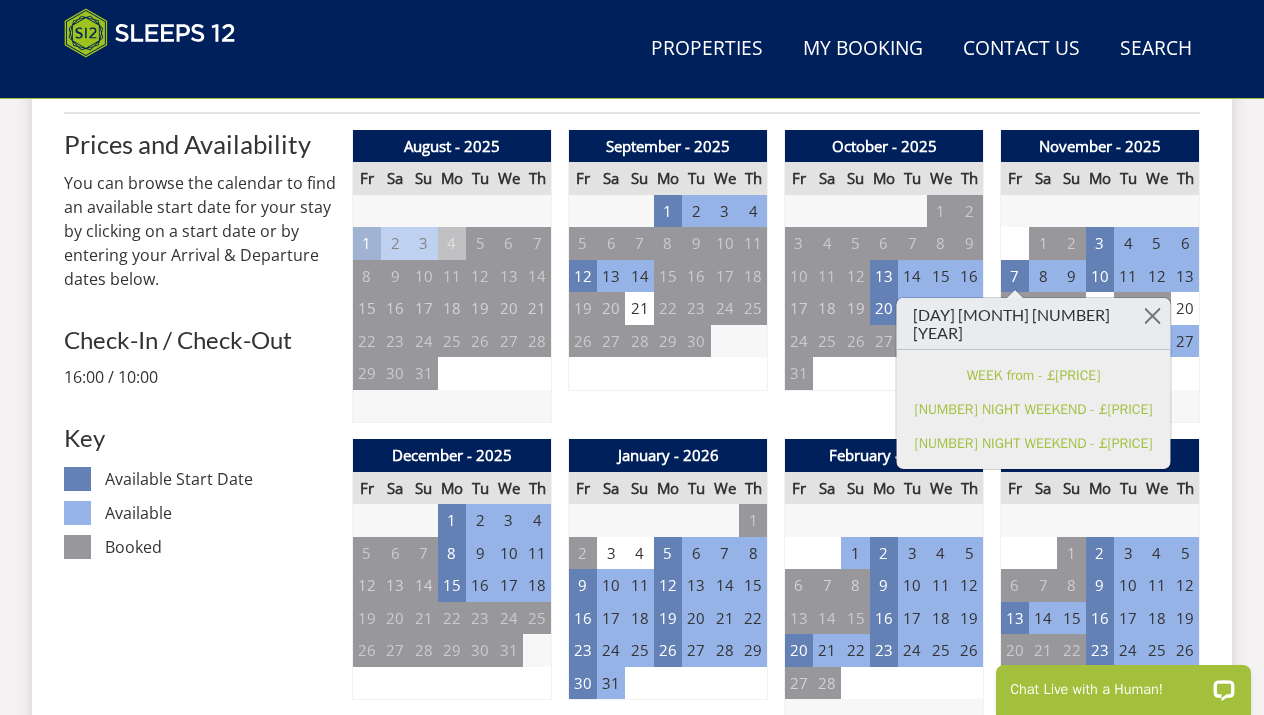 click on "You can browse the calendar to find an available start date for your stay by clicking on a start date or by entering your Arrival & Departure dates below." at bounding box center [200, 231] 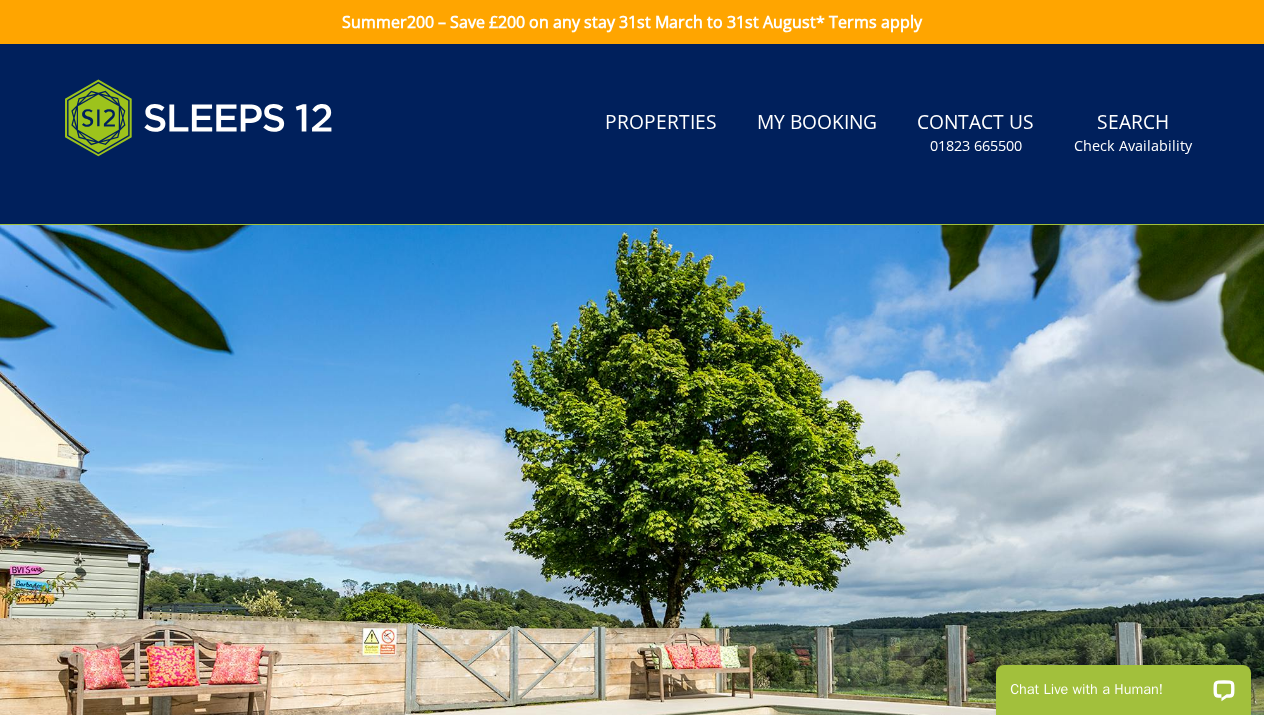 scroll, scrollTop: 0, scrollLeft: 0, axis: both 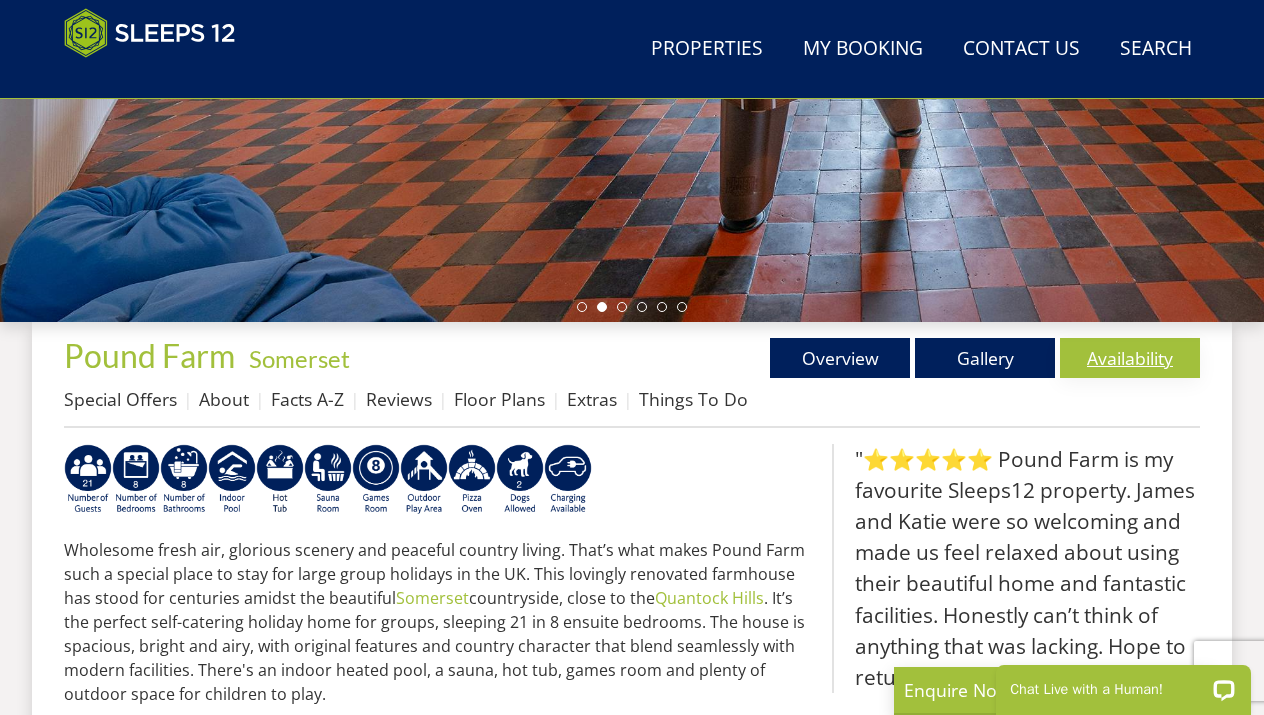 click on "Availability" at bounding box center [1130, 358] 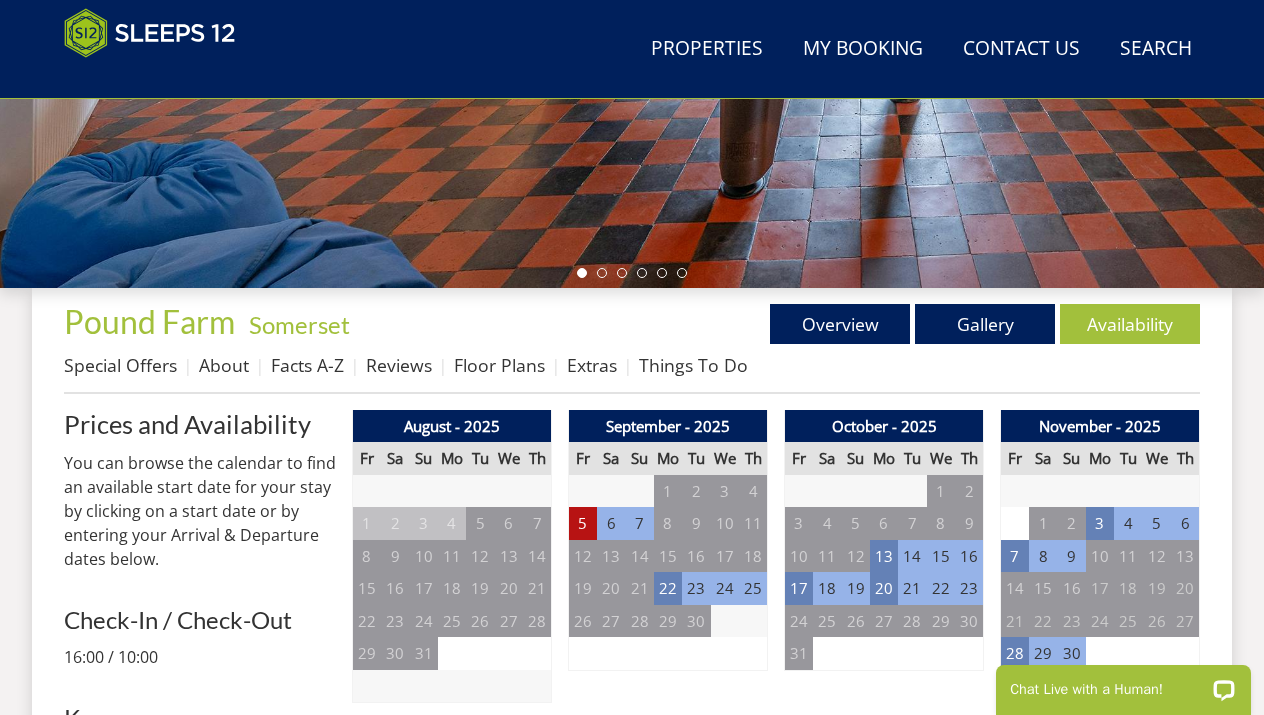 scroll, scrollTop: 554, scrollLeft: 0, axis: vertical 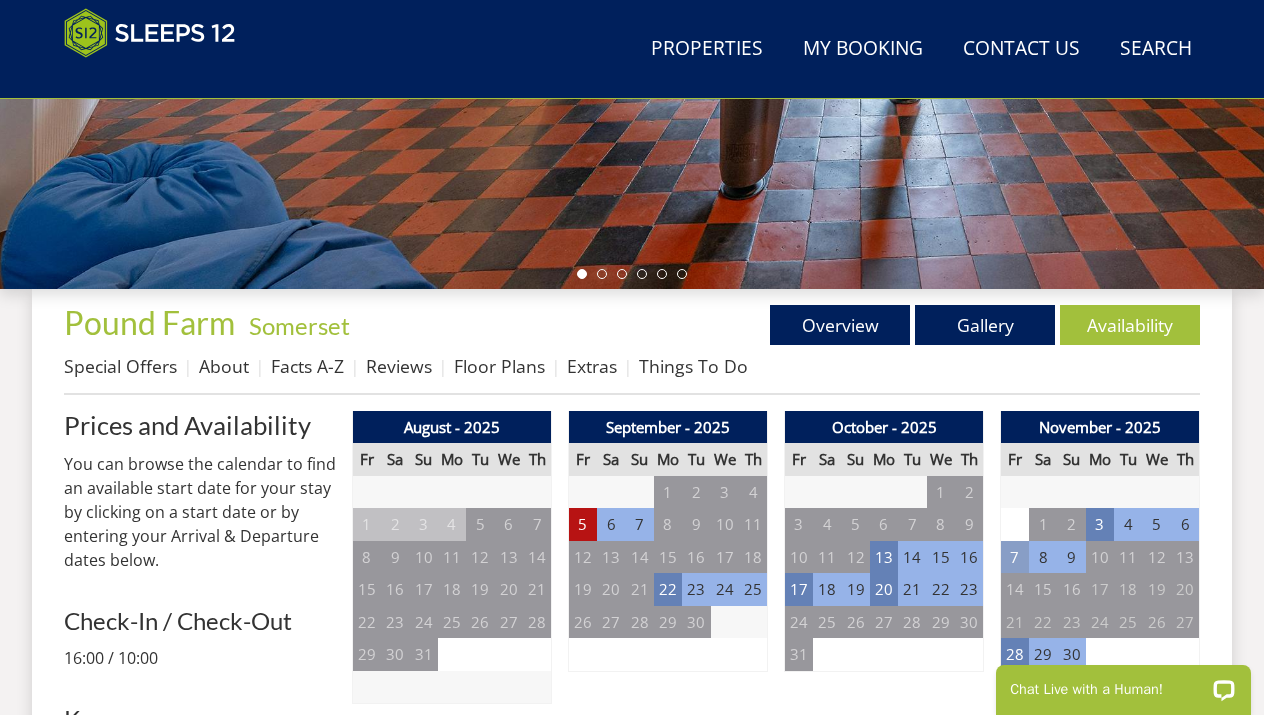 click on "7" at bounding box center (1015, 557) 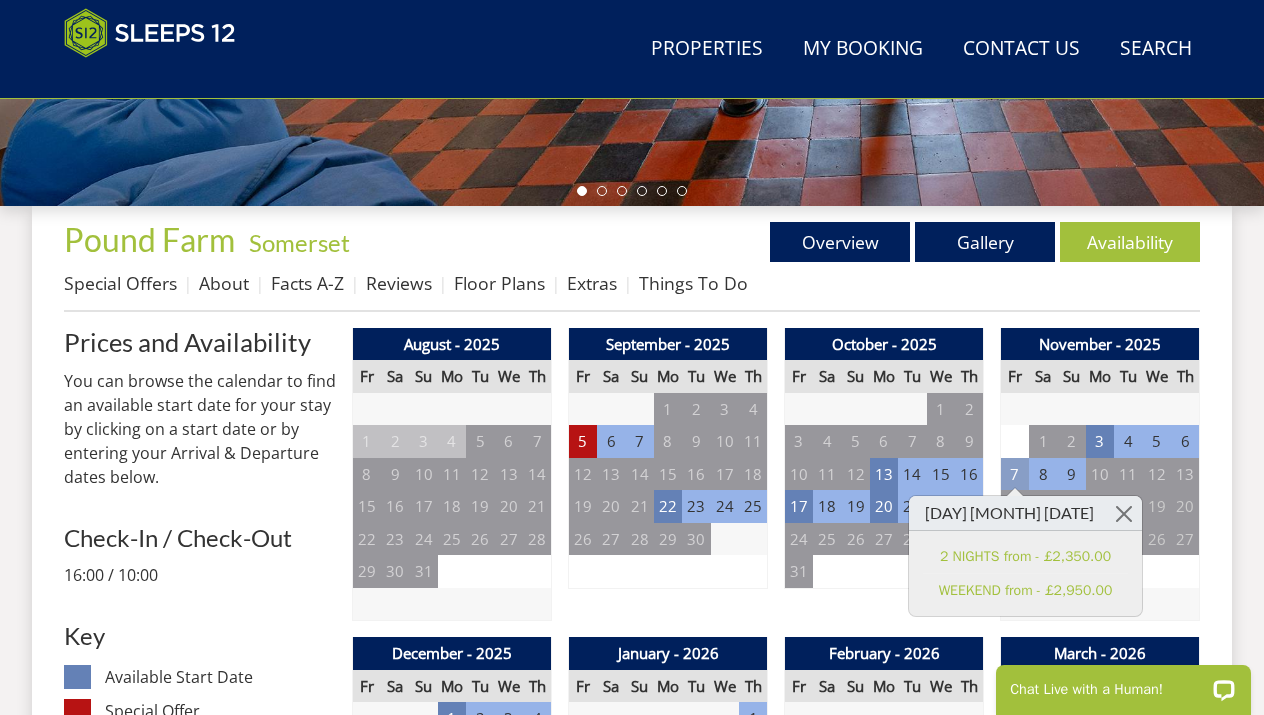 scroll, scrollTop: 639, scrollLeft: 0, axis: vertical 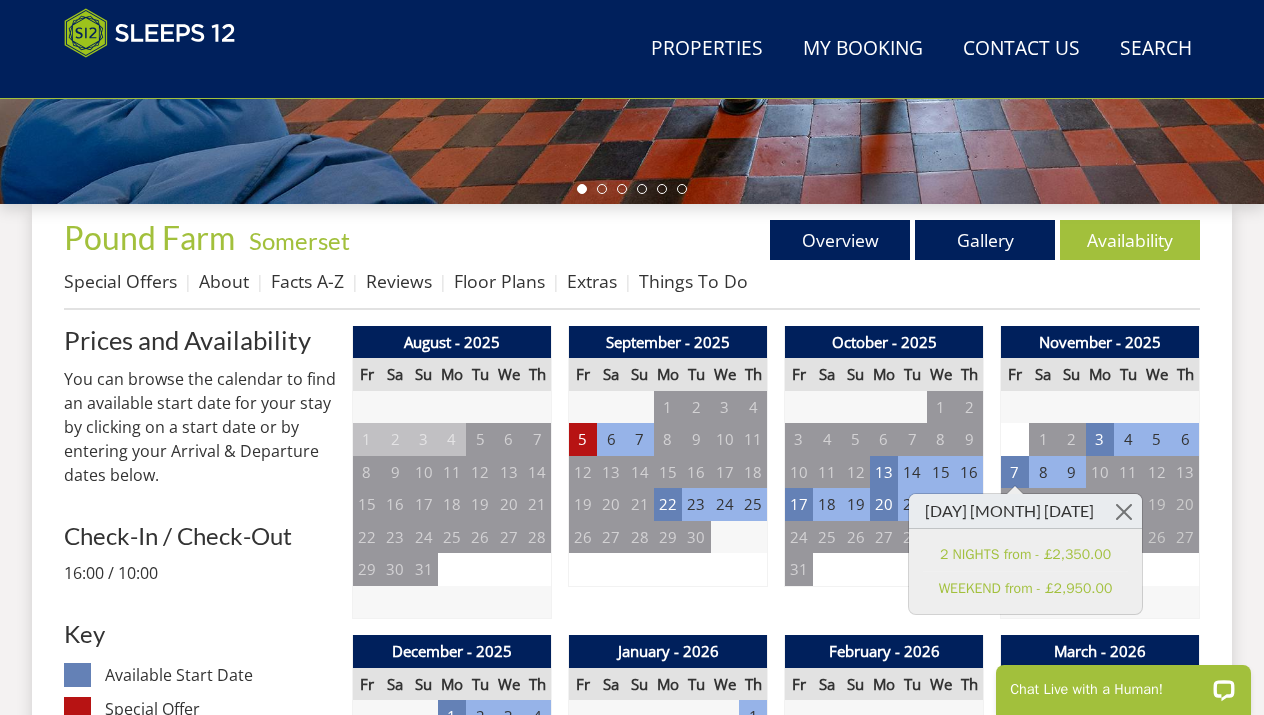 click on "You can browse the calendar to find an available start date for your stay by clicking on a start date or by entering your Arrival & Departure dates below." at bounding box center (200, 427) 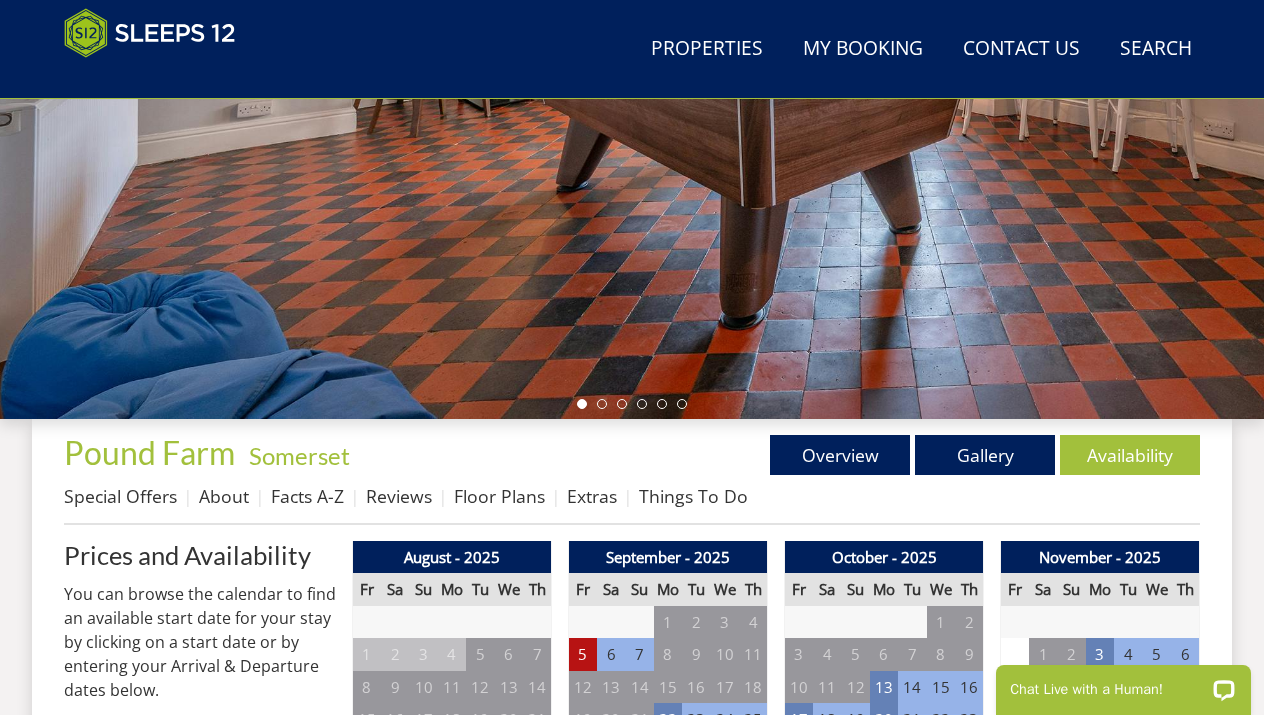 scroll, scrollTop: 633, scrollLeft: 0, axis: vertical 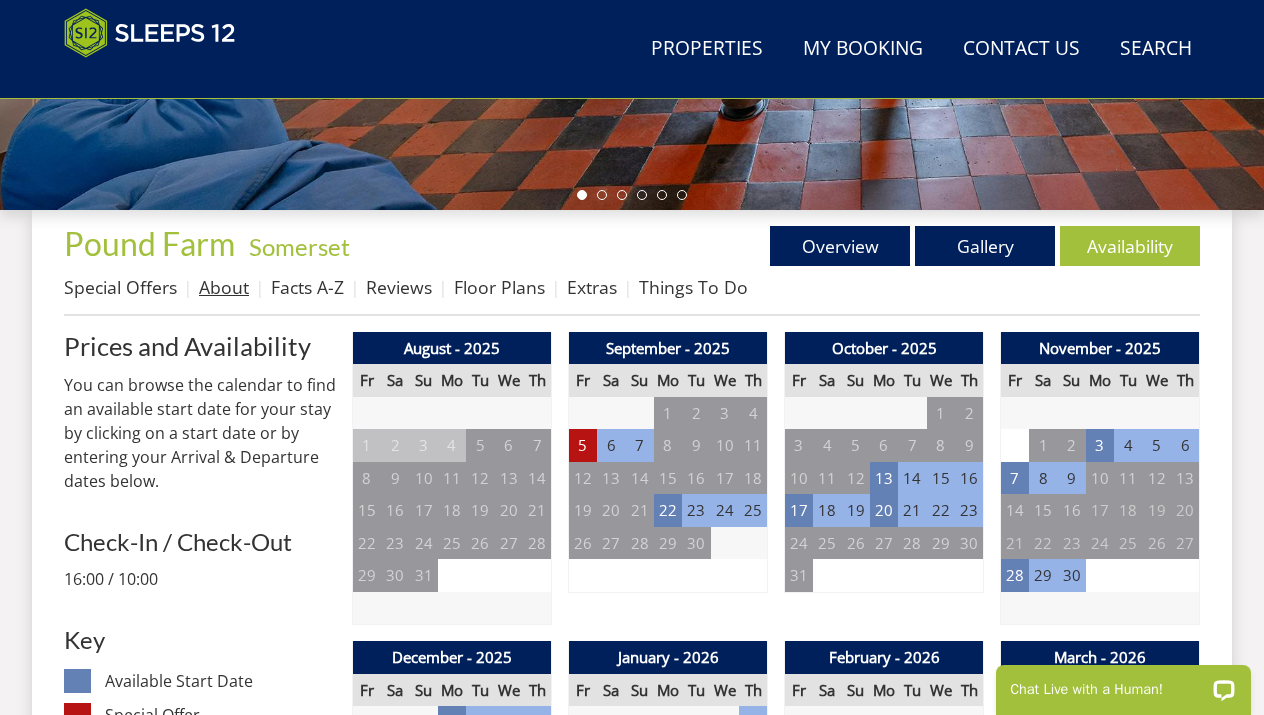 click on "About" at bounding box center (224, 287) 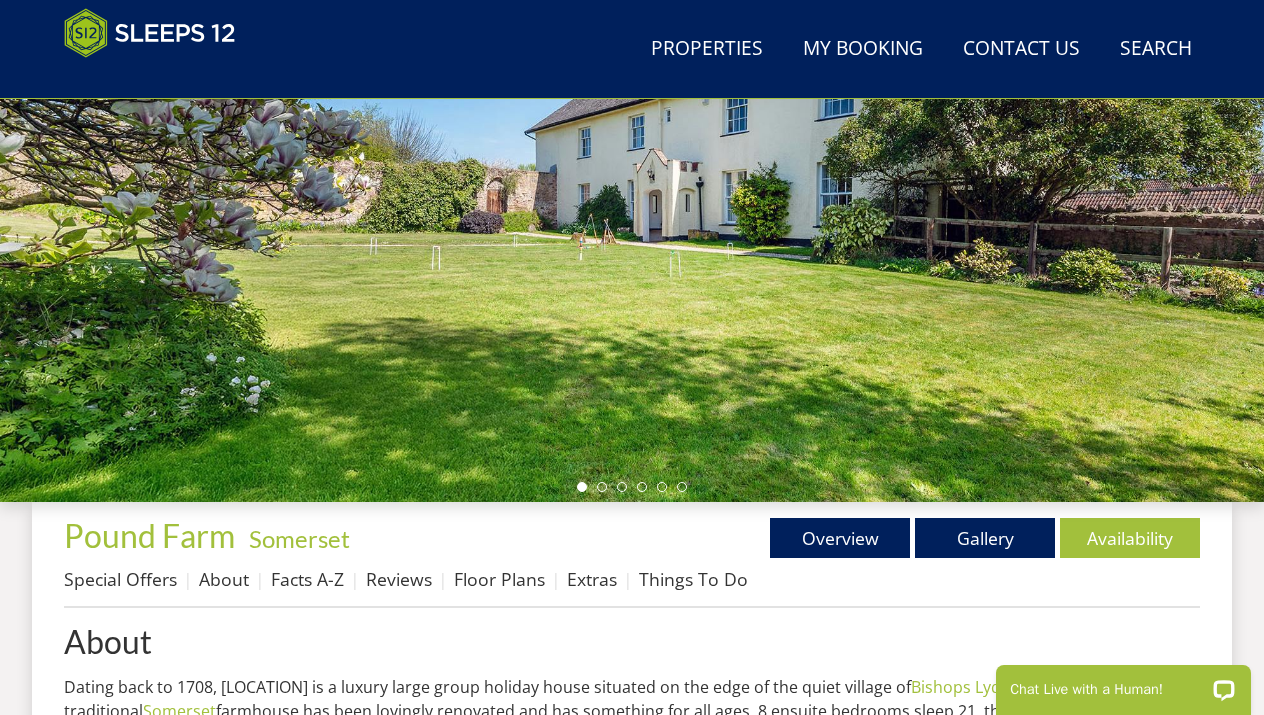 scroll, scrollTop: 372, scrollLeft: 0, axis: vertical 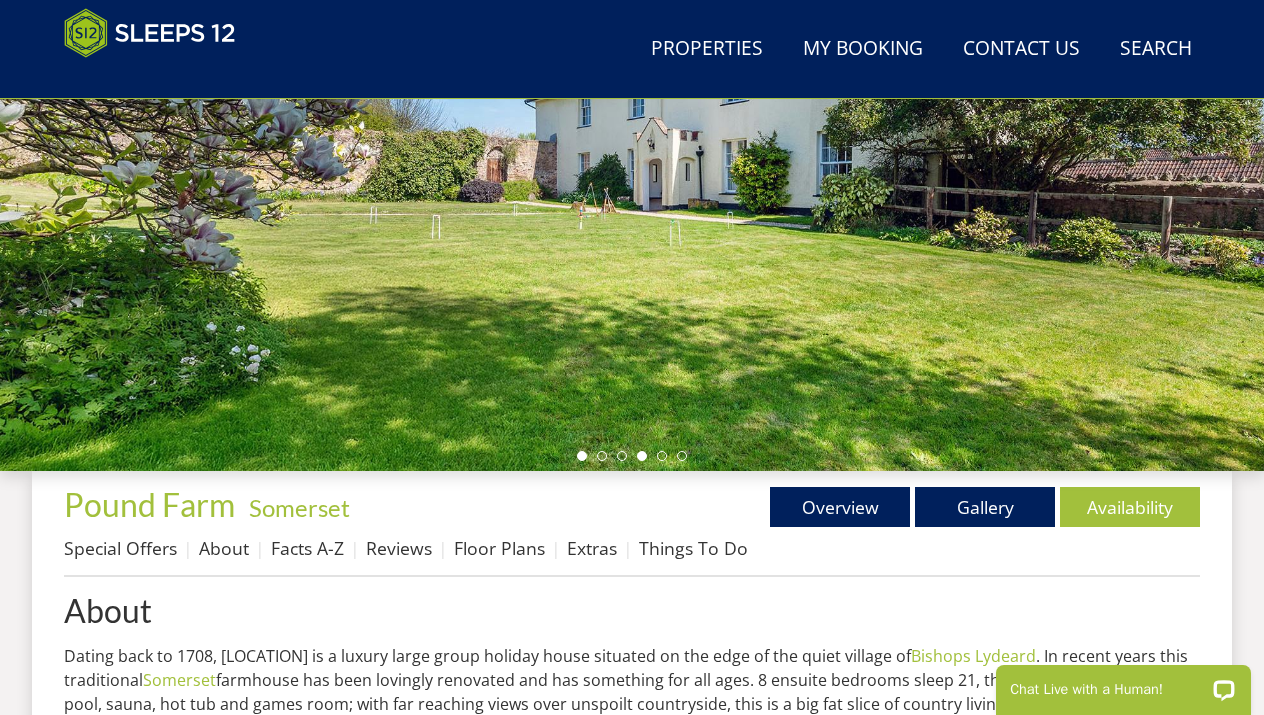 click at bounding box center [642, 456] 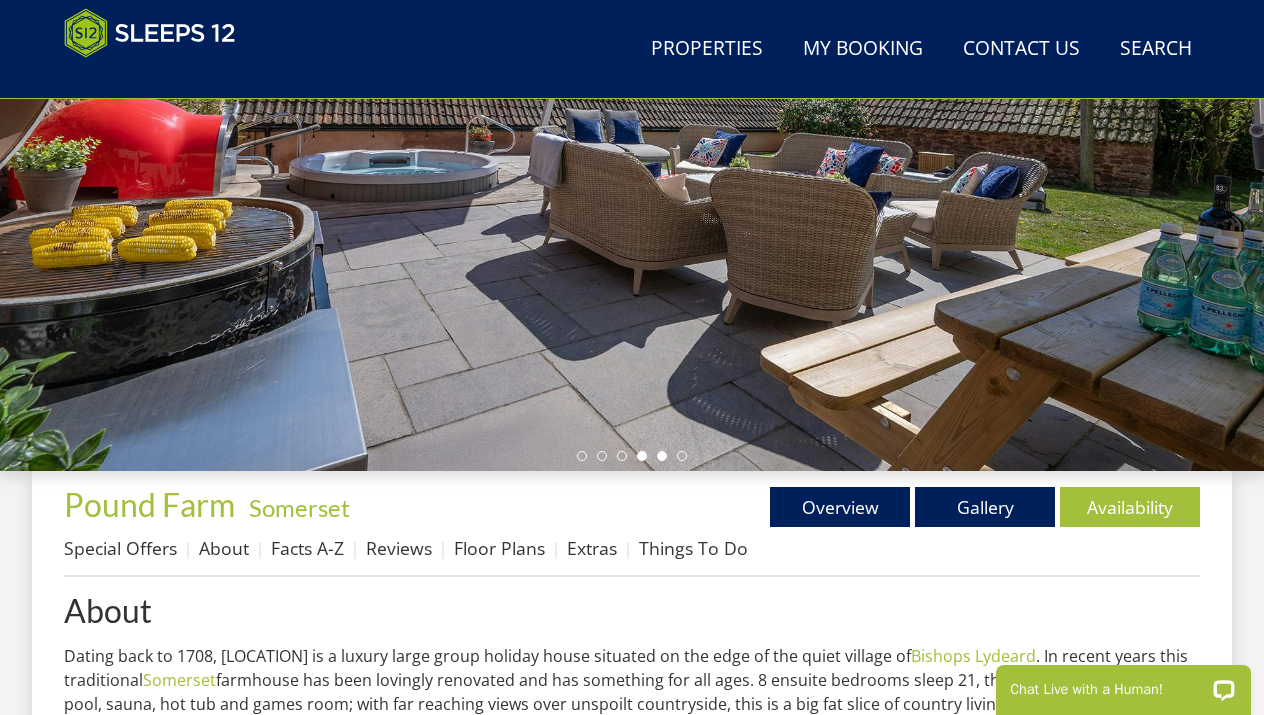 click at bounding box center (662, 456) 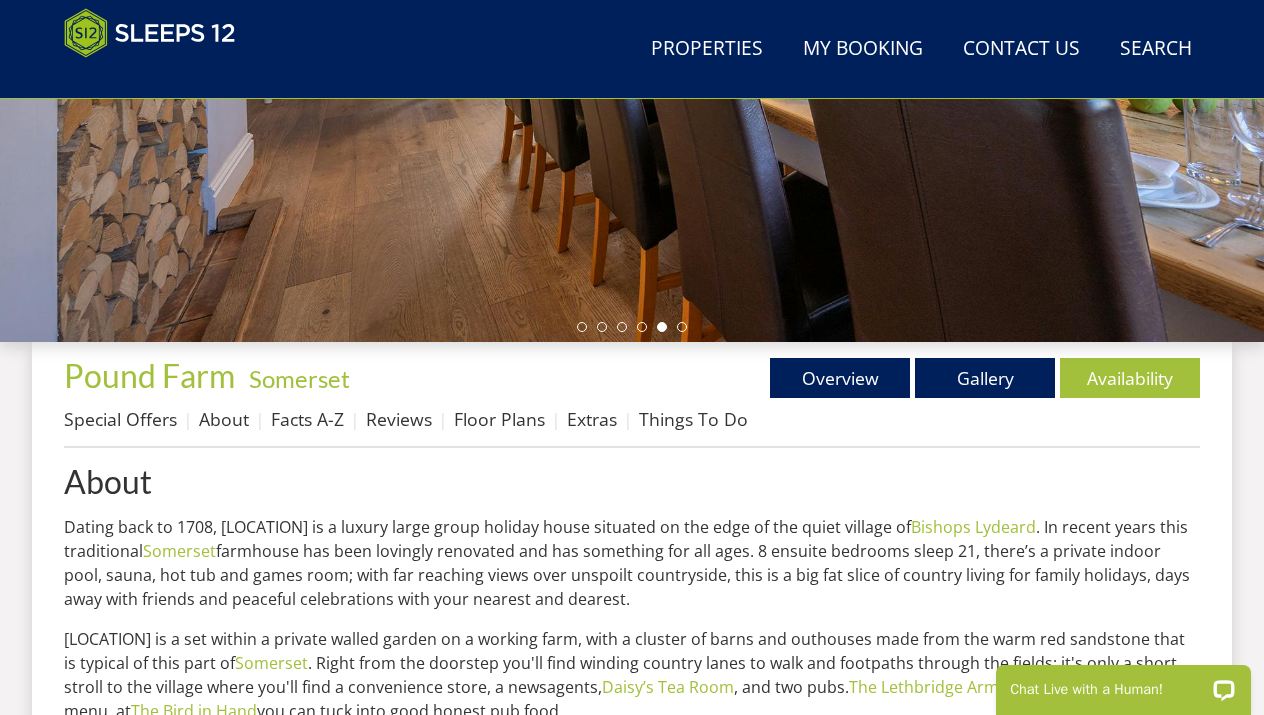 scroll, scrollTop: 498, scrollLeft: 0, axis: vertical 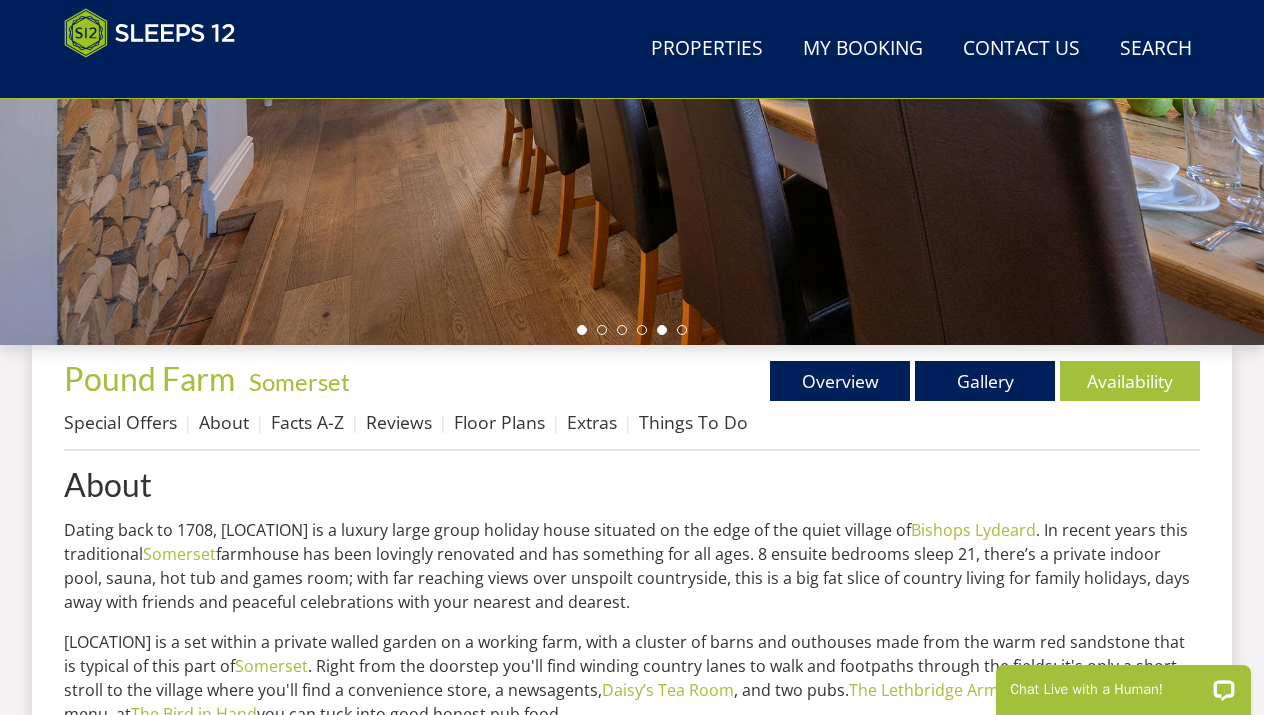click at bounding box center (582, 330) 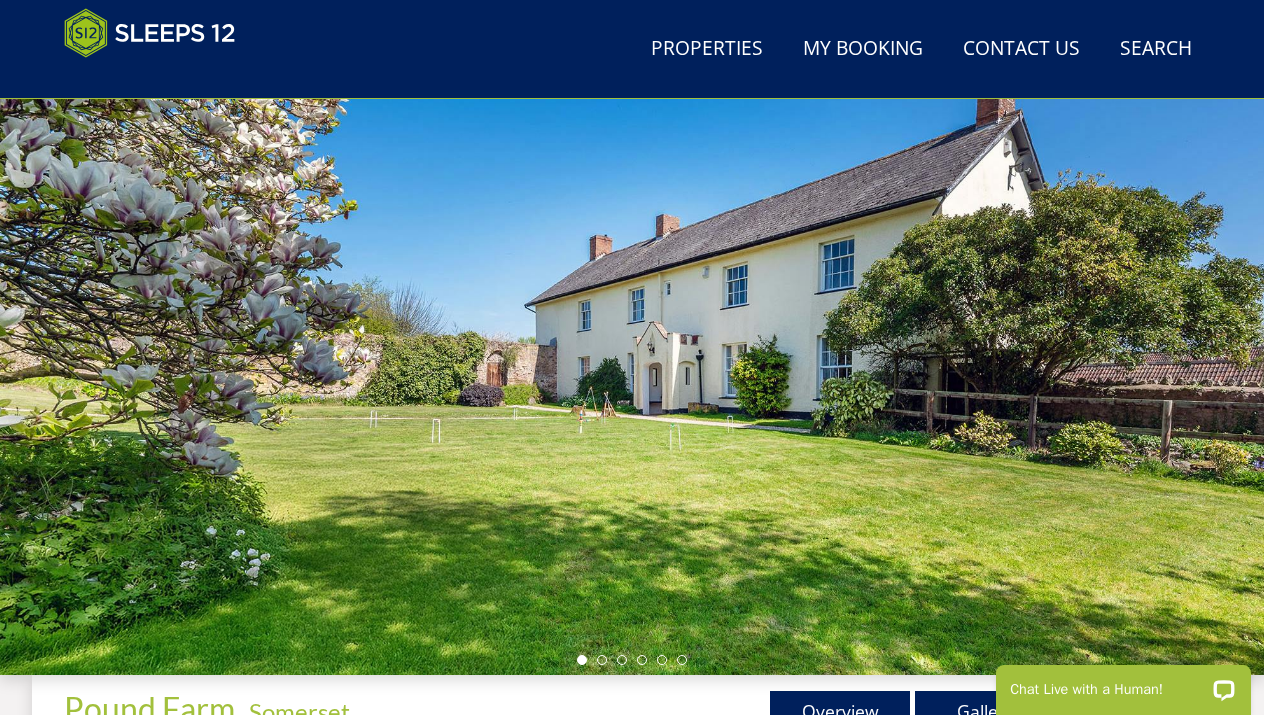 scroll, scrollTop: 114, scrollLeft: 0, axis: vertical 